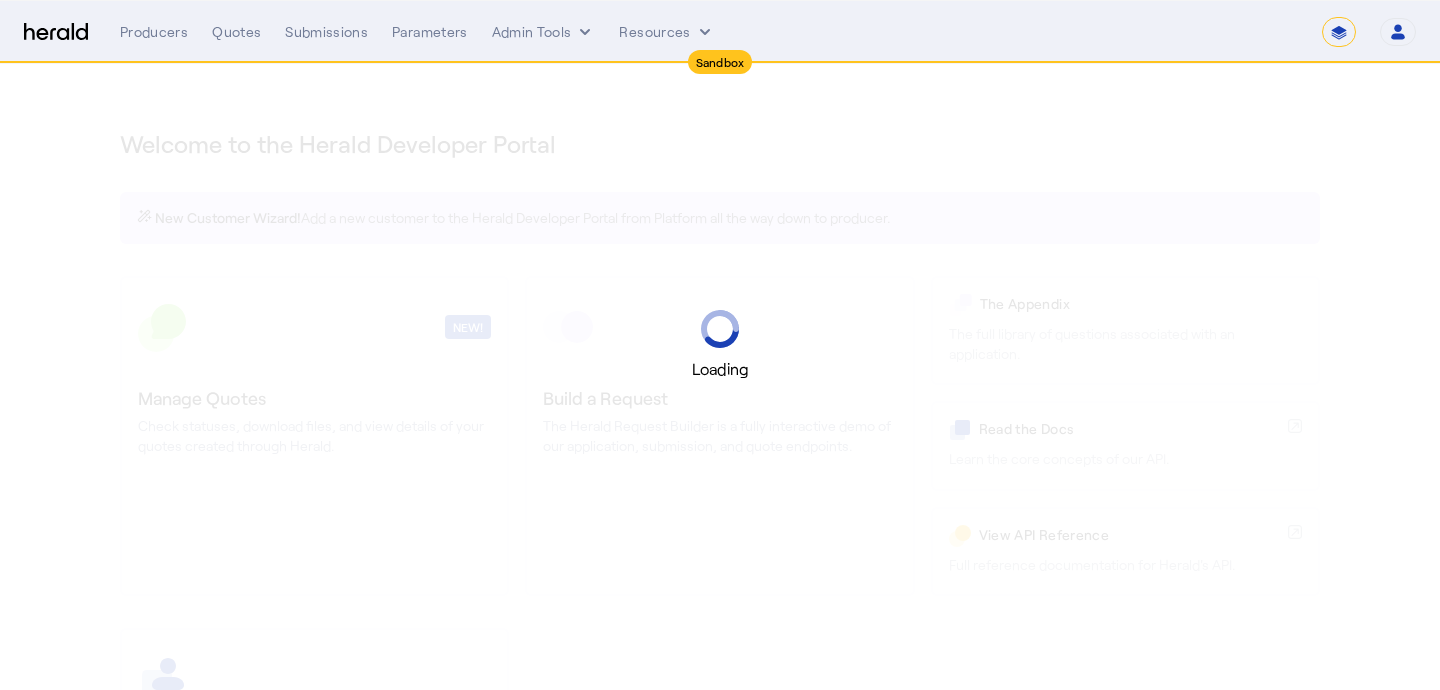 select on "*******" 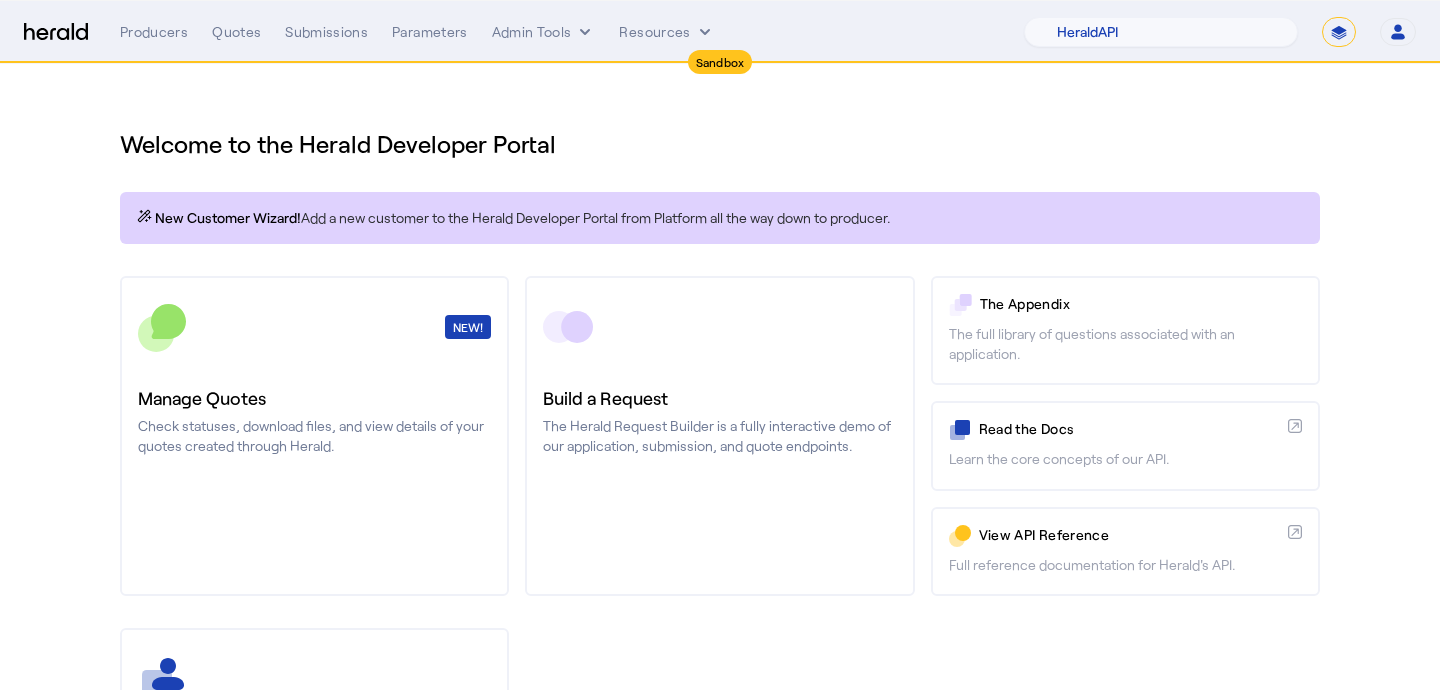 click on "**********" at bounding box center (1339, 32) 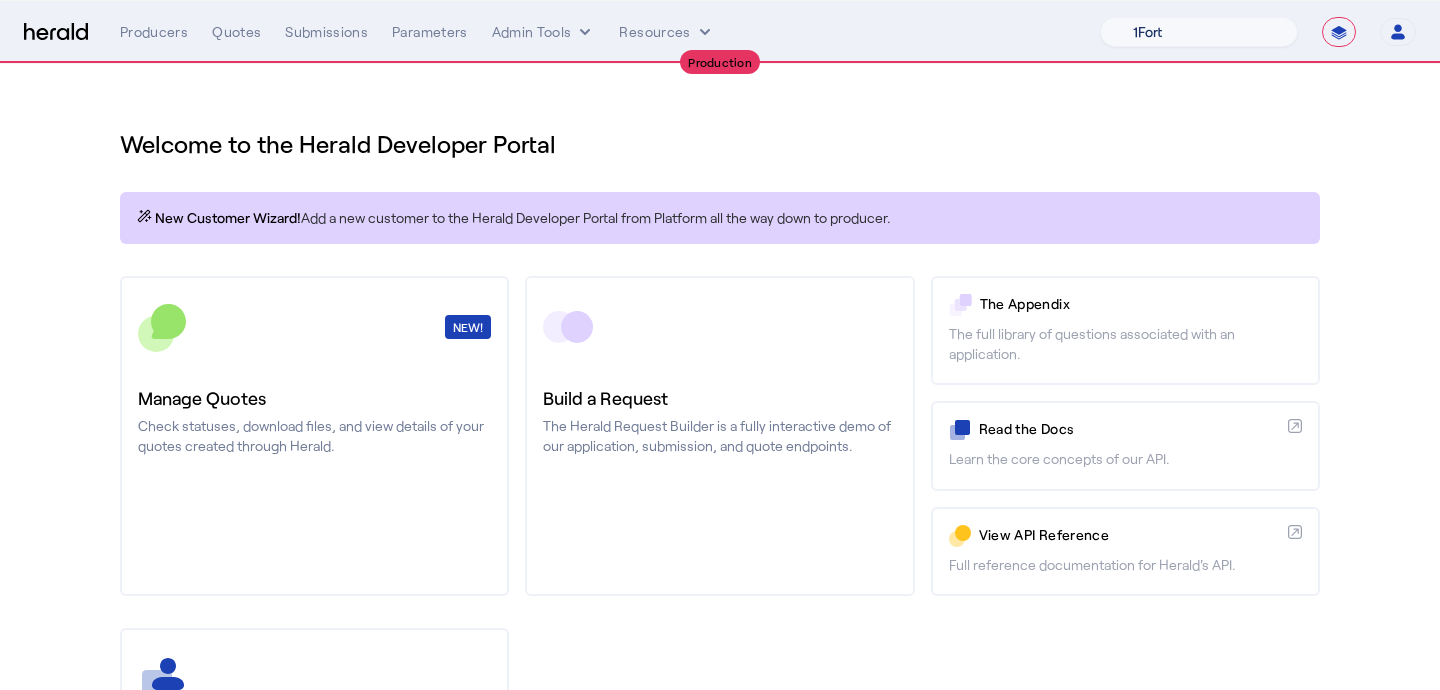click on "1Fort   [PERSON_NAME]   [PERSON_NAME]   CRC   Campus Coverage   Citadel   Fifthwall   Flow Specialty (Capitola)   Founder Shield   Growthmill   HIB Marketplace   HeraldAPI   Layr   Limit   [PERSON_NAME]   QuoteWell   Sayata Labs   Semsee   Stere   USI   Vouch   Zywave" at bounding box center (1199, 32) 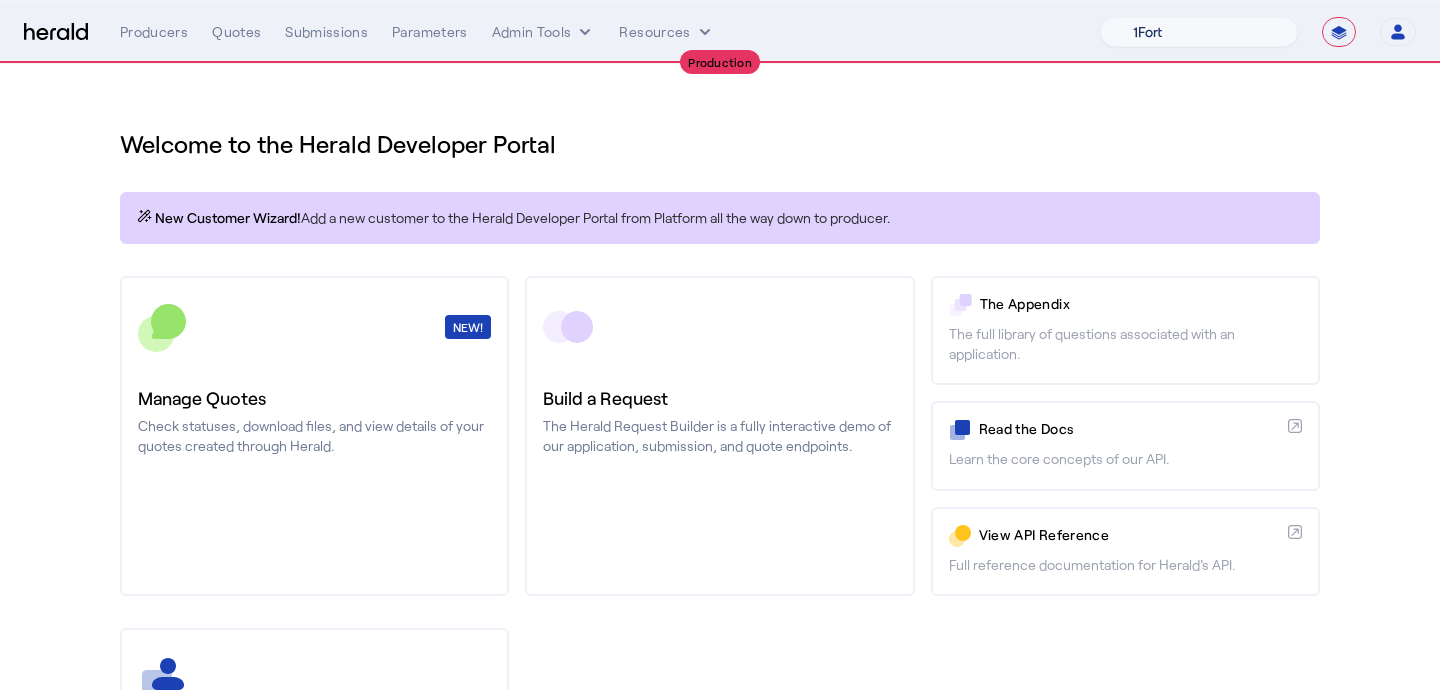 select on "pfm_z9k1_growthmill" 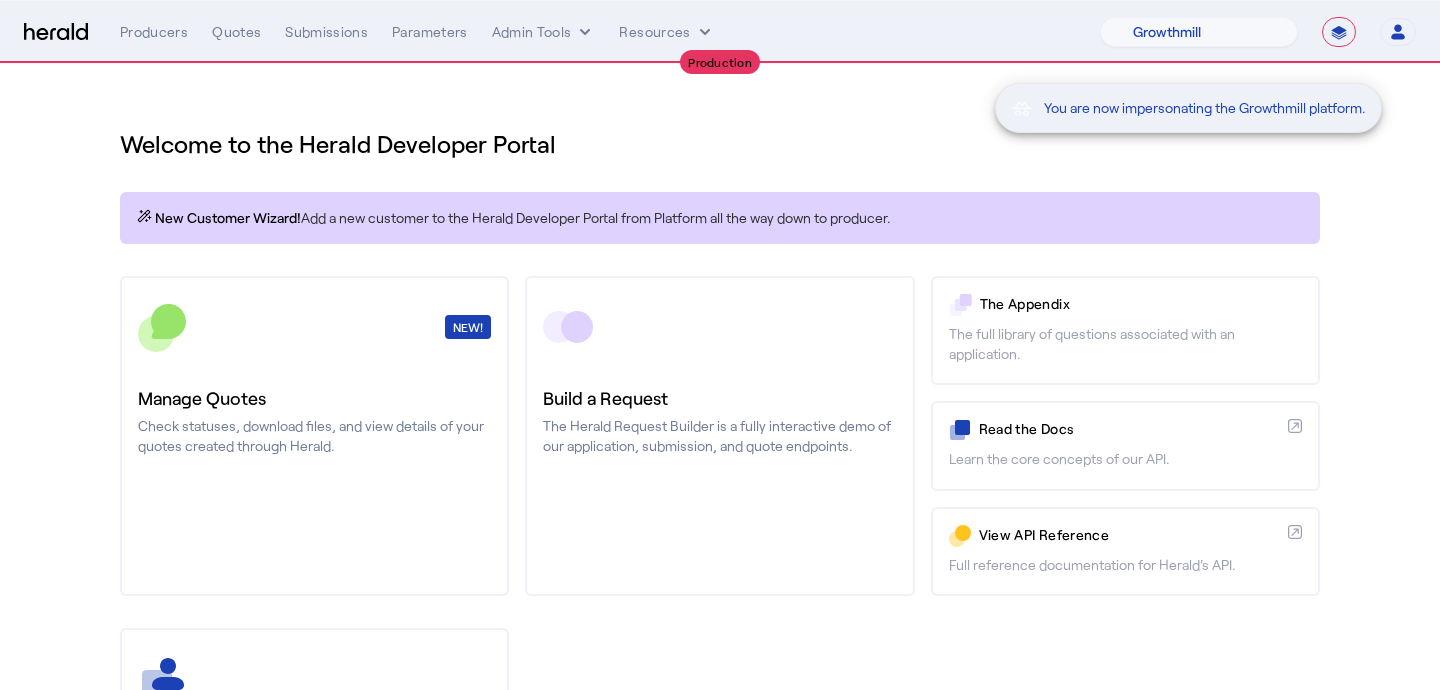 click on "You are now impersonating the Growthmill platform." at bounding box center (720, 345) 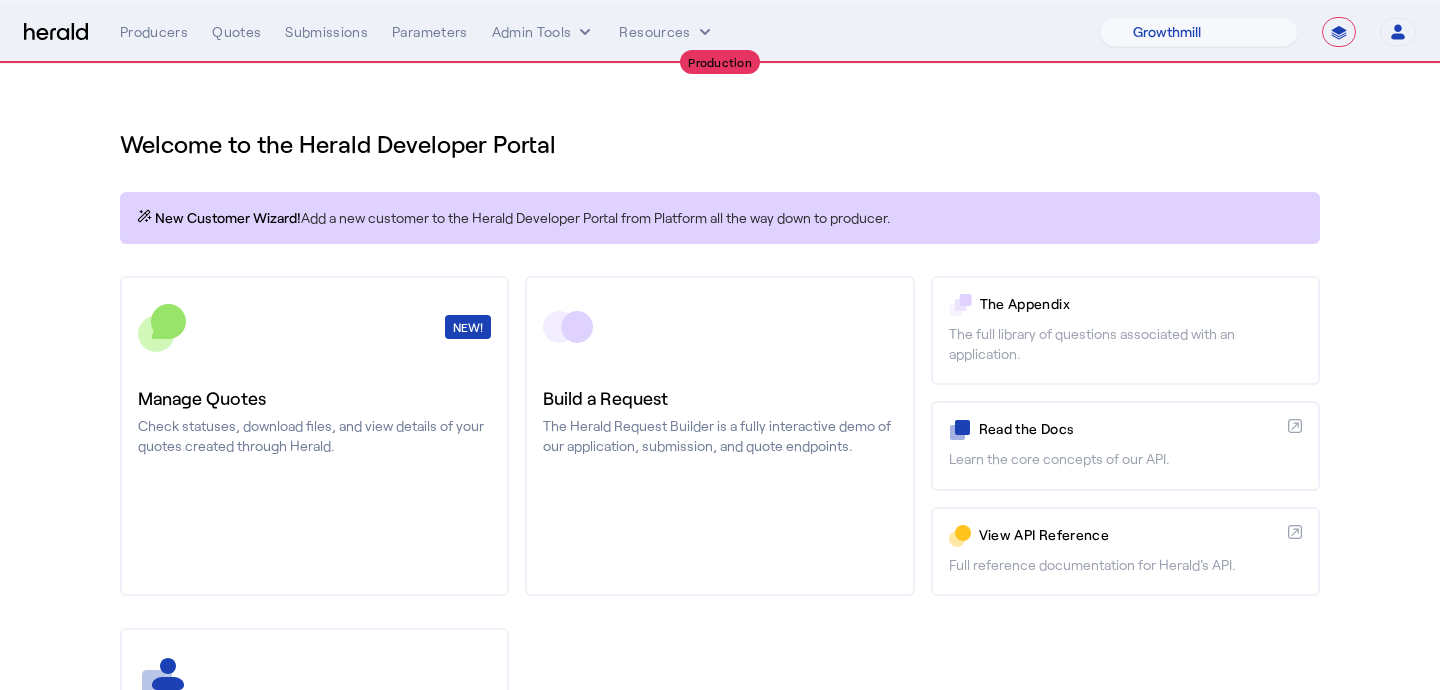 click on "Manage Quotes" 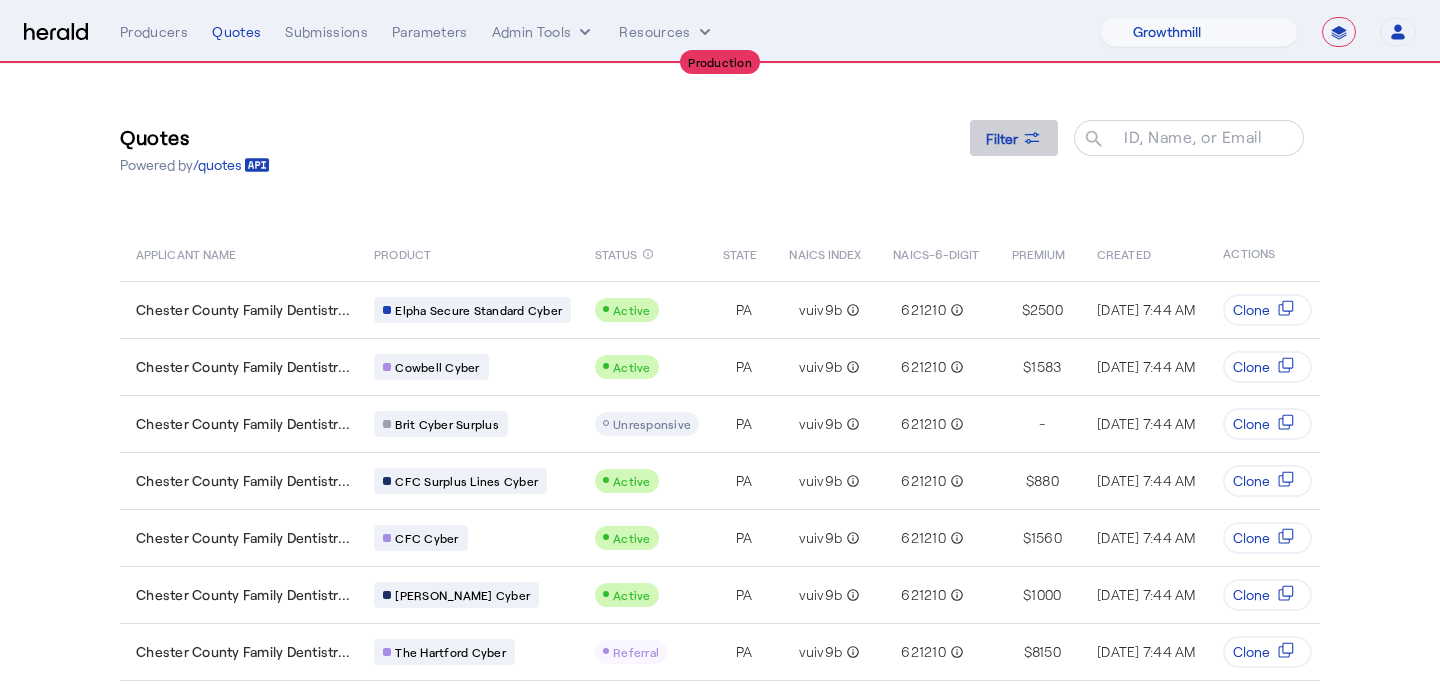 click on "Filter" at bounding box center (1002, 138) 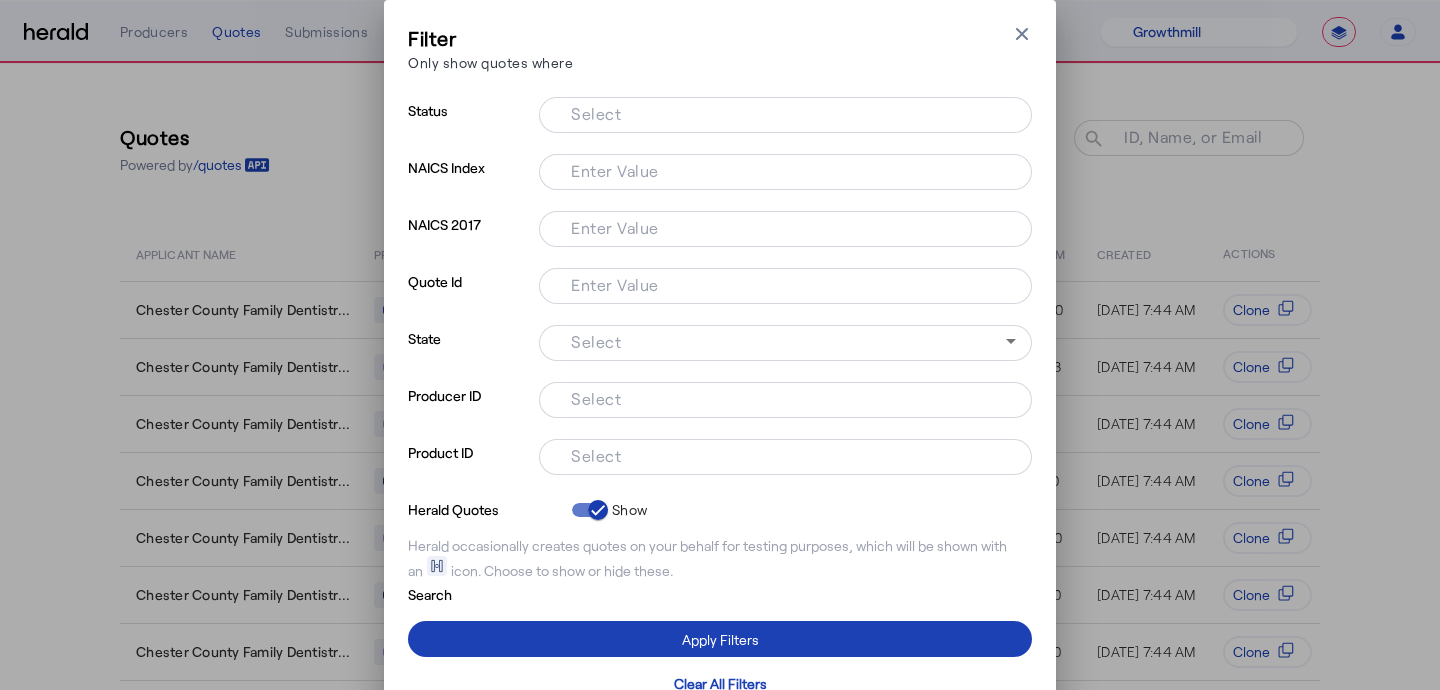 click on "Select" at bounding box center [781, 455] 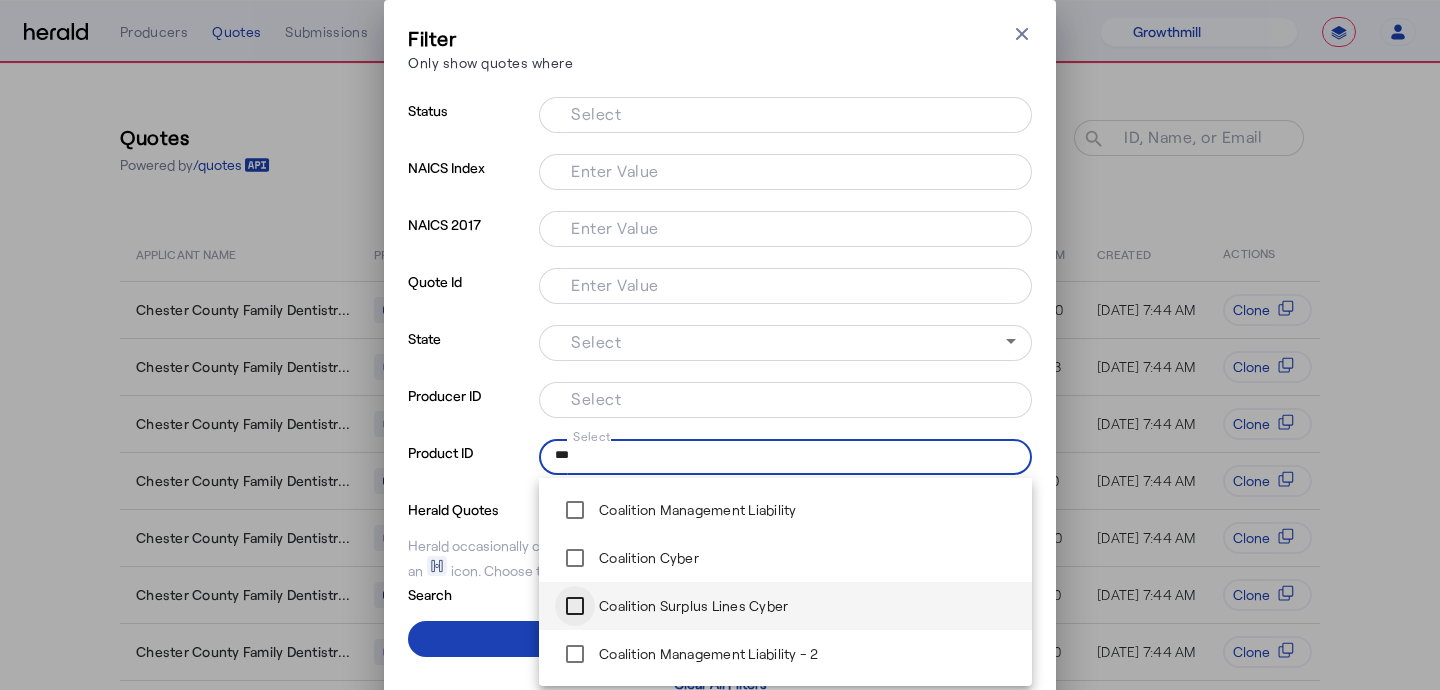 type on "***" 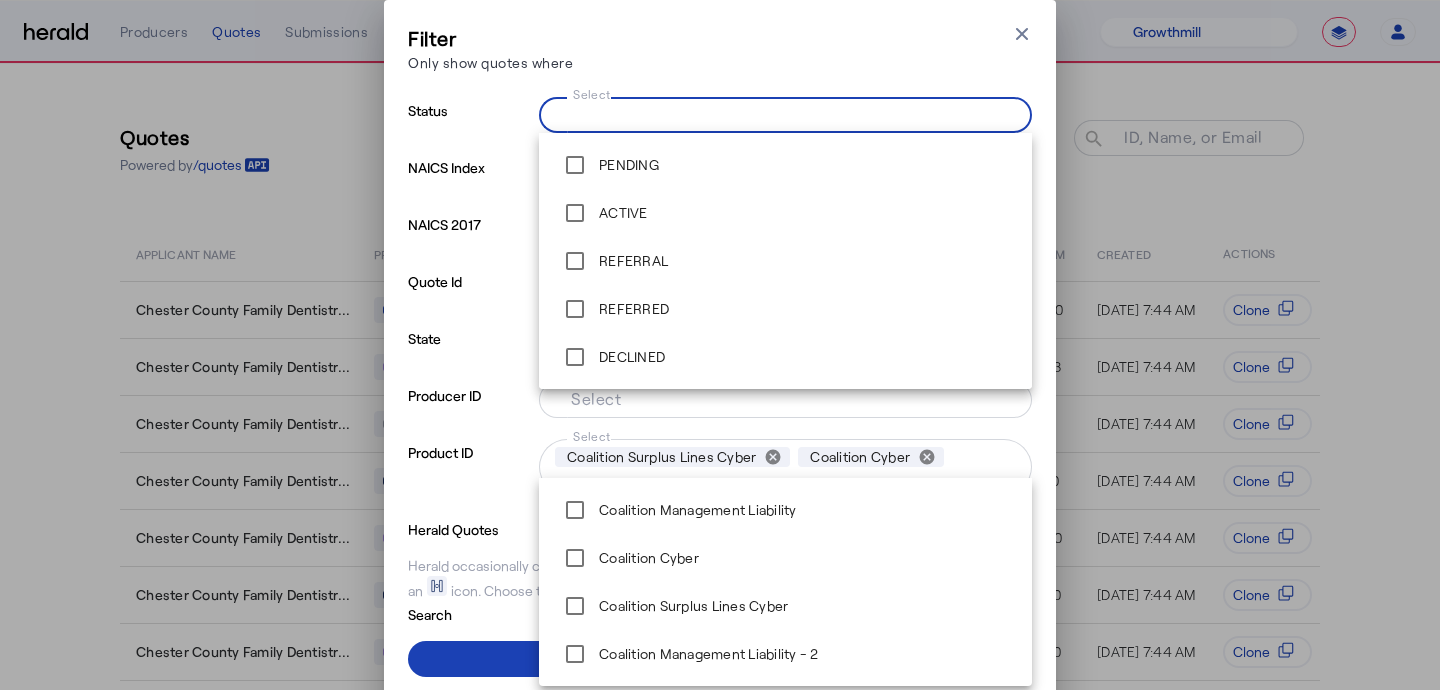 click on "Select" at bounding box center (781, 113) 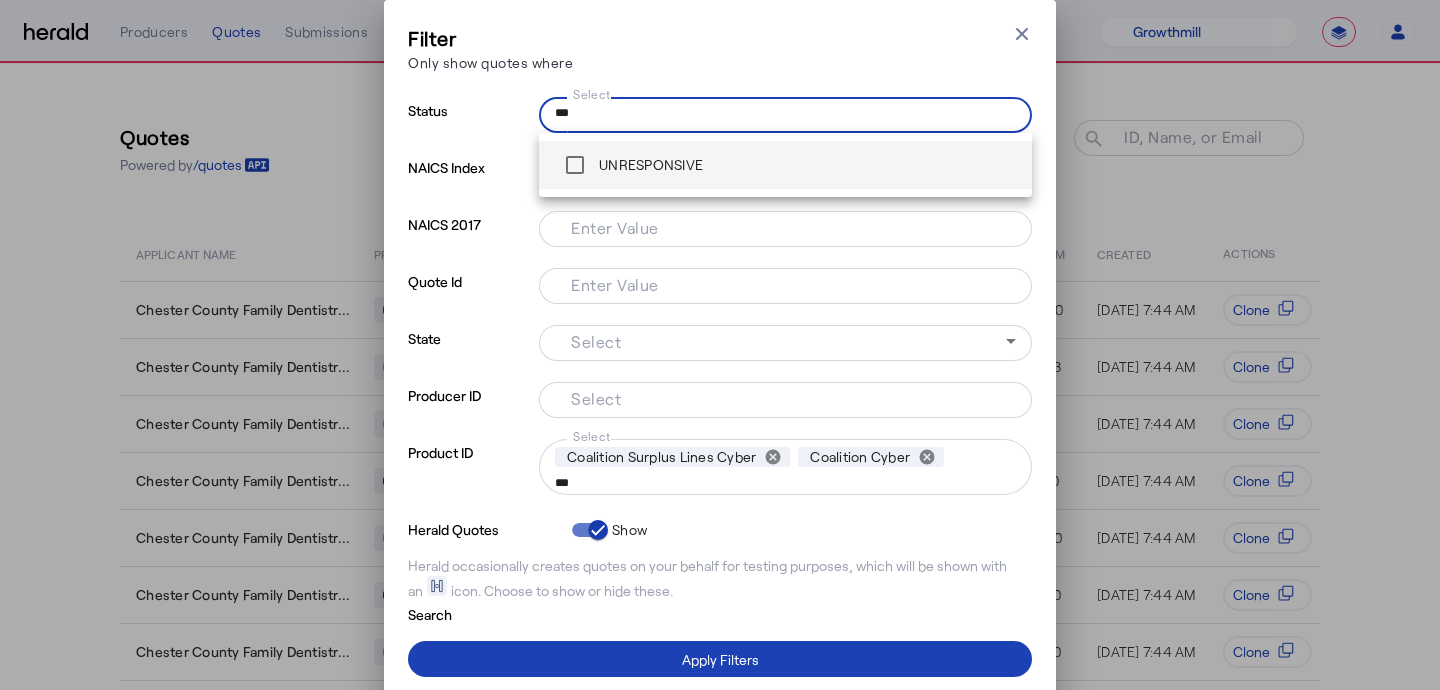 type on "***" 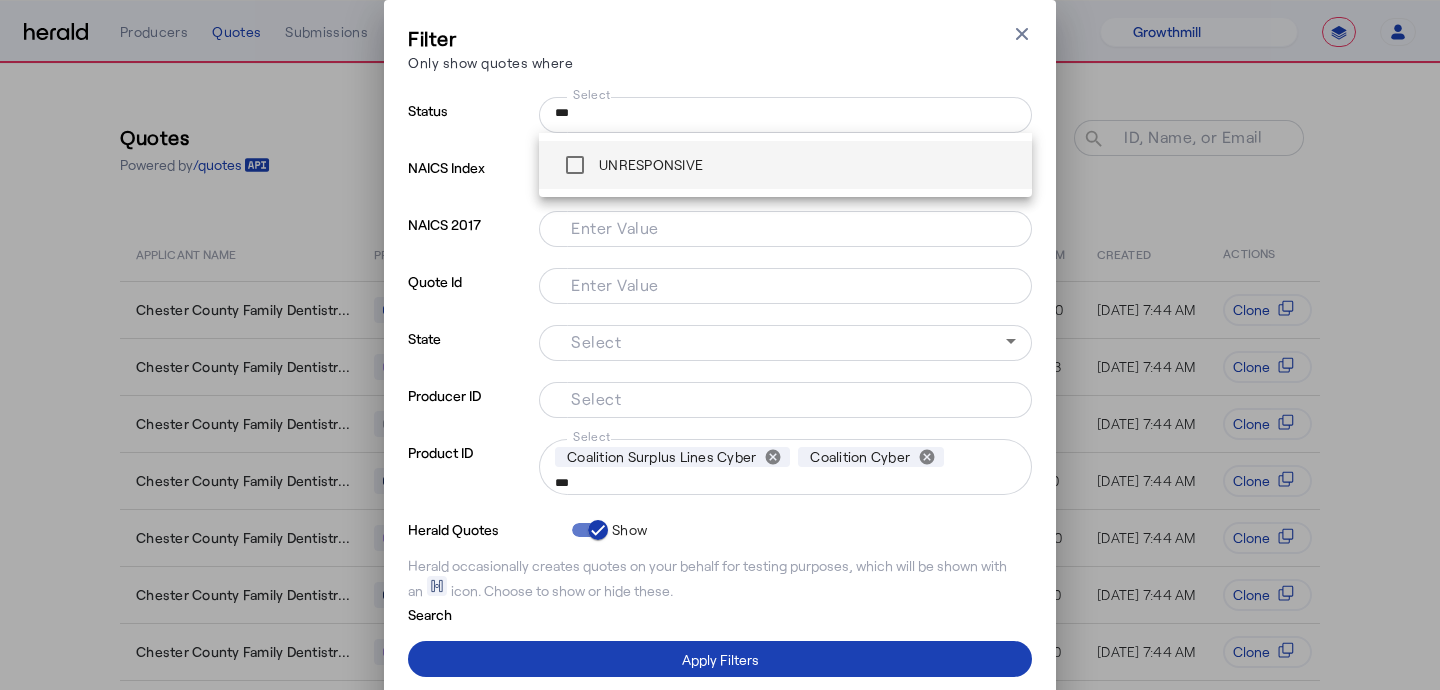 click on "UNRESPONSIVE" at bounding box center [629, 165] 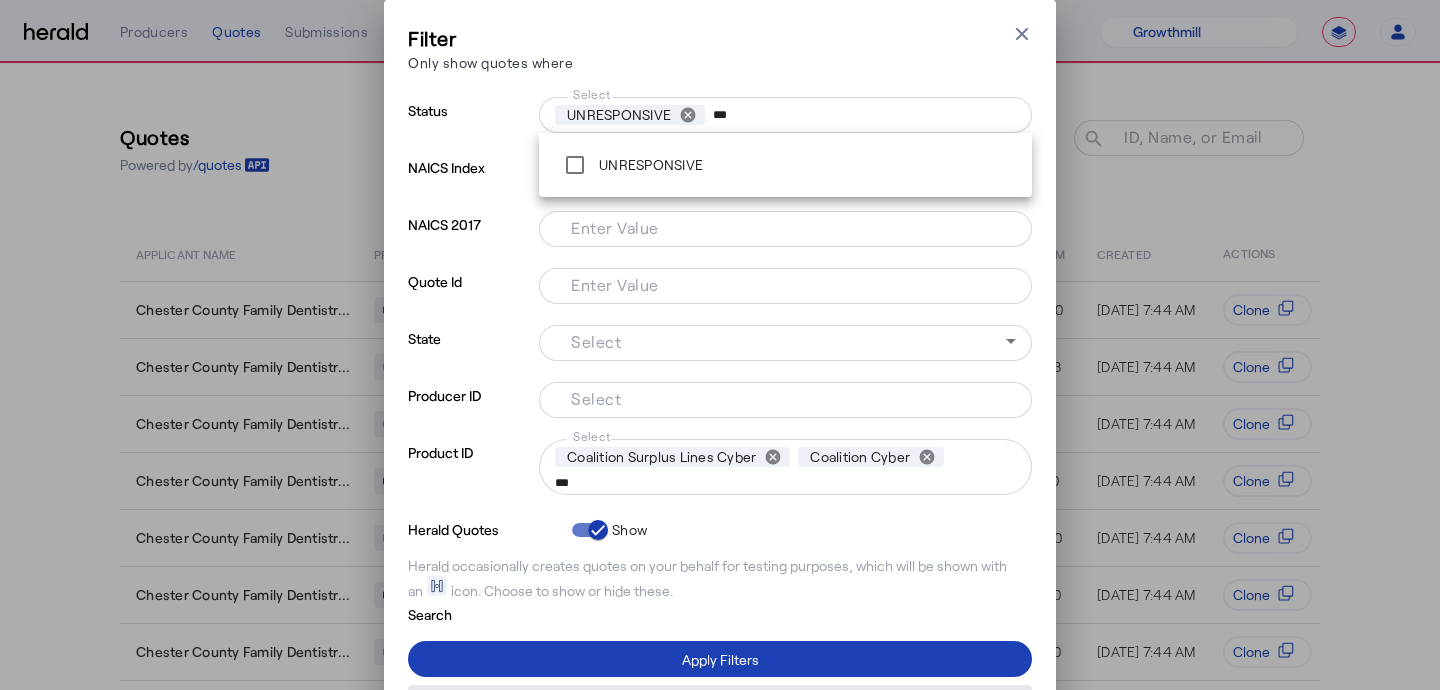 click at bounding box center (720, 703) 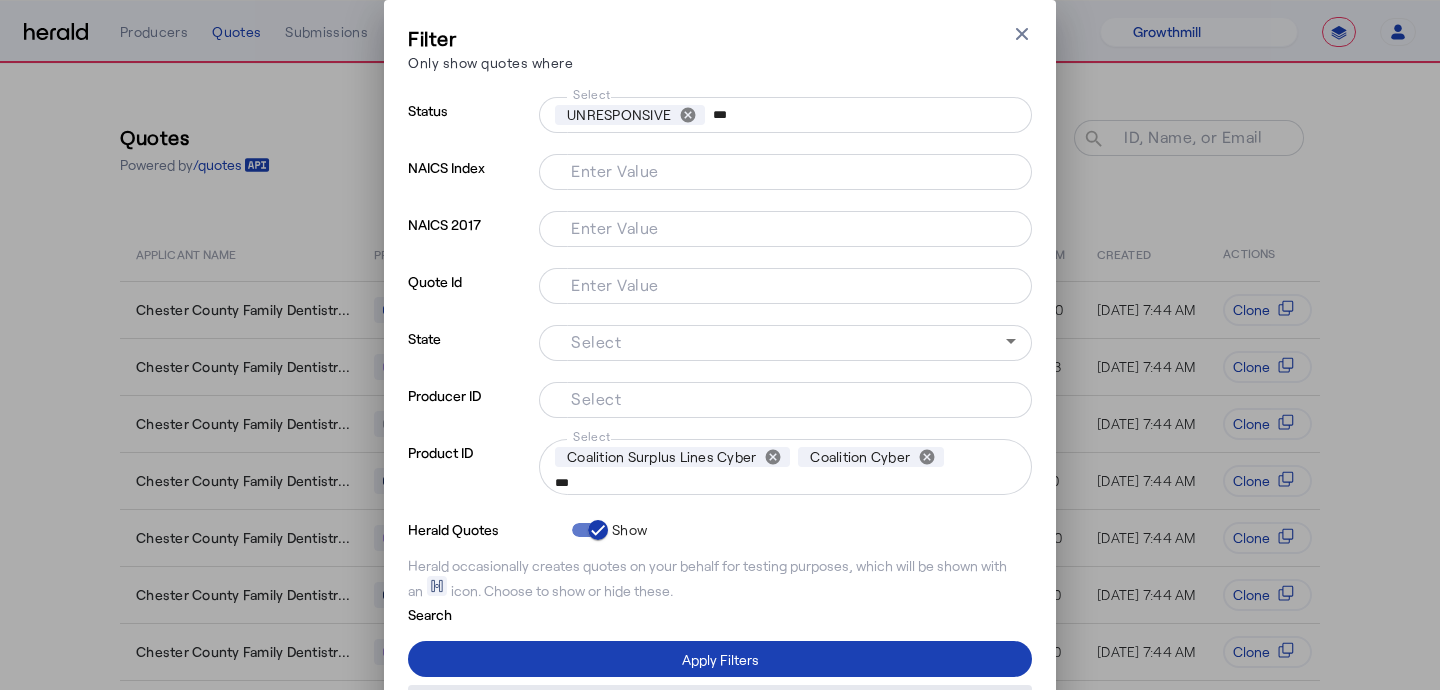 type 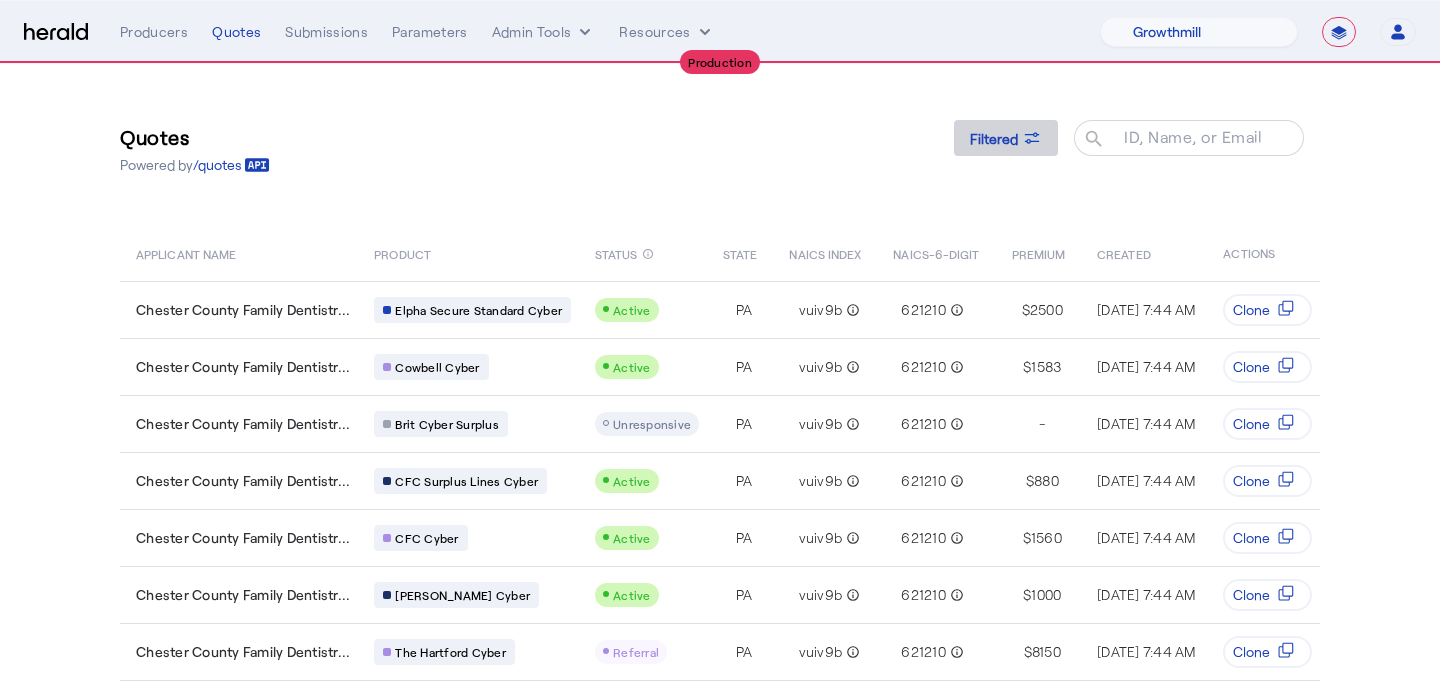 click at bounding box center (1006, 138) 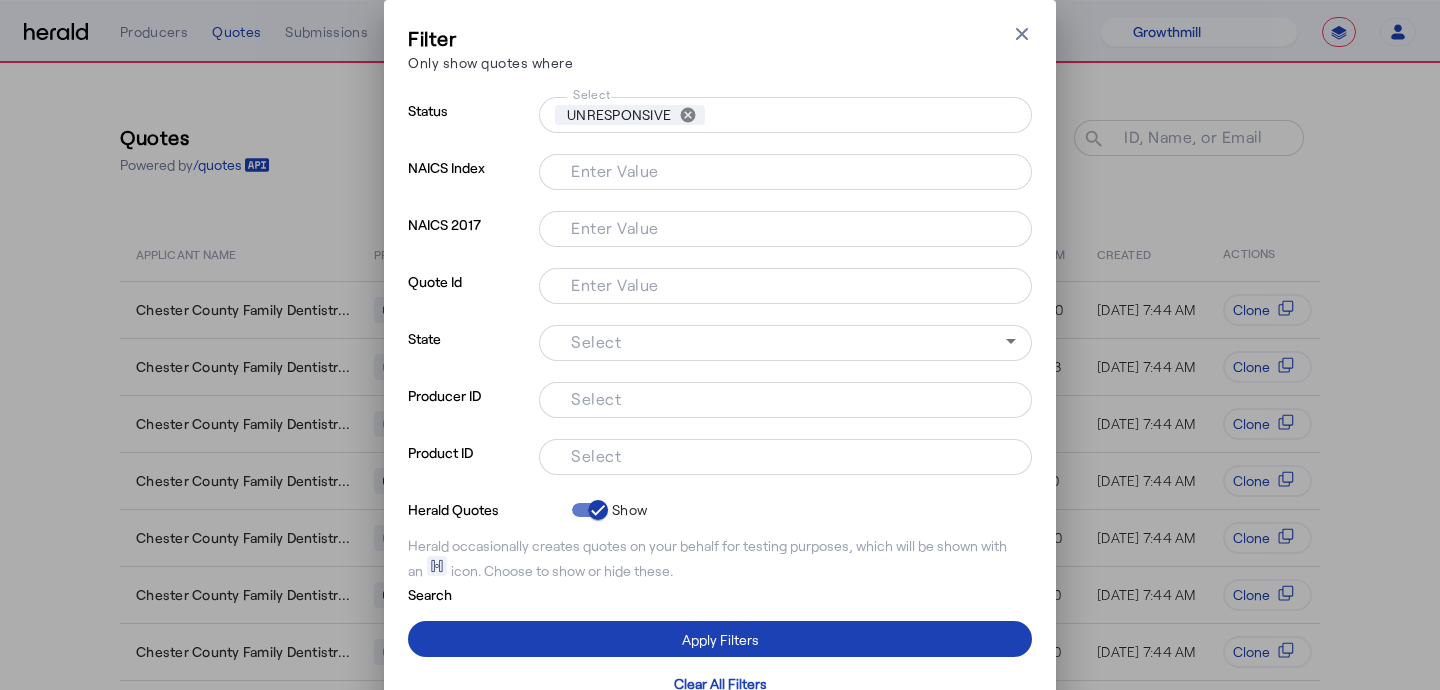 click on "Select" at bounding box center (781, 455) 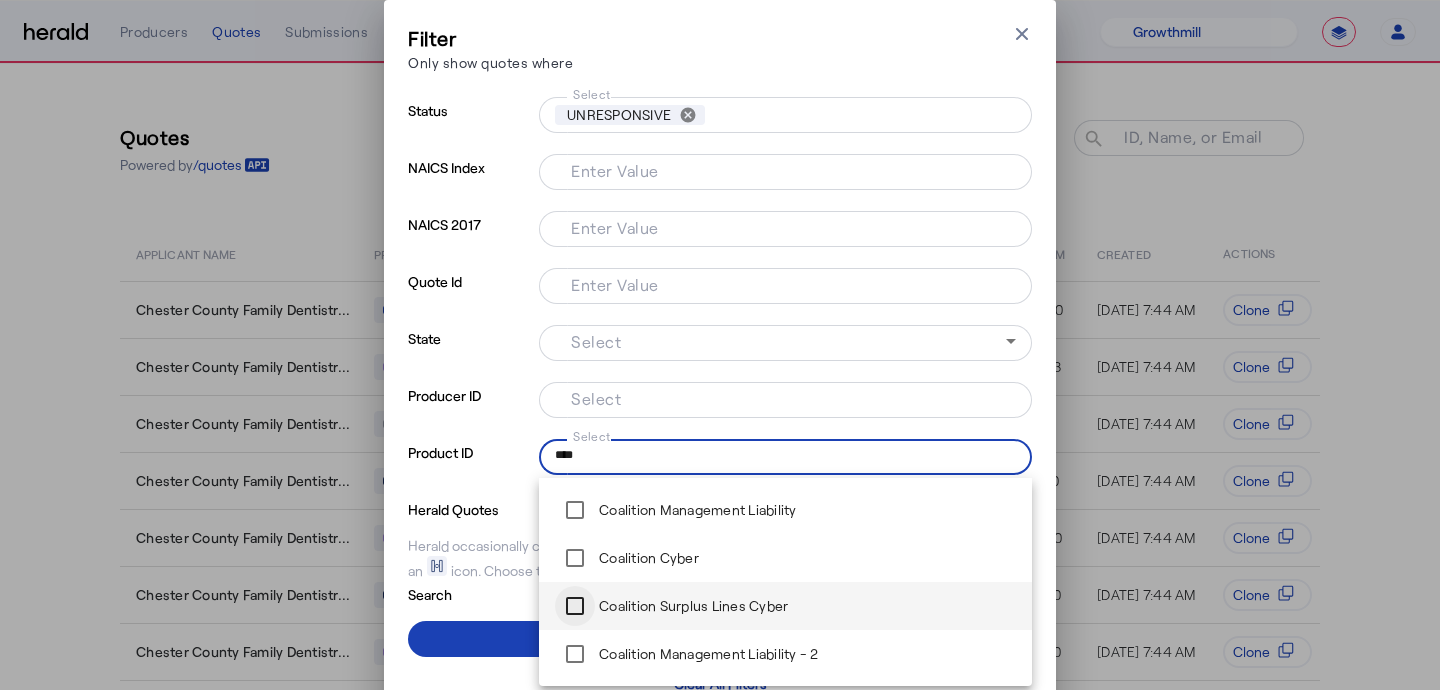 type on "****" 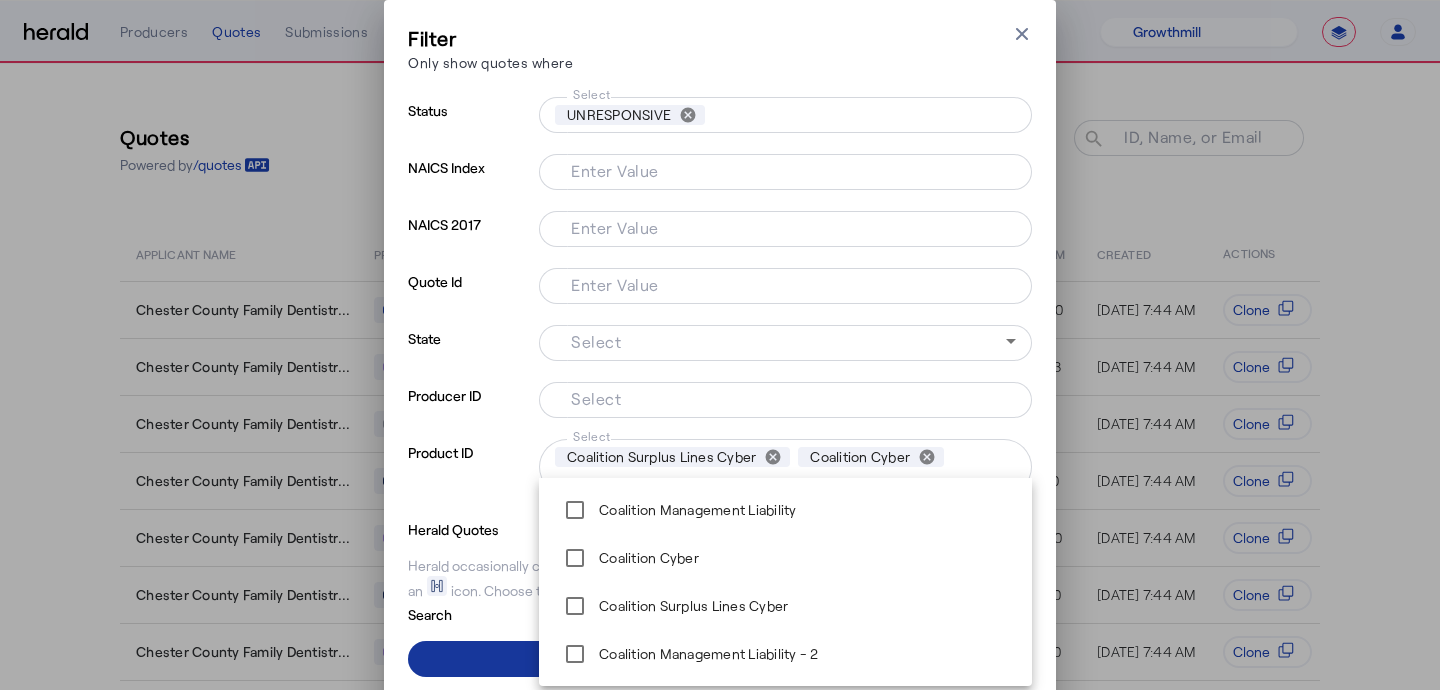 click at bounding box center (720, 659) 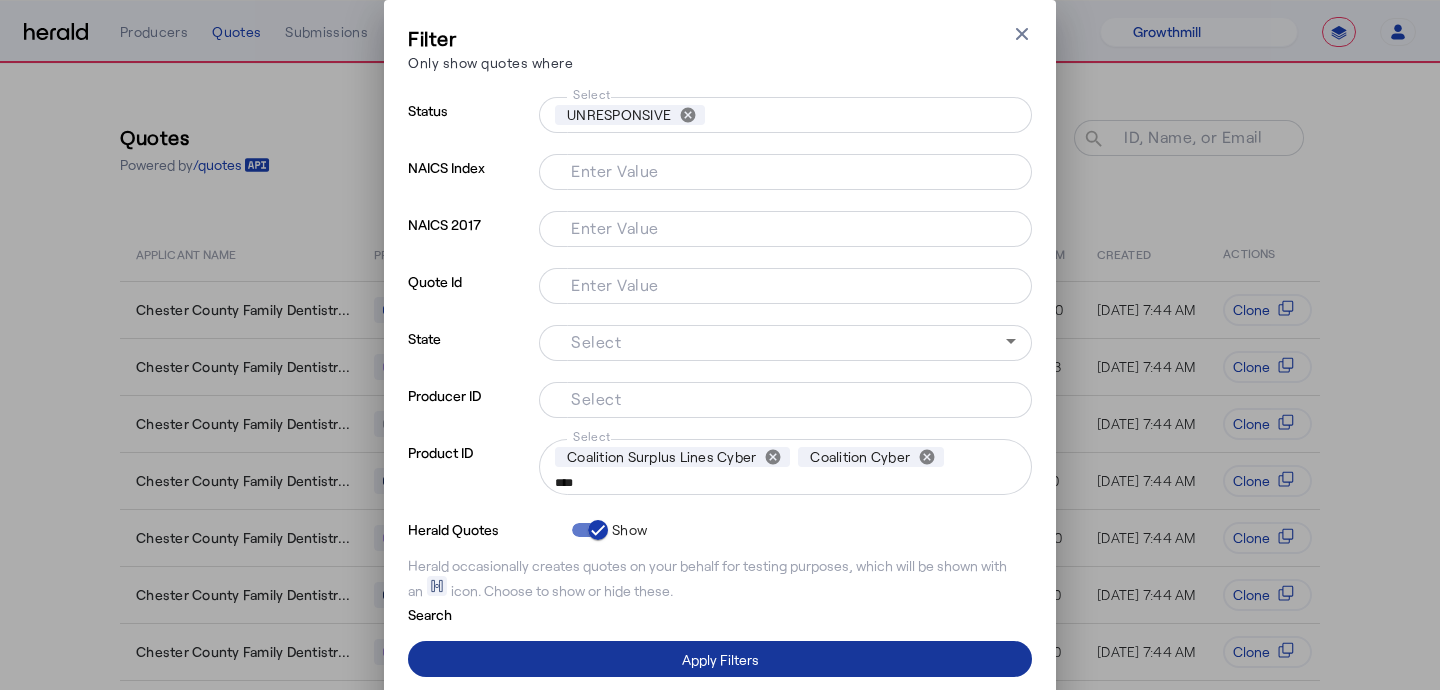type 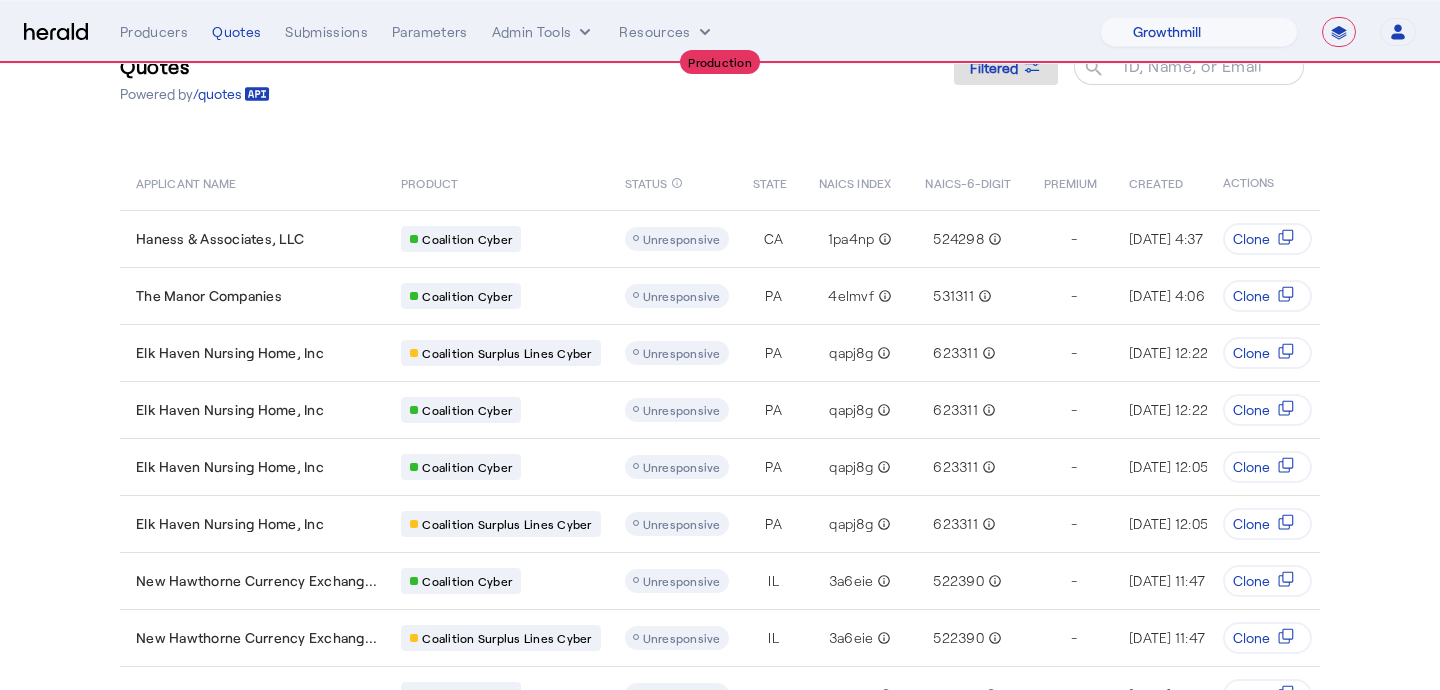 scroll, scrollTop: 72, scrollLeft: 0, axis: vertical 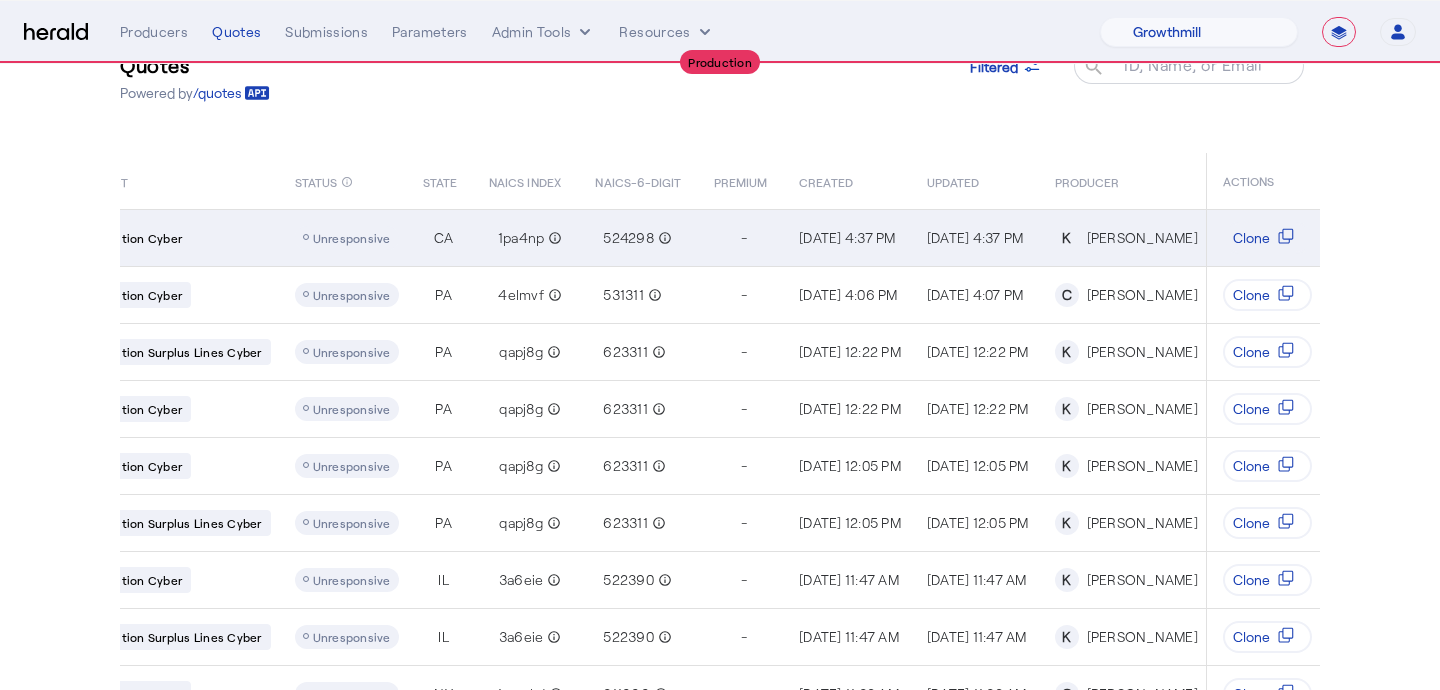 click on "Unresponsive" at bounding box center (352, 238) 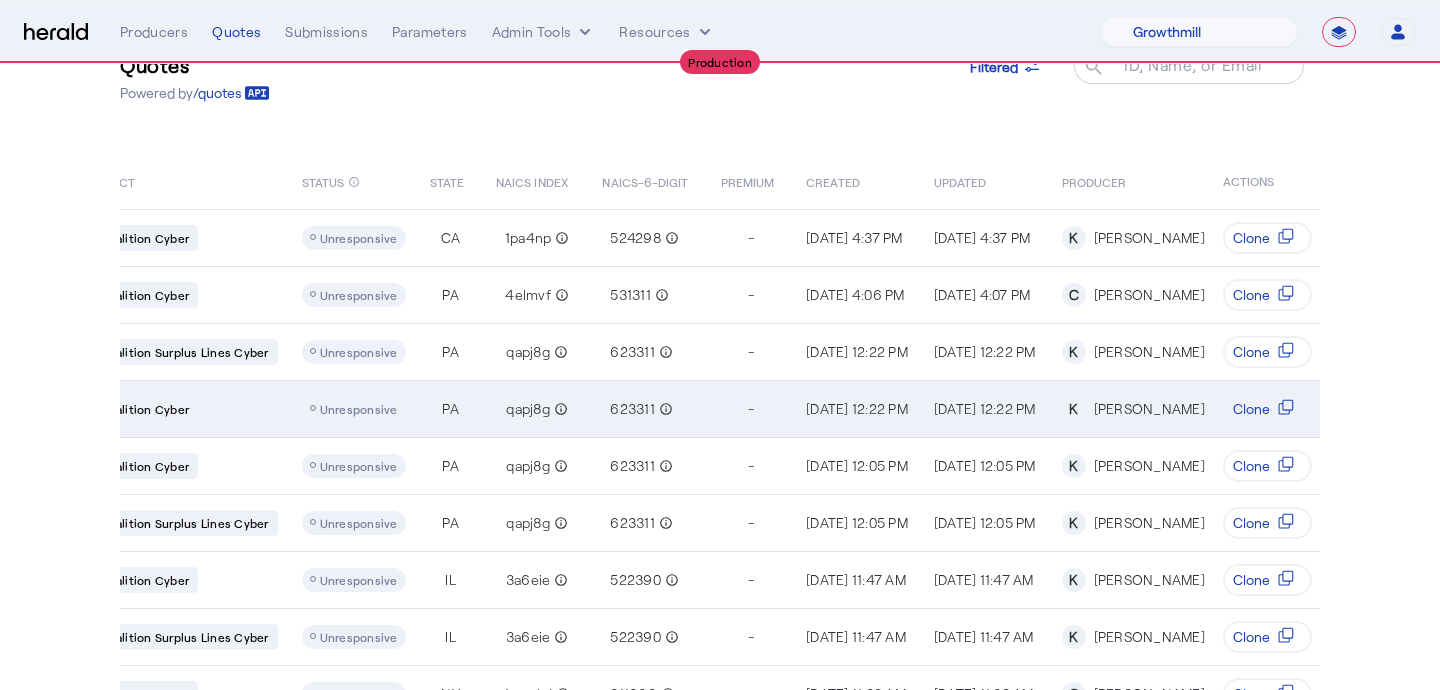 scroll, scrollTop: 0, scrollLeft: 321, axis: horizontal 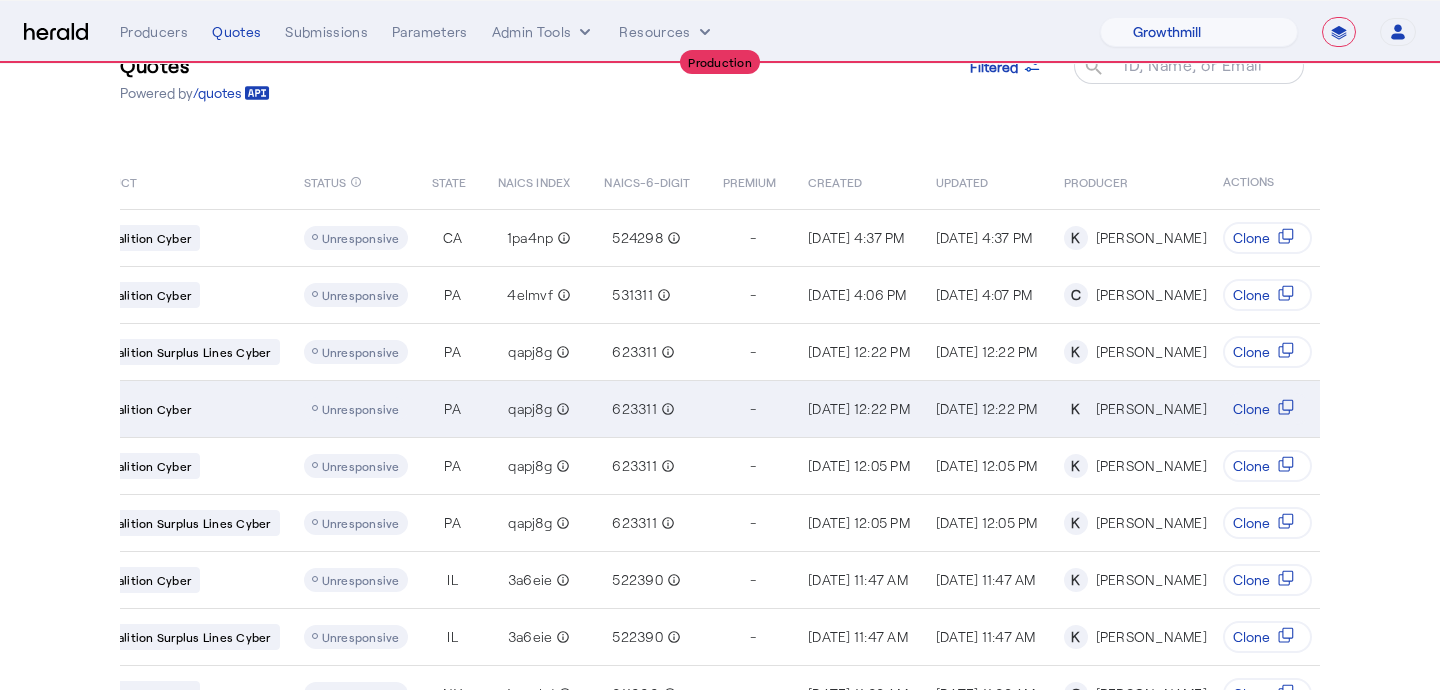 click on "Unresponsive" at bounding box center [361, 409] 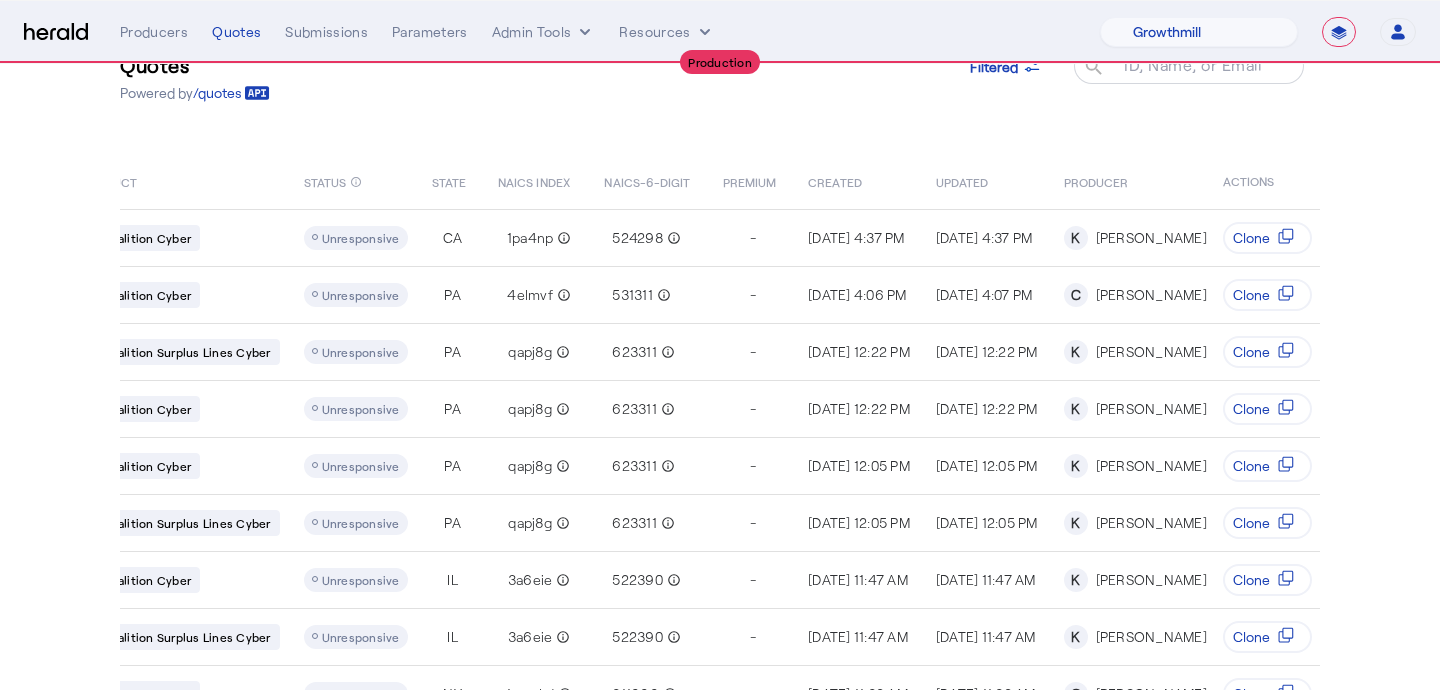click on "**********" at bounding box center (720, 32) 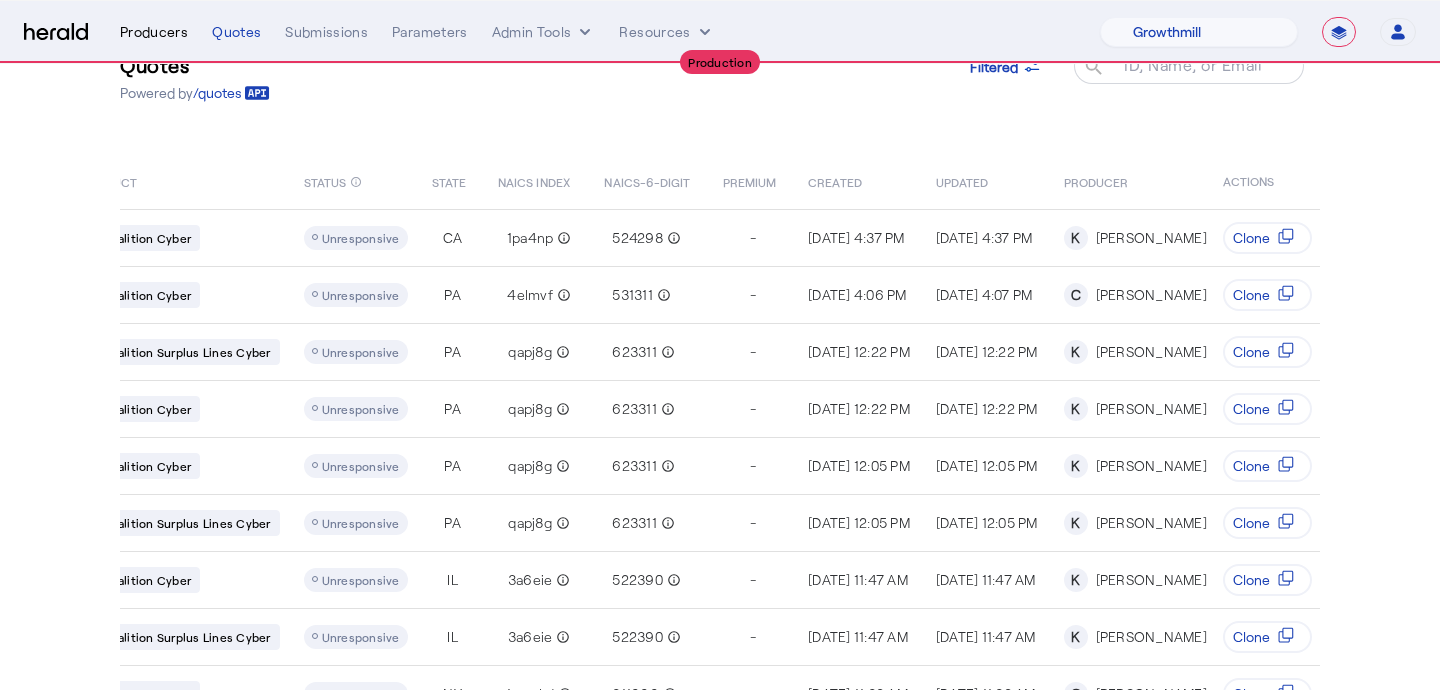 click on "Producers" at bounding box center [154, 32] 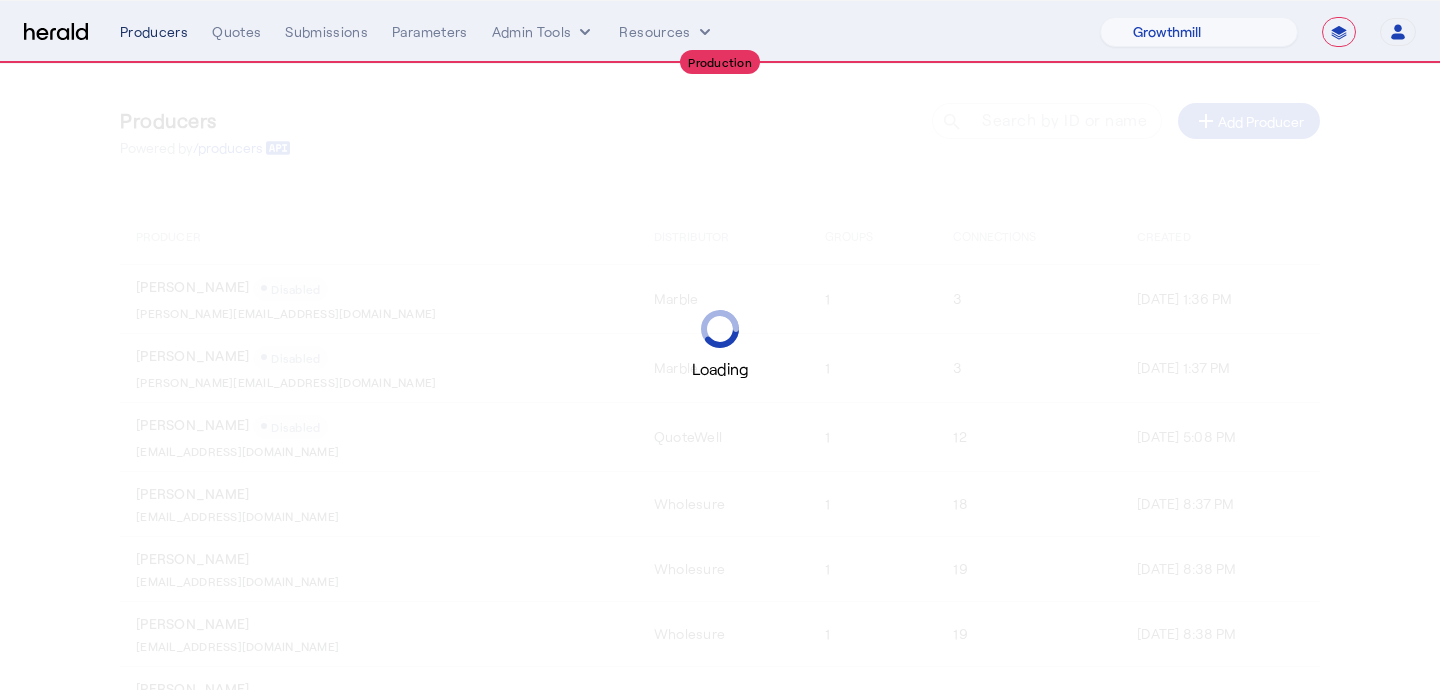 scroll, scrollTop: 0, scrollLeft: 0, axis: both 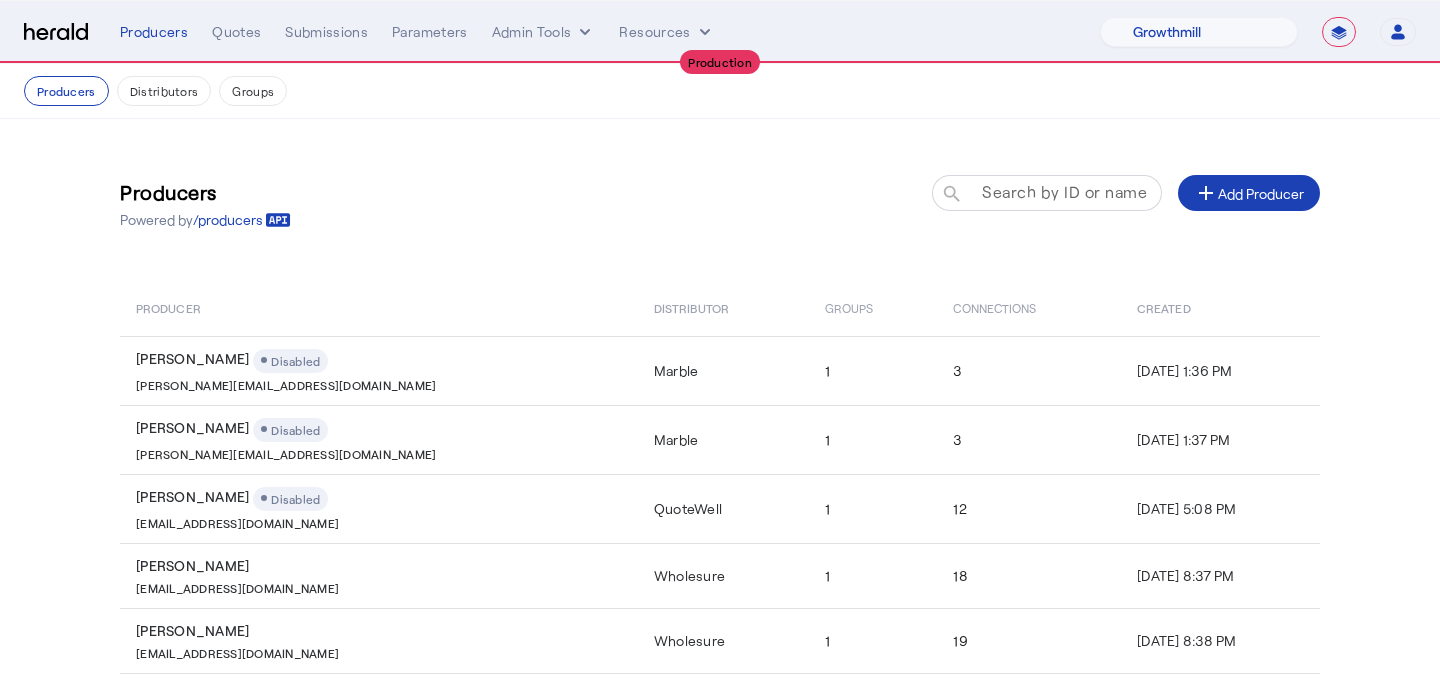 click on "Search by ID or name" at bounding box center [1064, 191] 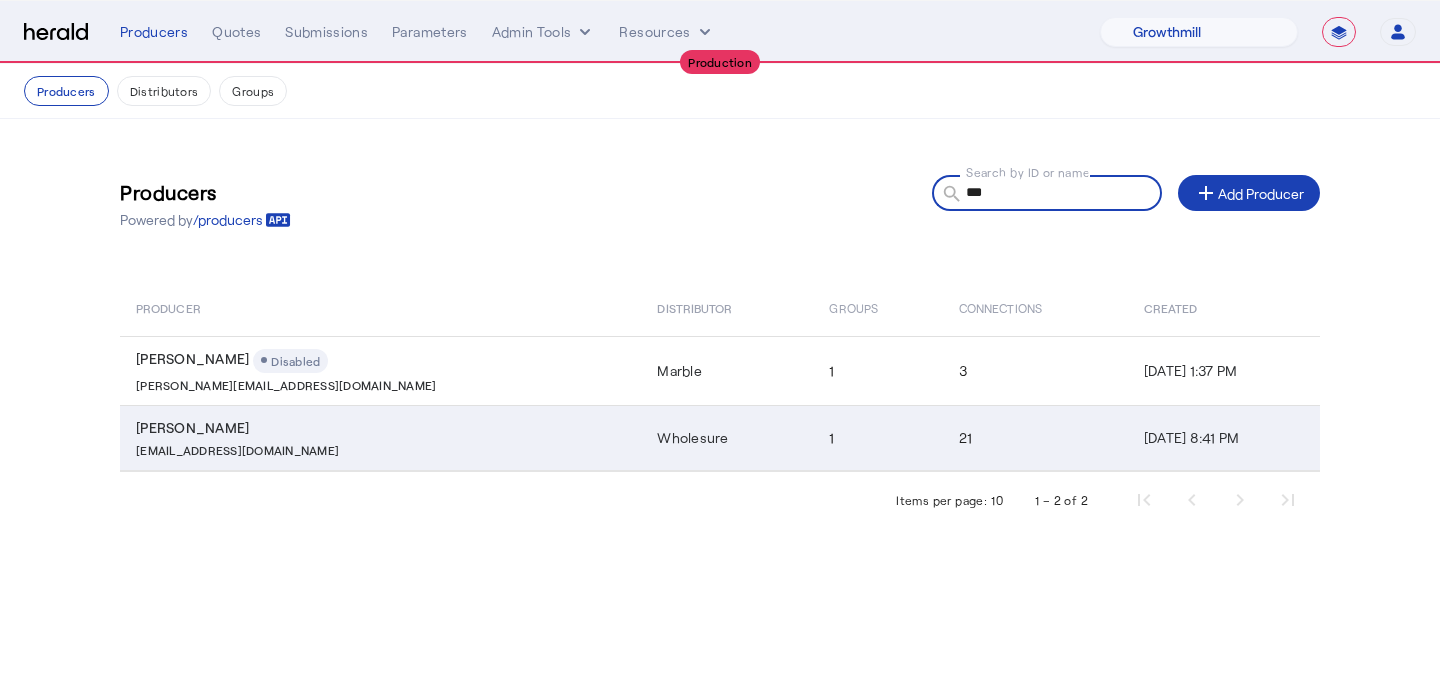 type on "***" 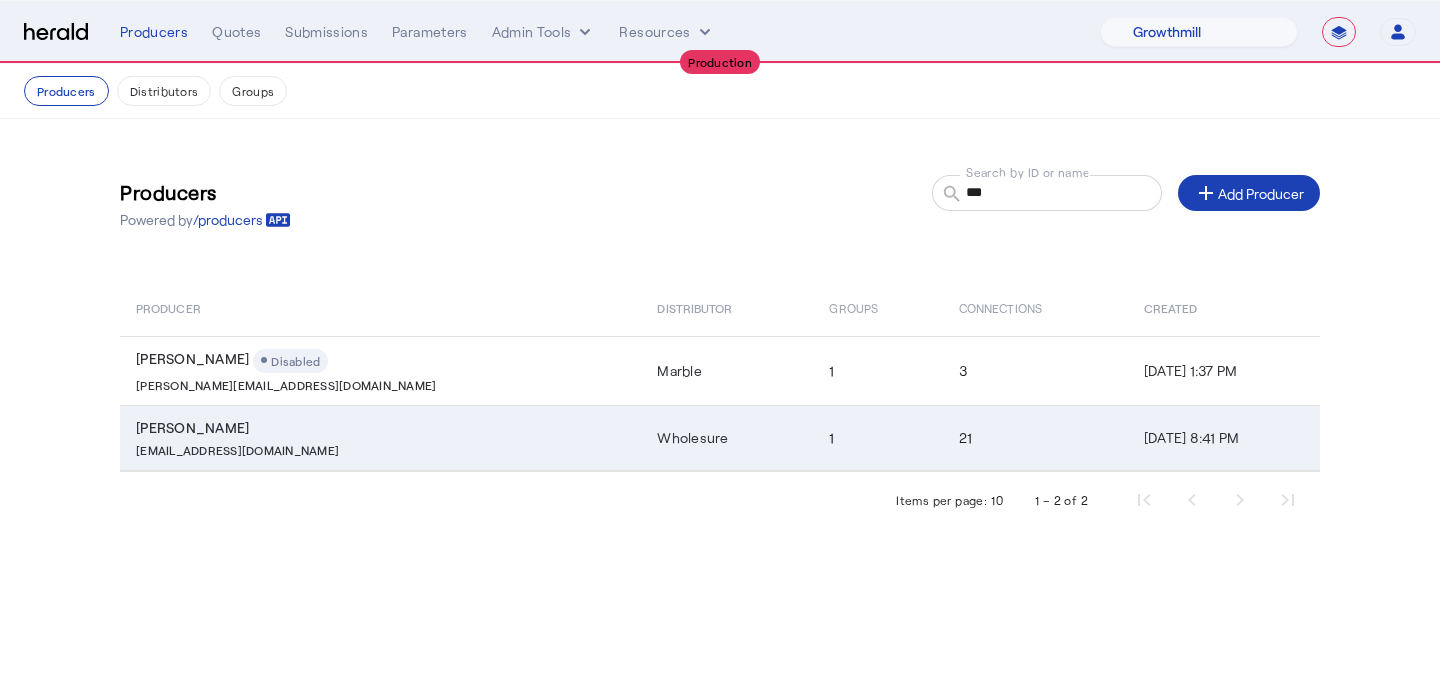 click on "Wholesure" 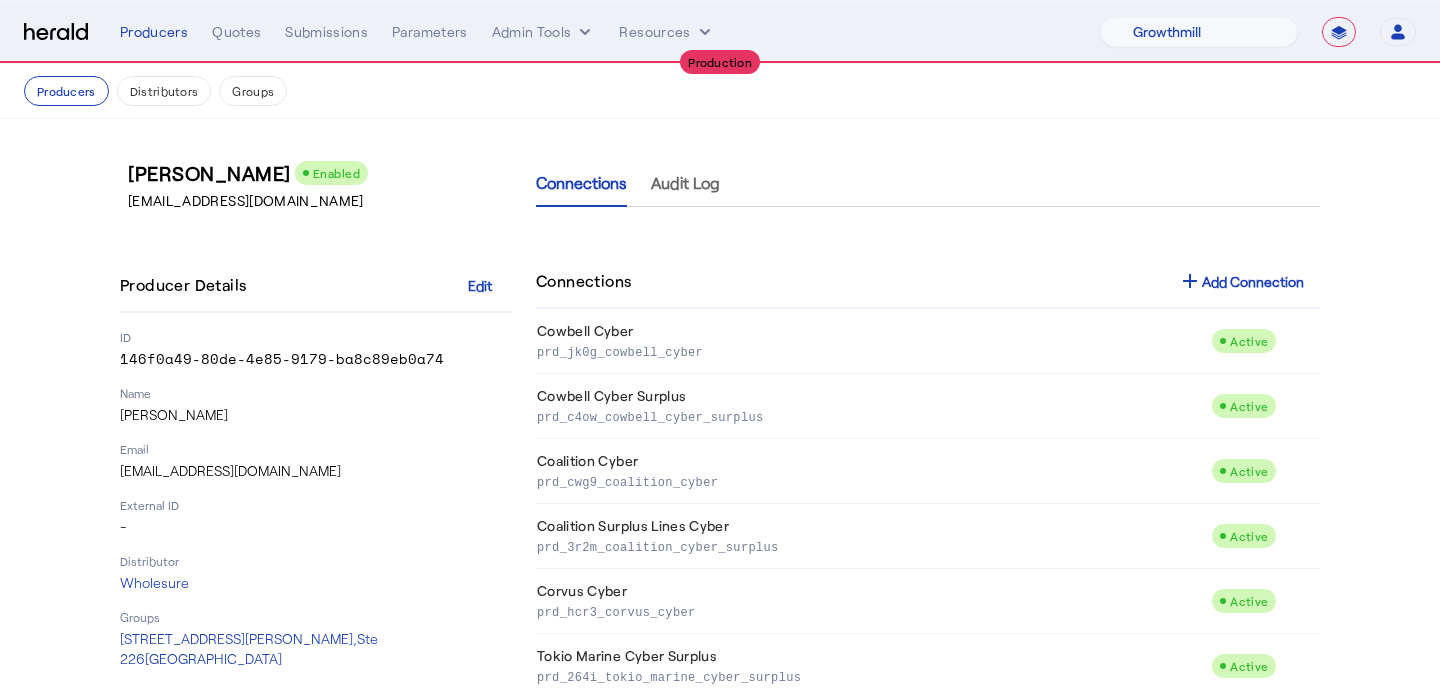 click on "KMerchant@wholesure.com" 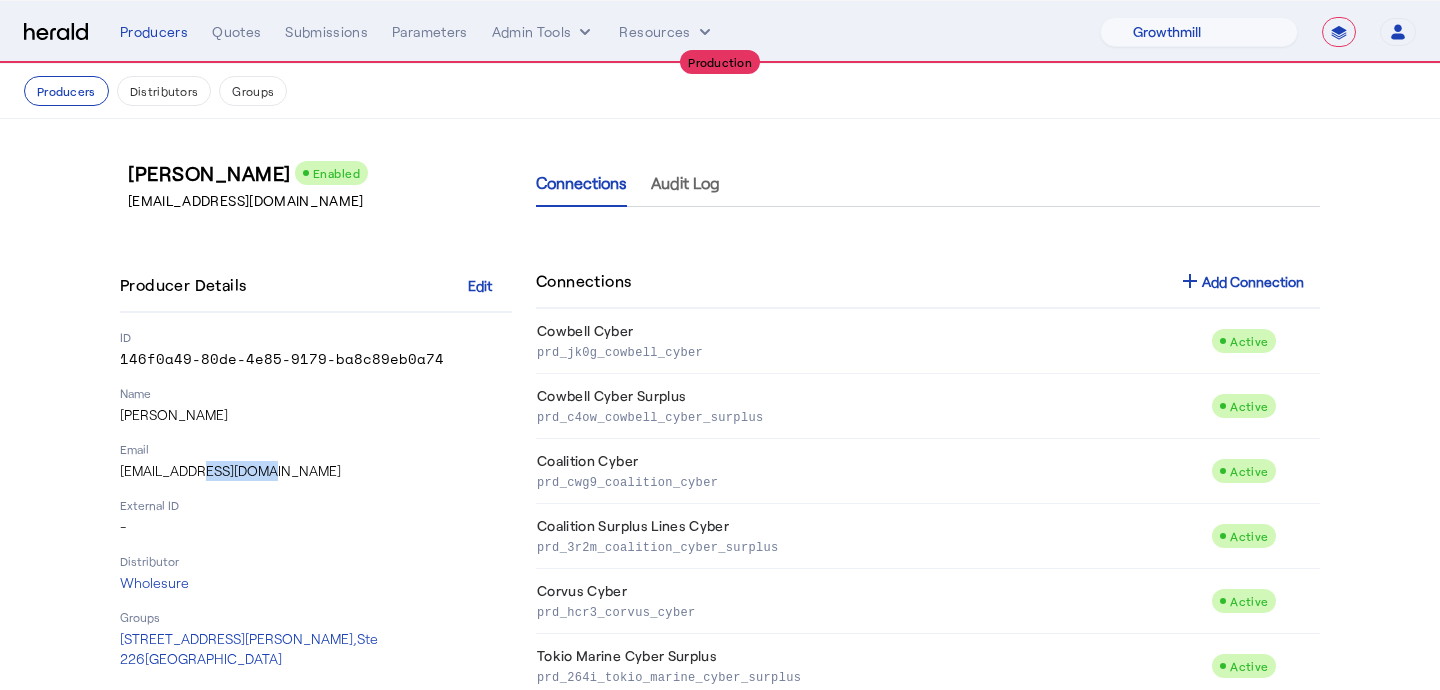 click on "KMerchant@wholesure.com" 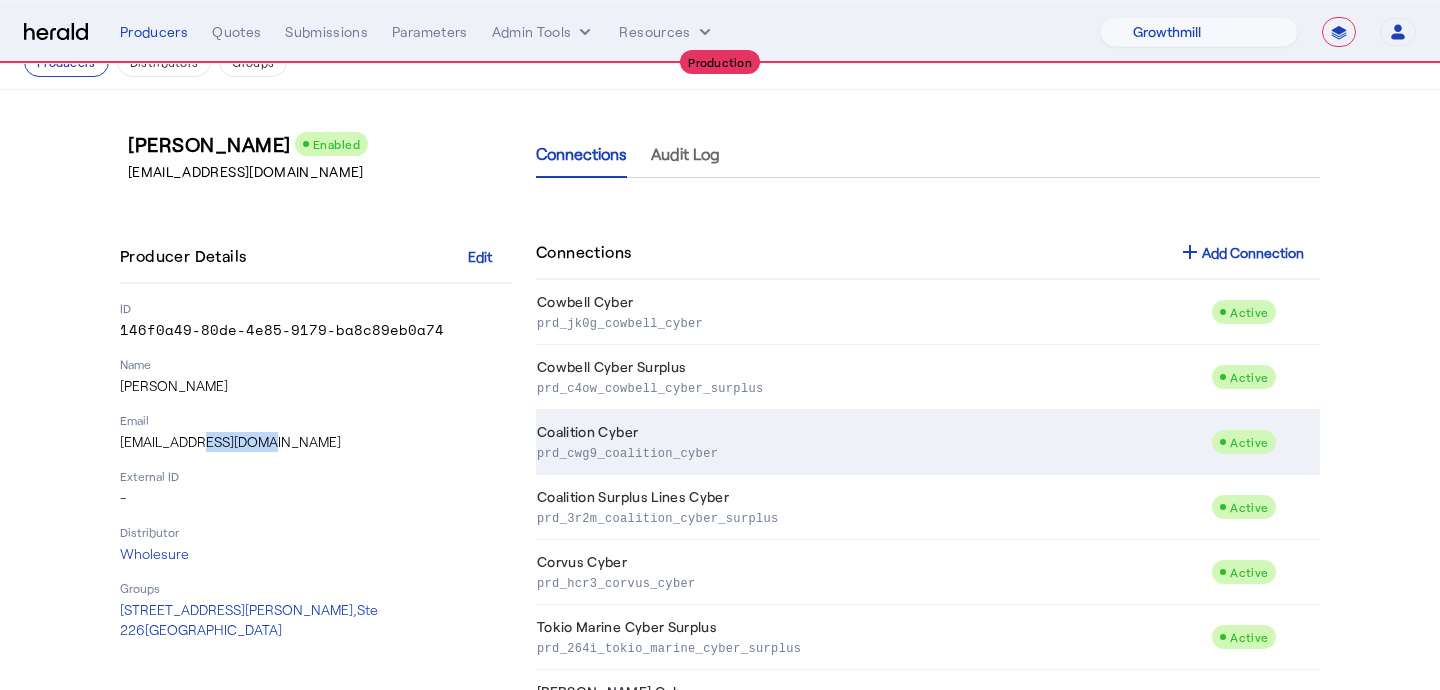 scroll, scrollTop: 31, scrollLeft: 0, axis: vertical 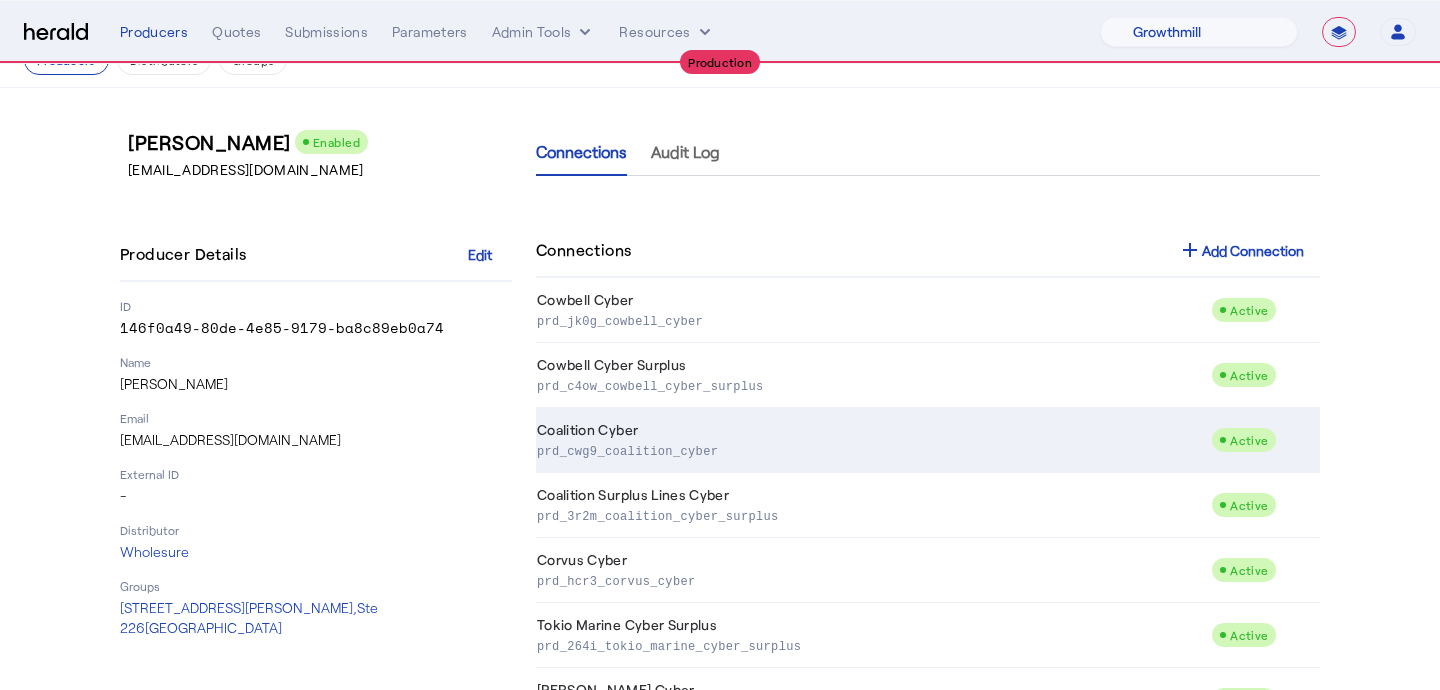 click on "prd_cwg9_coalition_cyber" 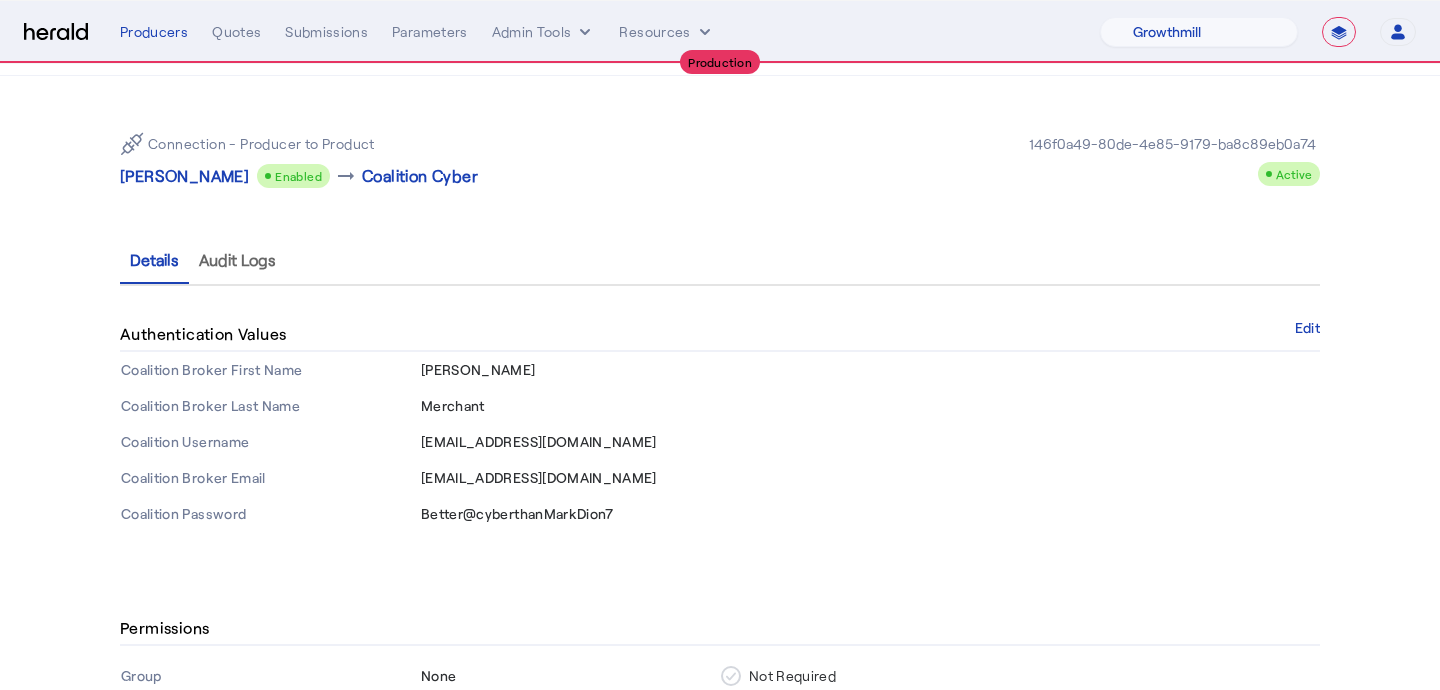 scroll, scrollTop: 48, scrollLeft: 0, axis: vertical 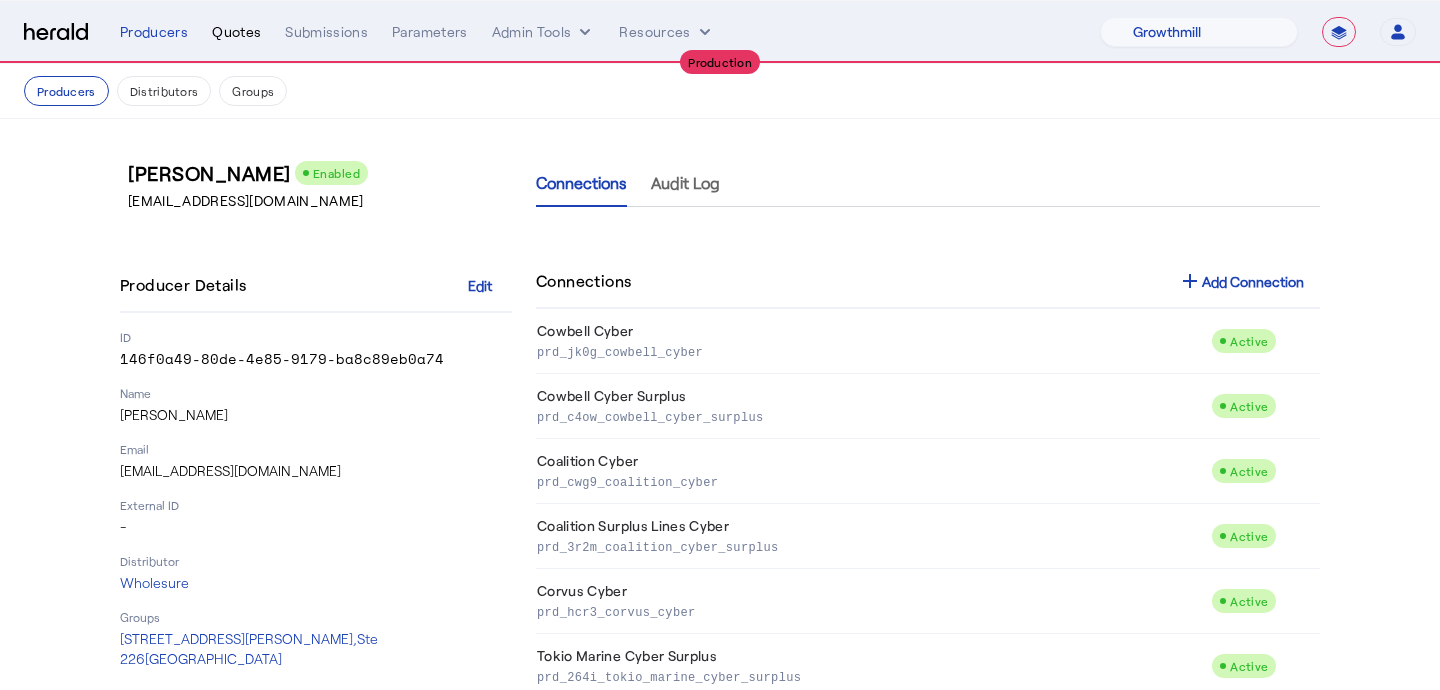 click on "Quotes" at bounding box center (236, 32) 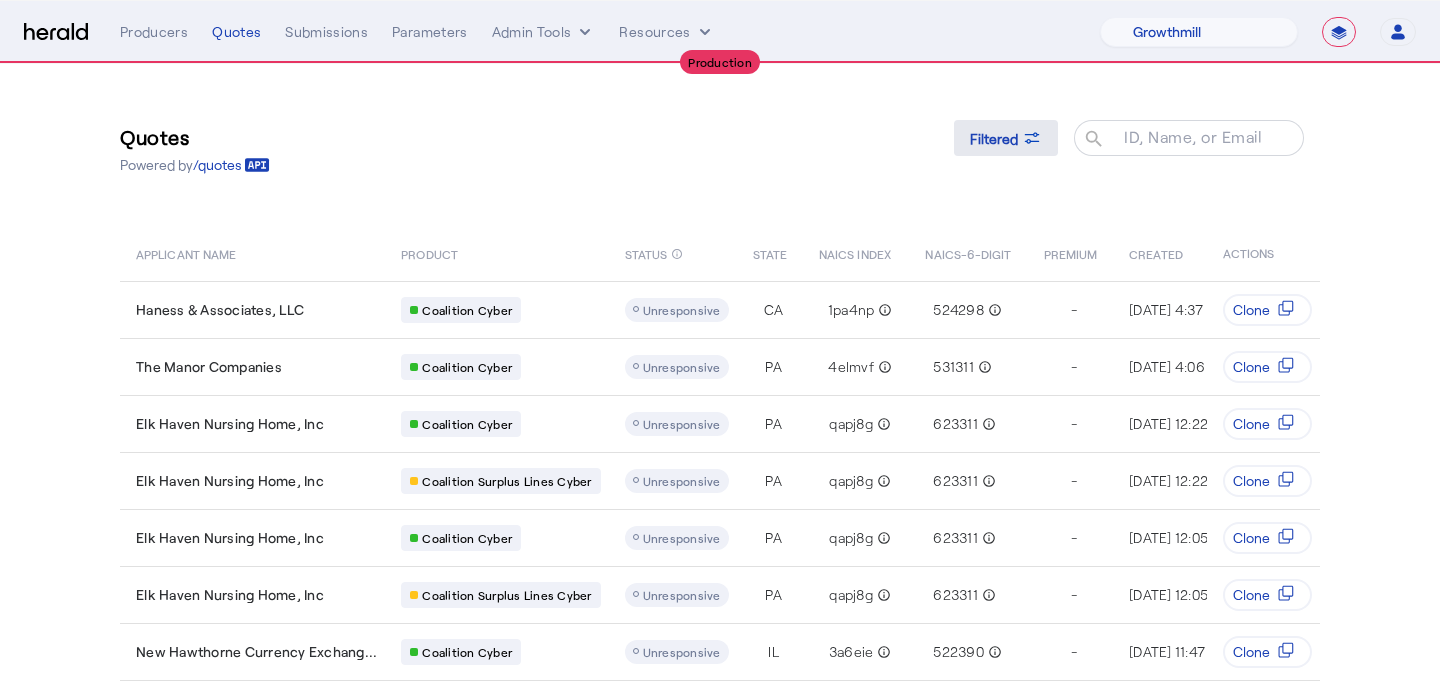 click at bounding box center (1006, 138) 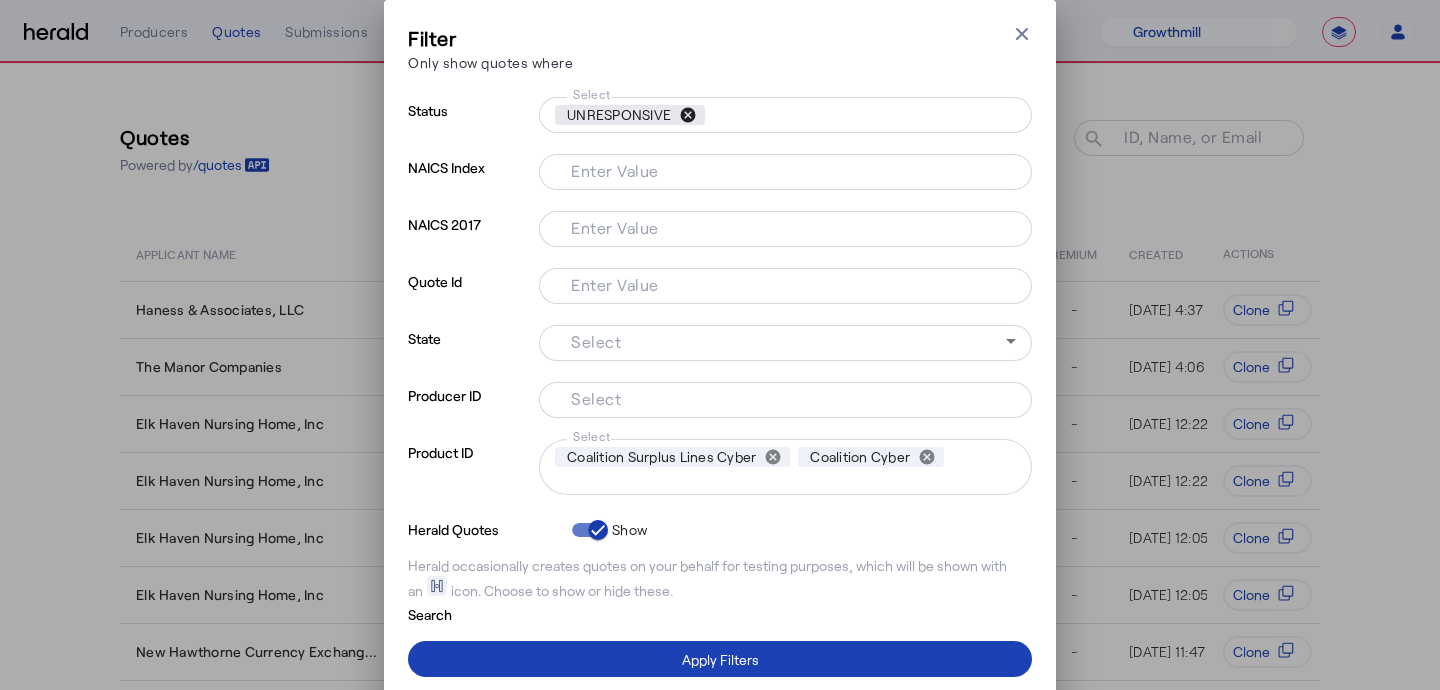 click on "cancel" at bounding box center [688, 115] 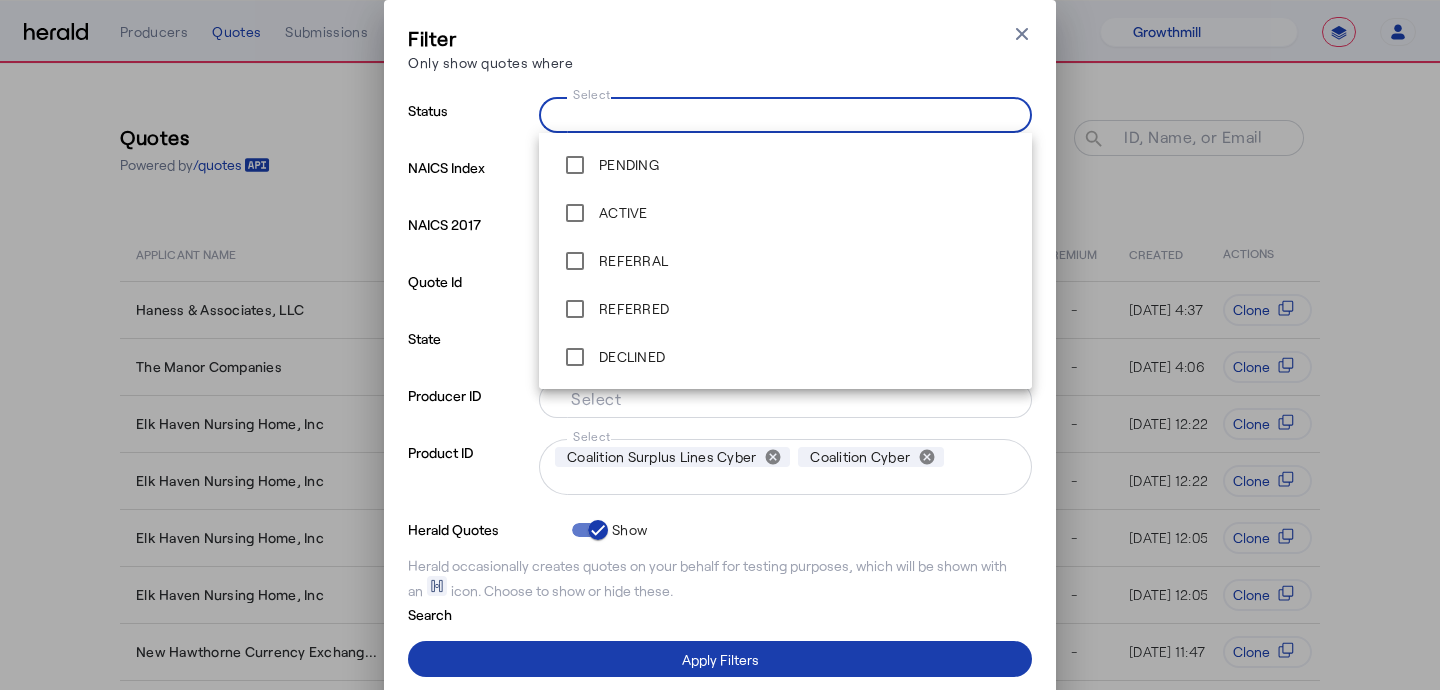 click at bounding box center [720, 659] 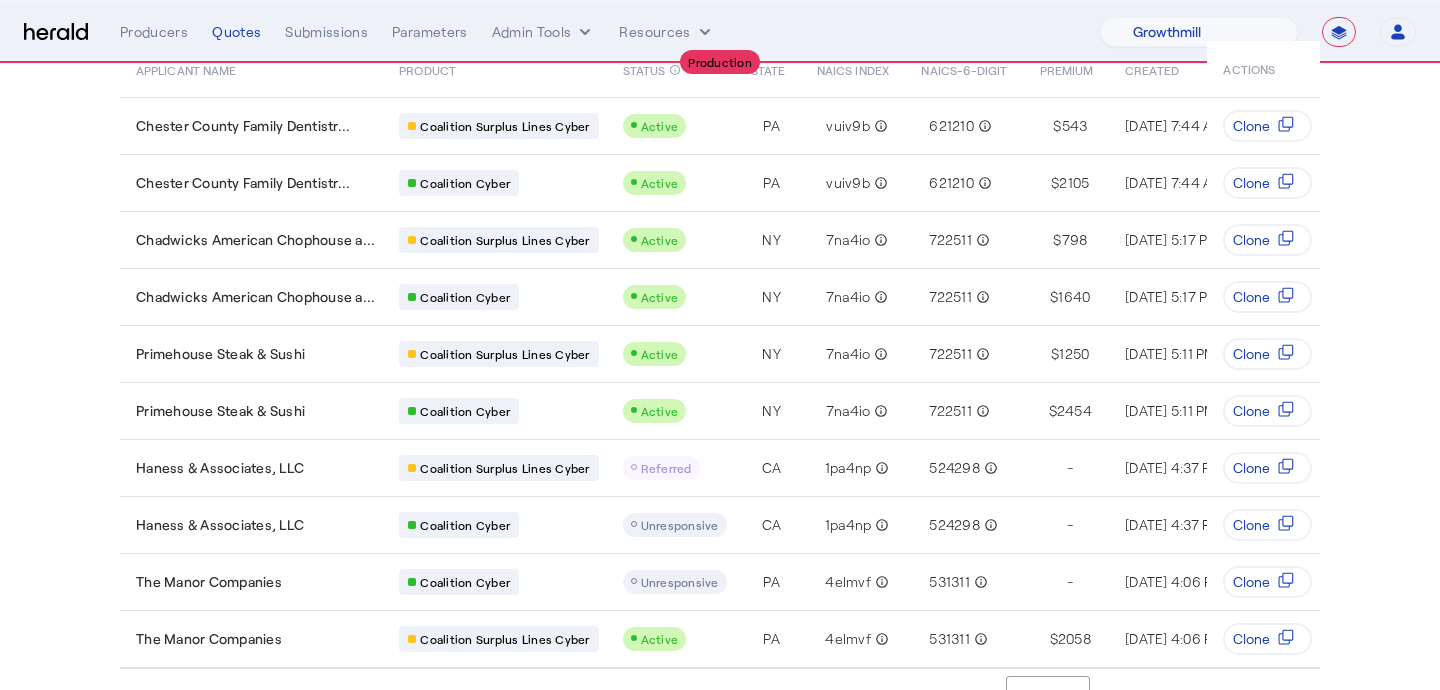 scroll, scrollTop: 219, scrollLeft: 0, axis: vertical 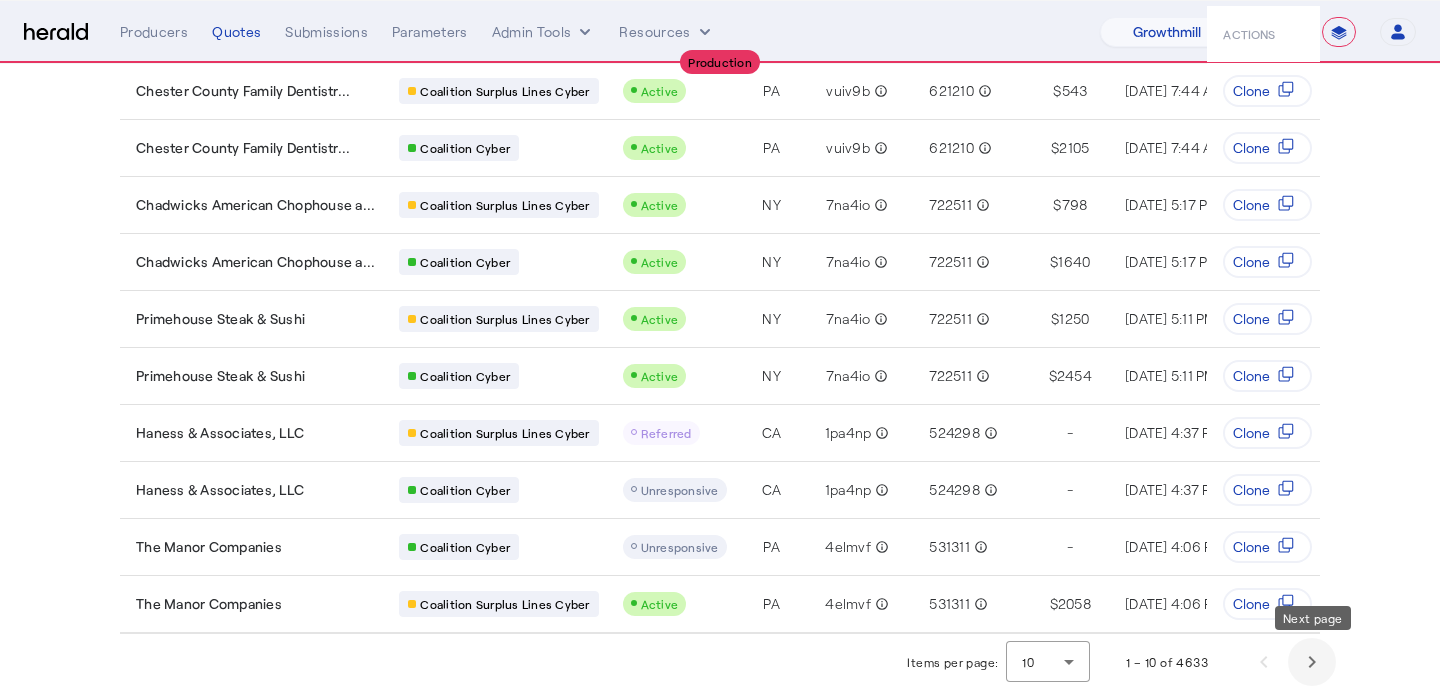 click 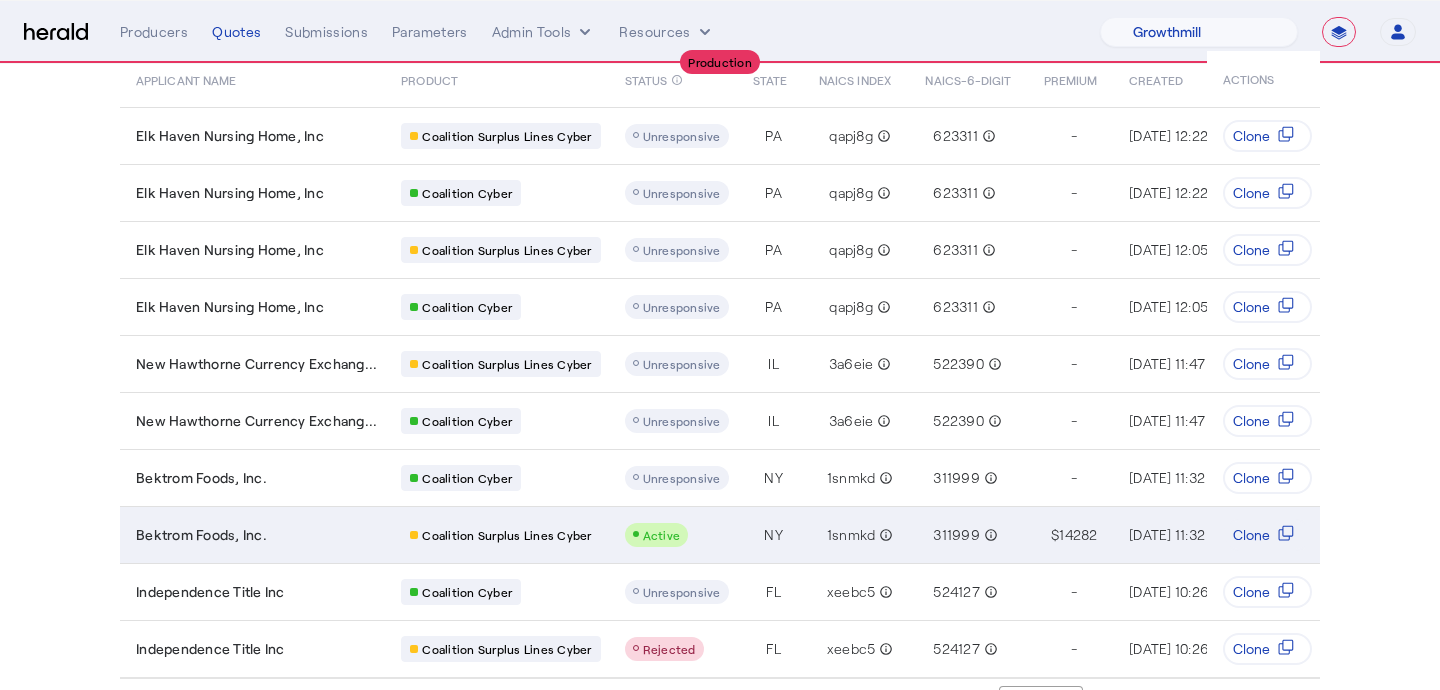 scroll, scrollTop: 219, scrollLeft: 0, axis: vertical 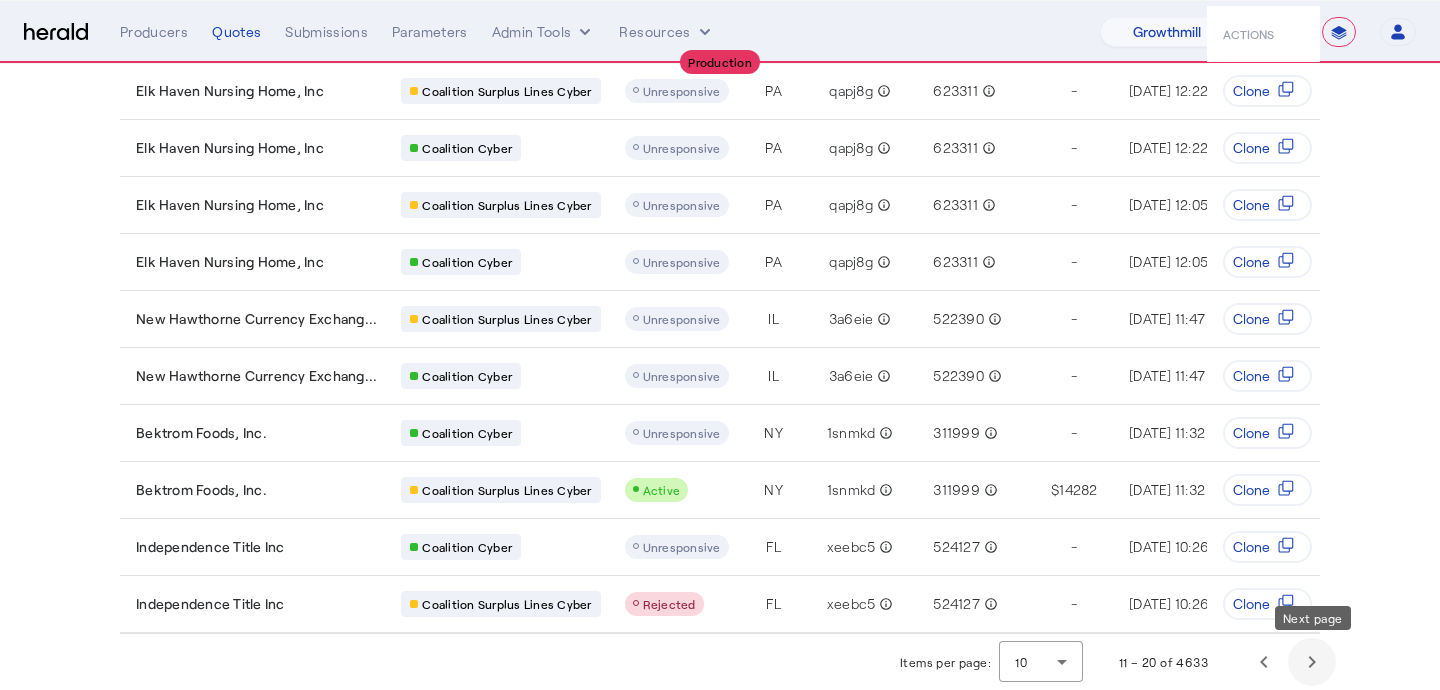 click 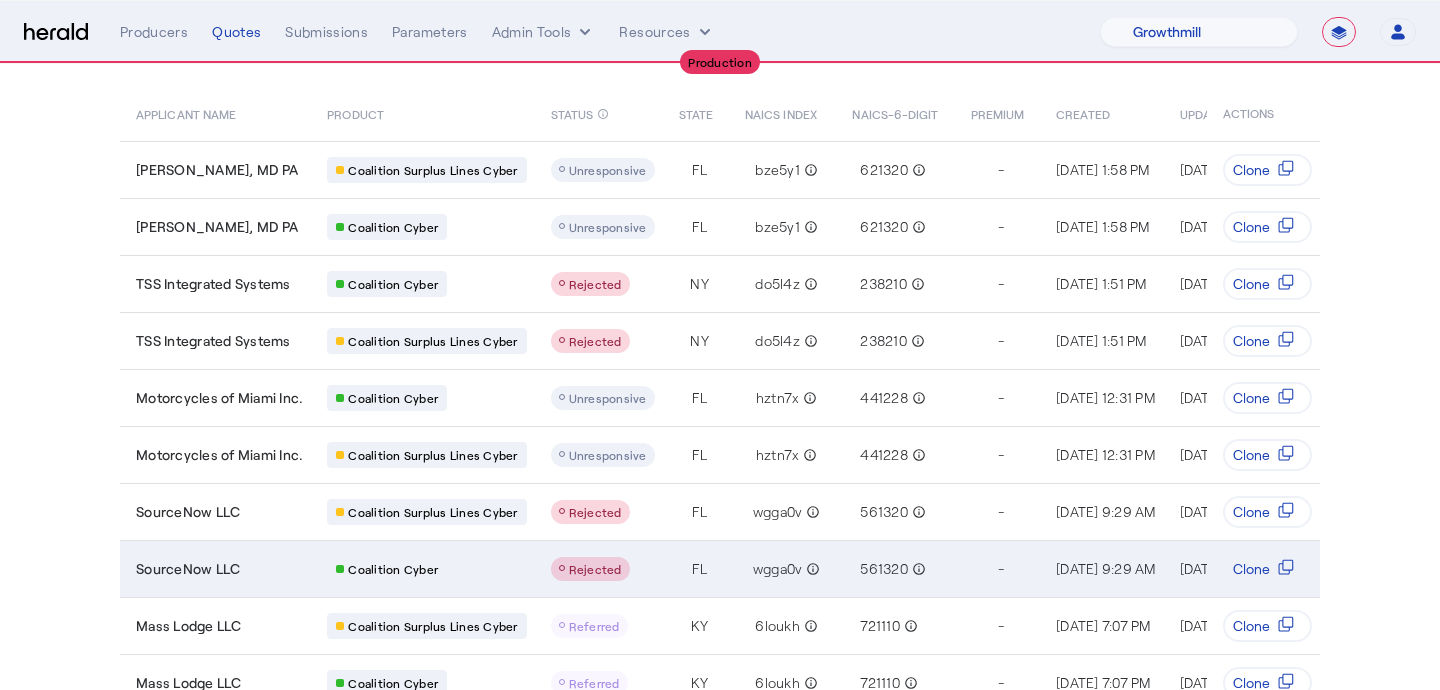 scroll, scrollTop: 134, scrollLeft: 0, axis: vertical 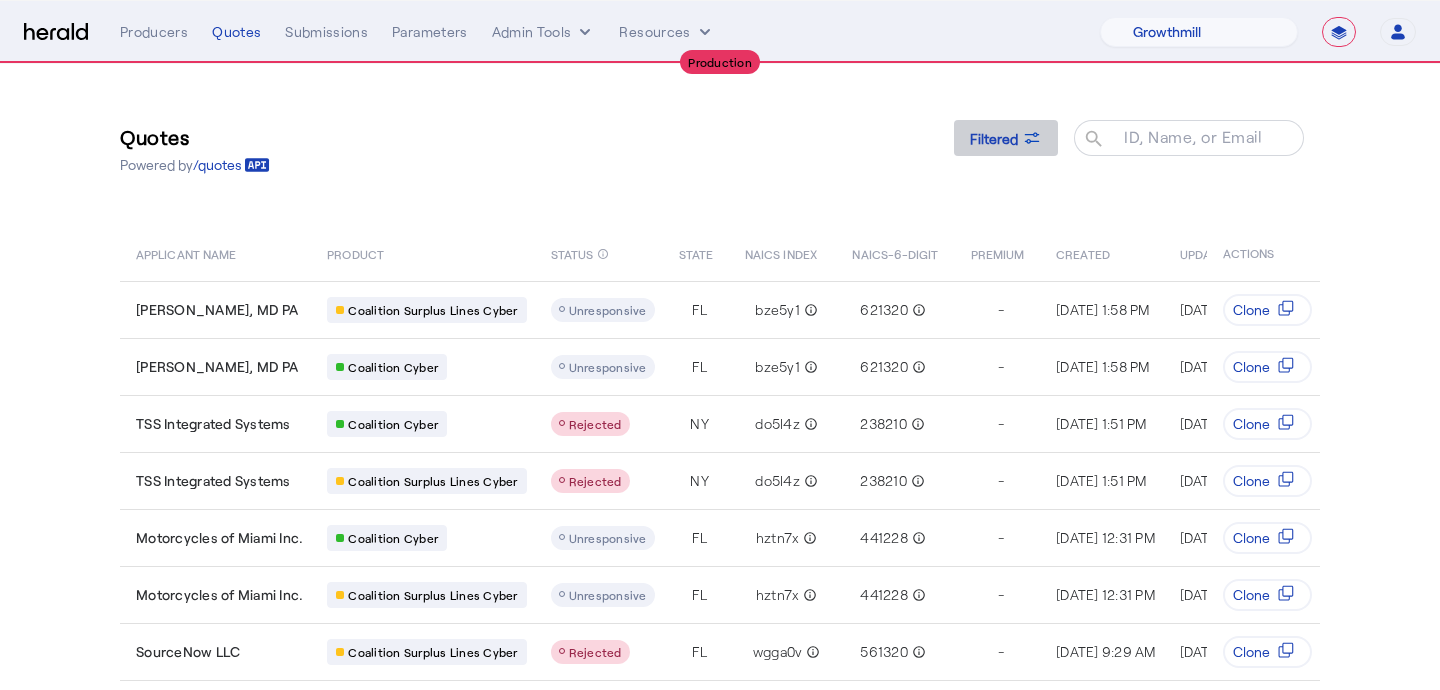 click at bounding box center [1006, 138] 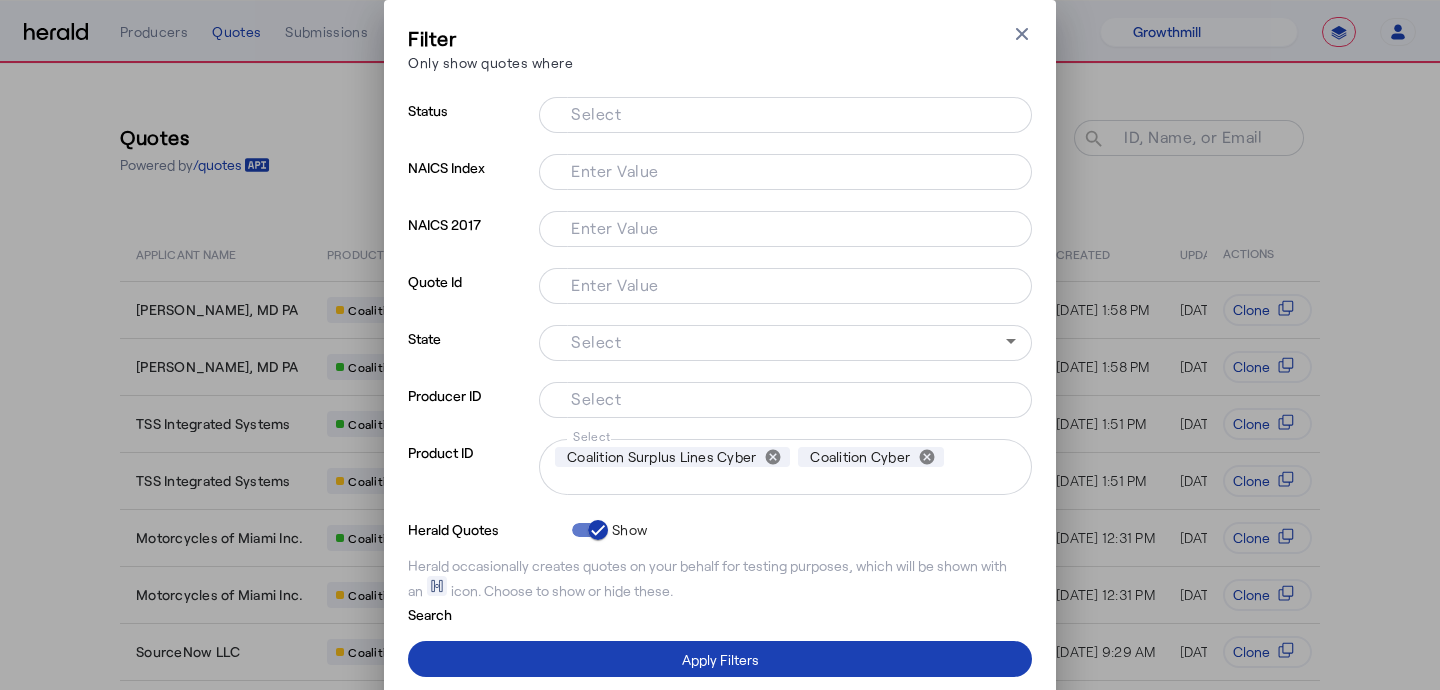 click on "Select" at bounding box center (781, 398) 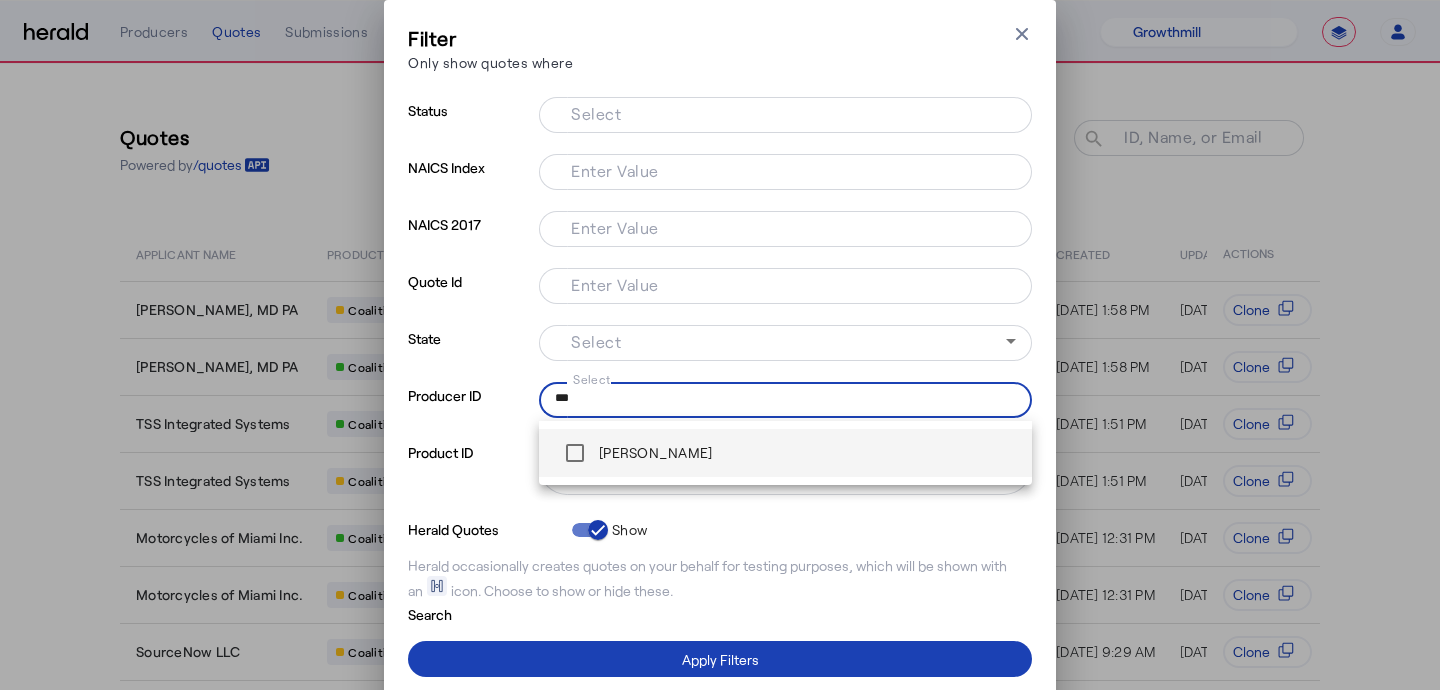 type on "***" 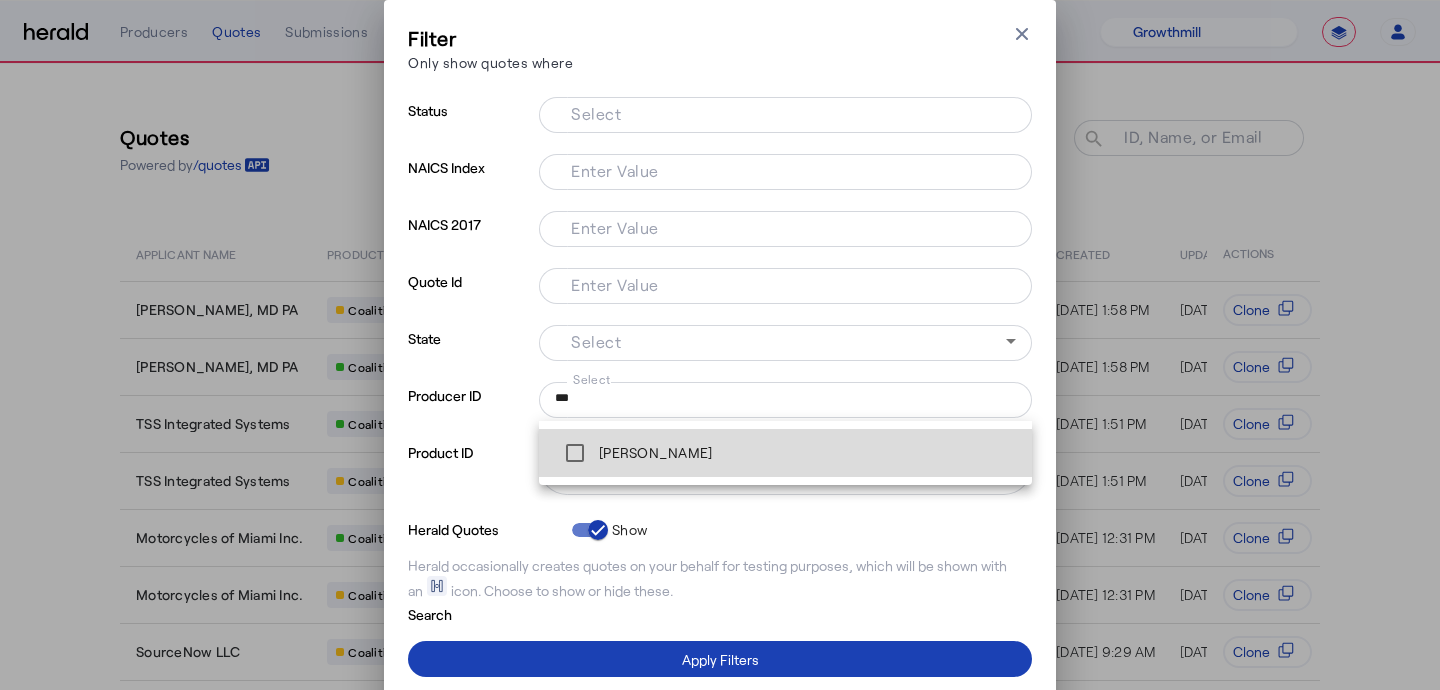 click on "Kevin Merchant" at bounding box center (653, 453) 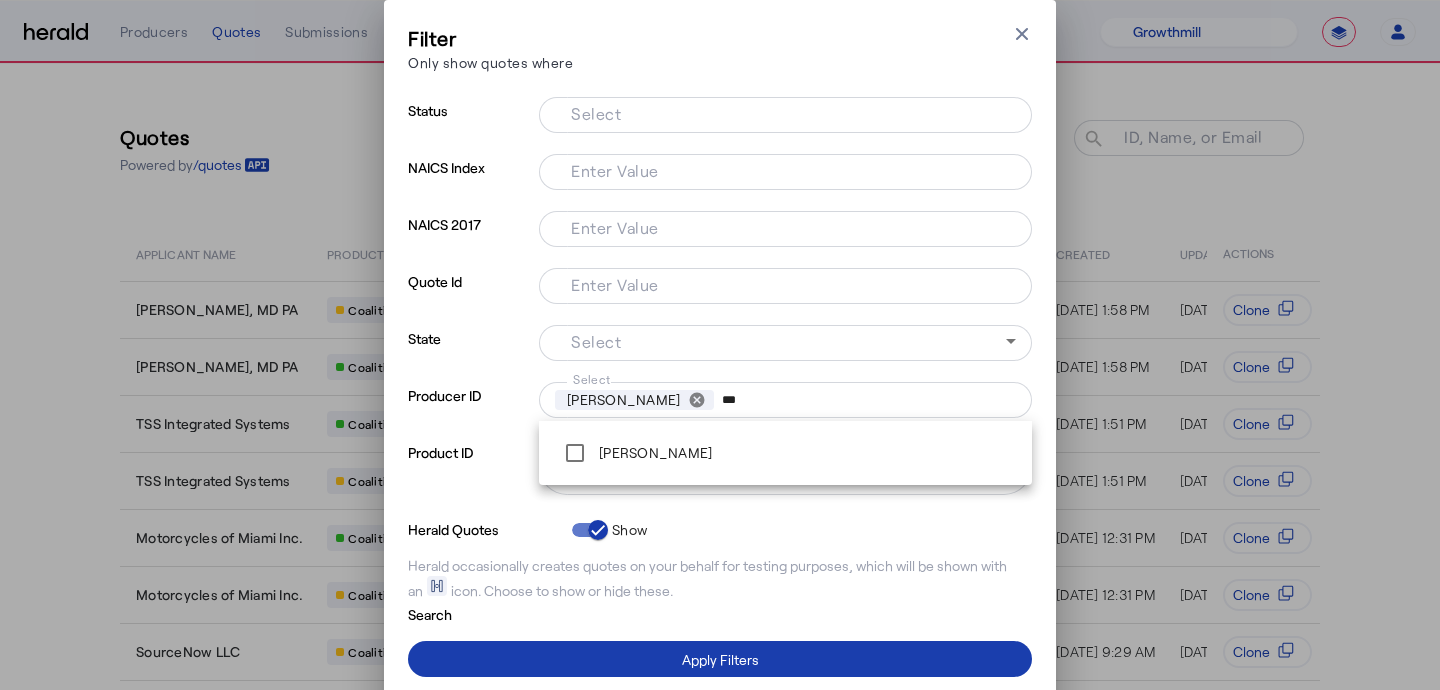 click at bounding box center (720, 659) 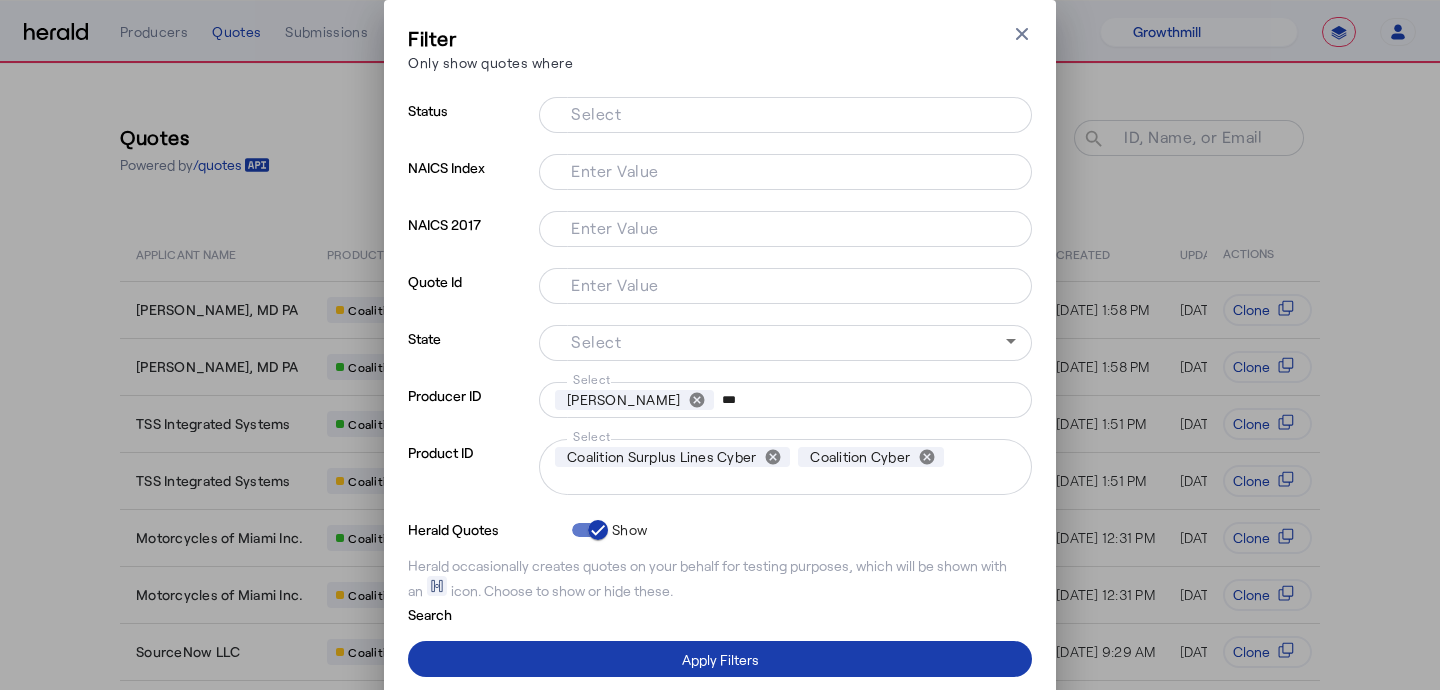 type 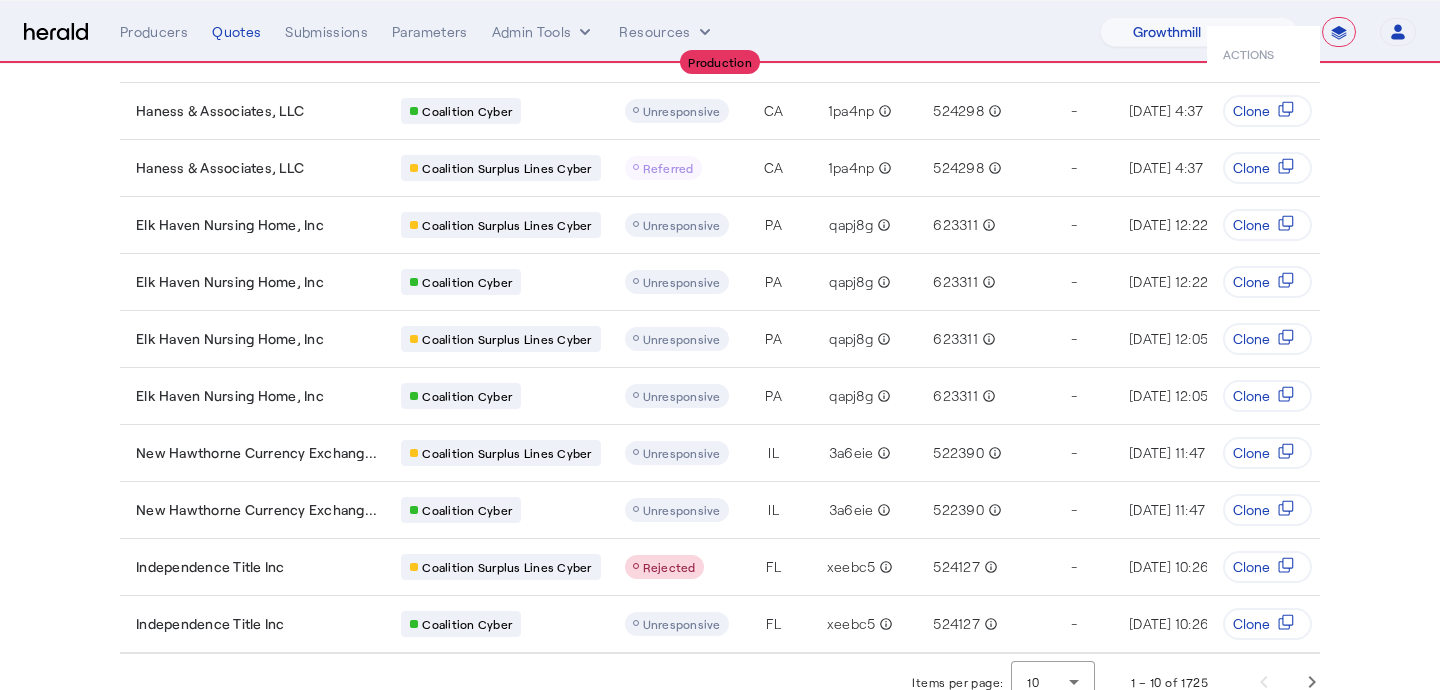 scroll, scrollTop: 219, scrollLeft: 0, axis: vertical 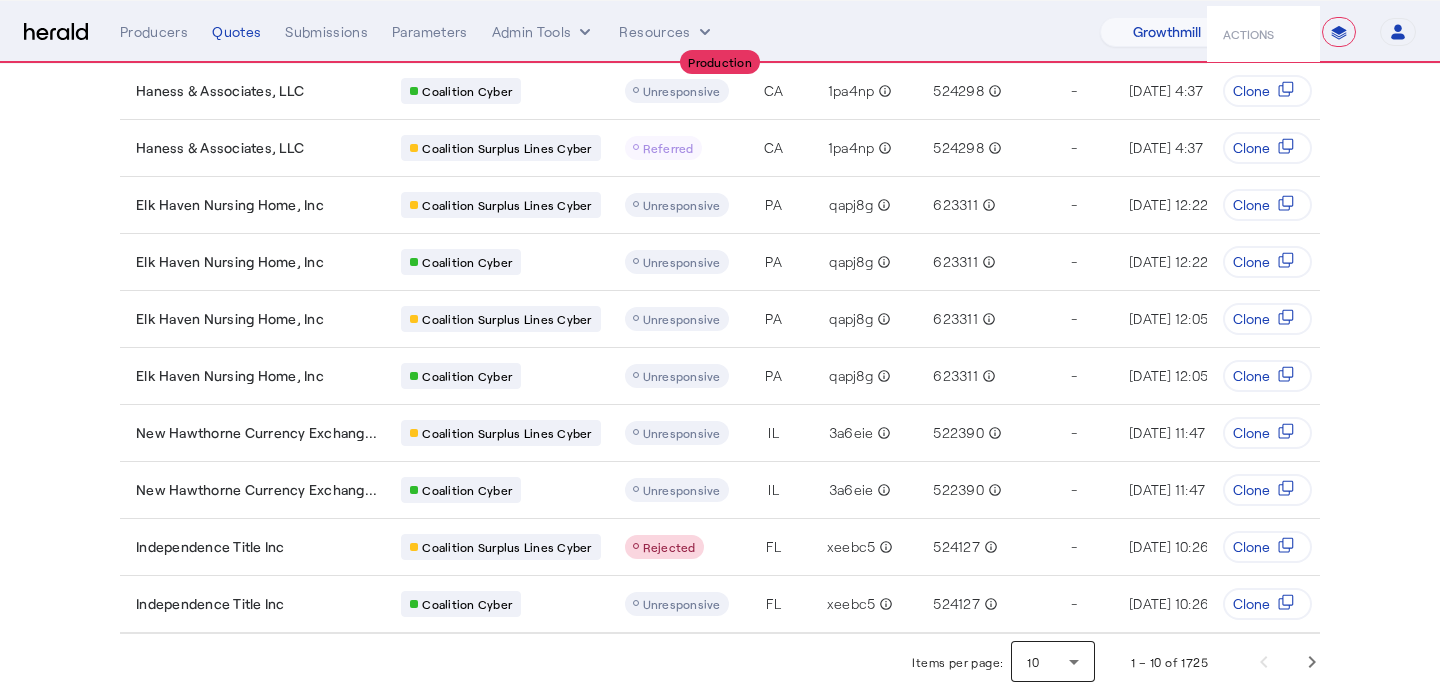 click on "10" at bounding box center [1048, 662] 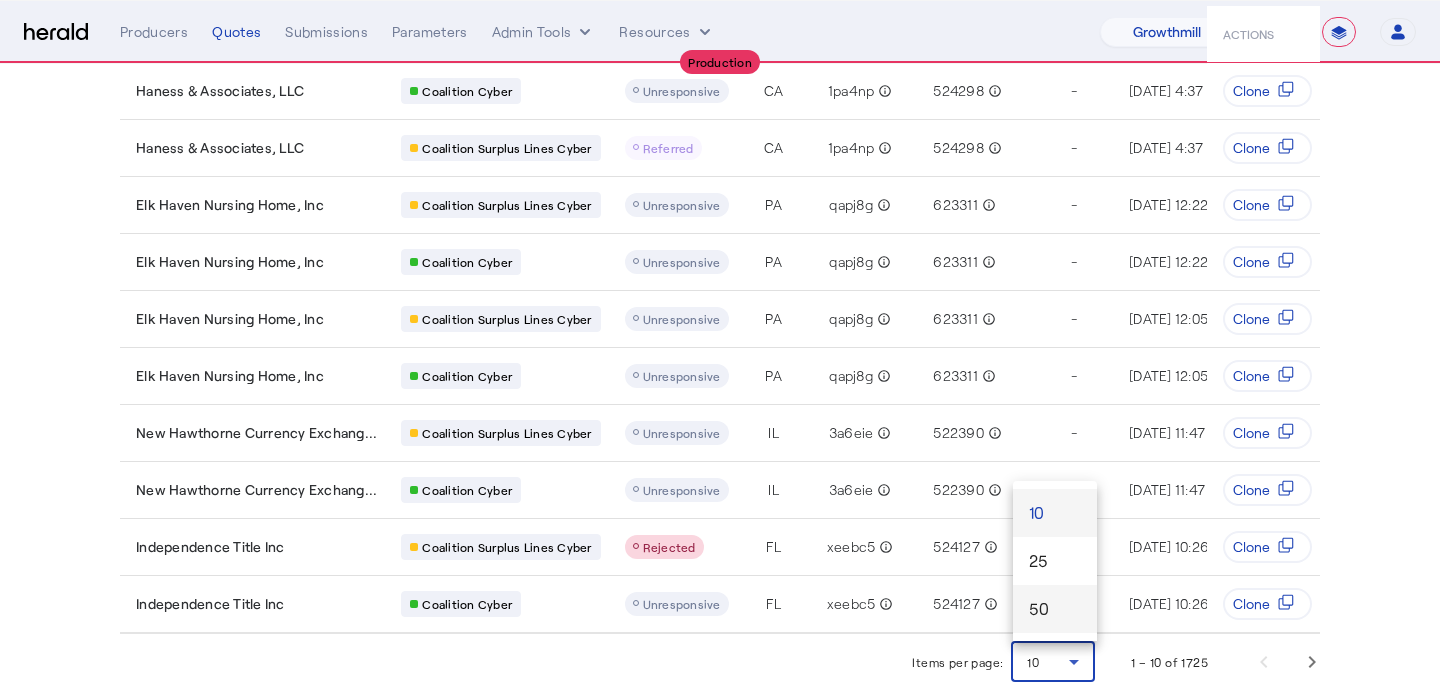 click on "50" at bounding box center [1055, 609] 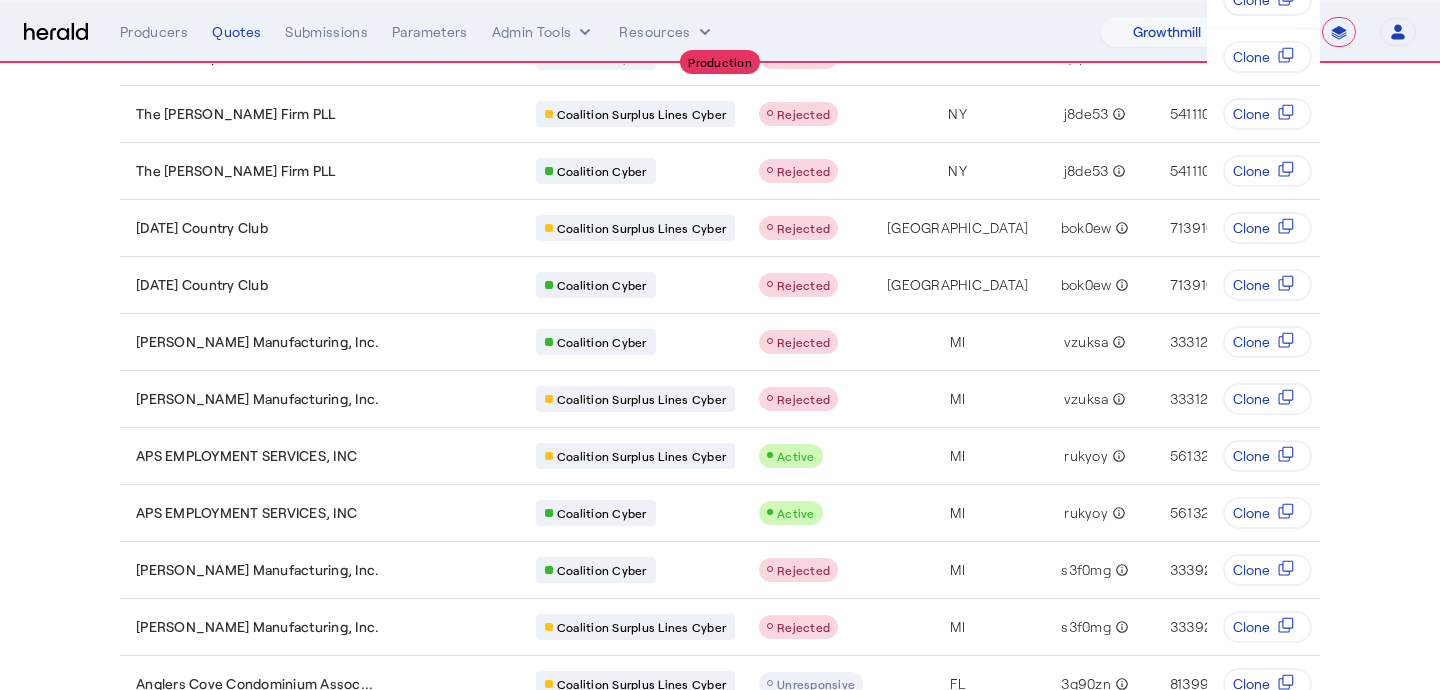 scroll, scrollTop: 1933, scrollLeft: 0, axis: vertical 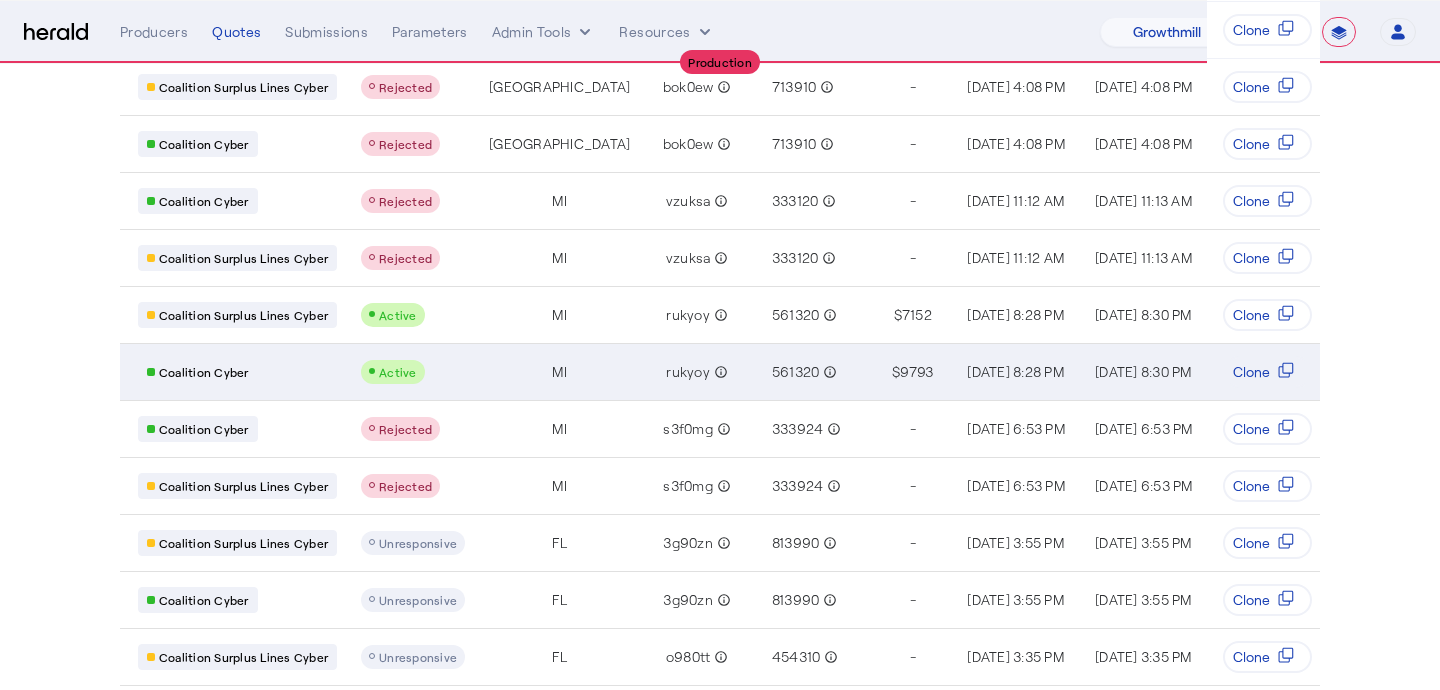 click on "Jun 28, 2025, 8:28 PM" at bounding box center [1015, 371] 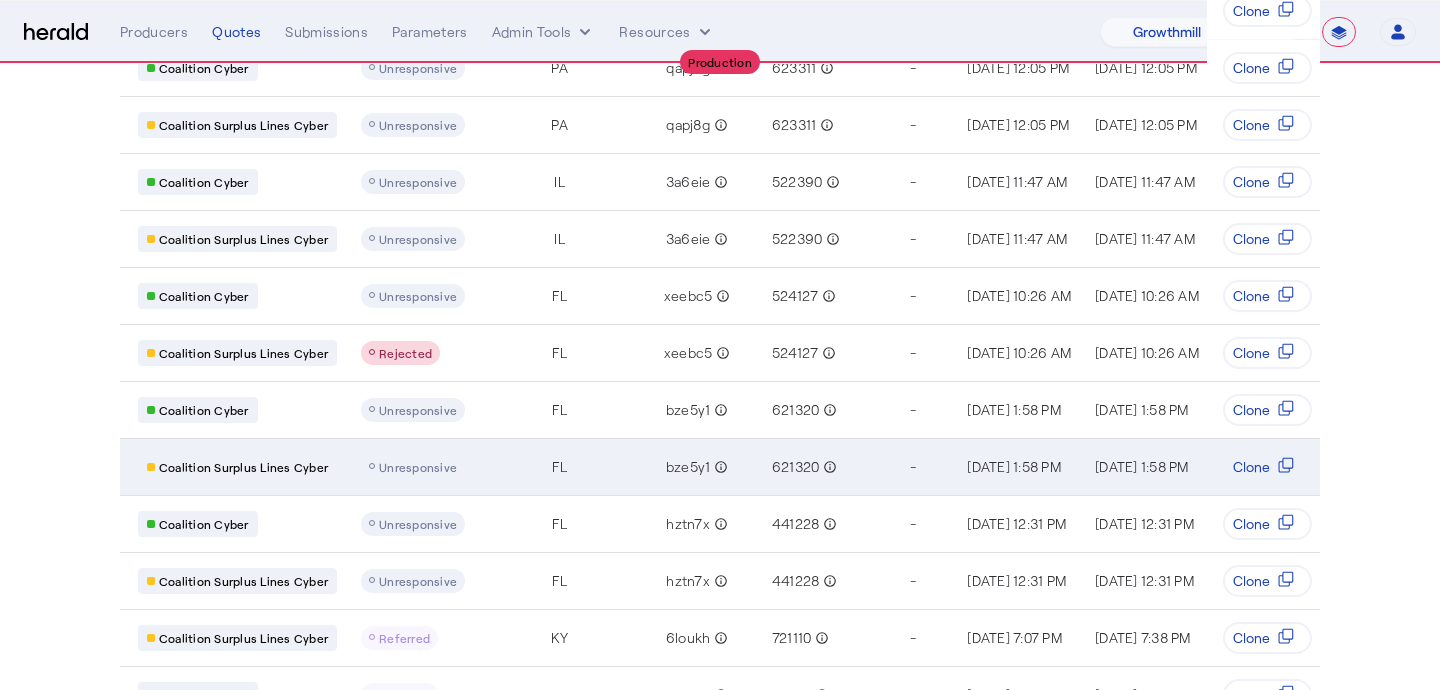 scroll, scrollTop: 0, scrollLeft: 0, axis: both 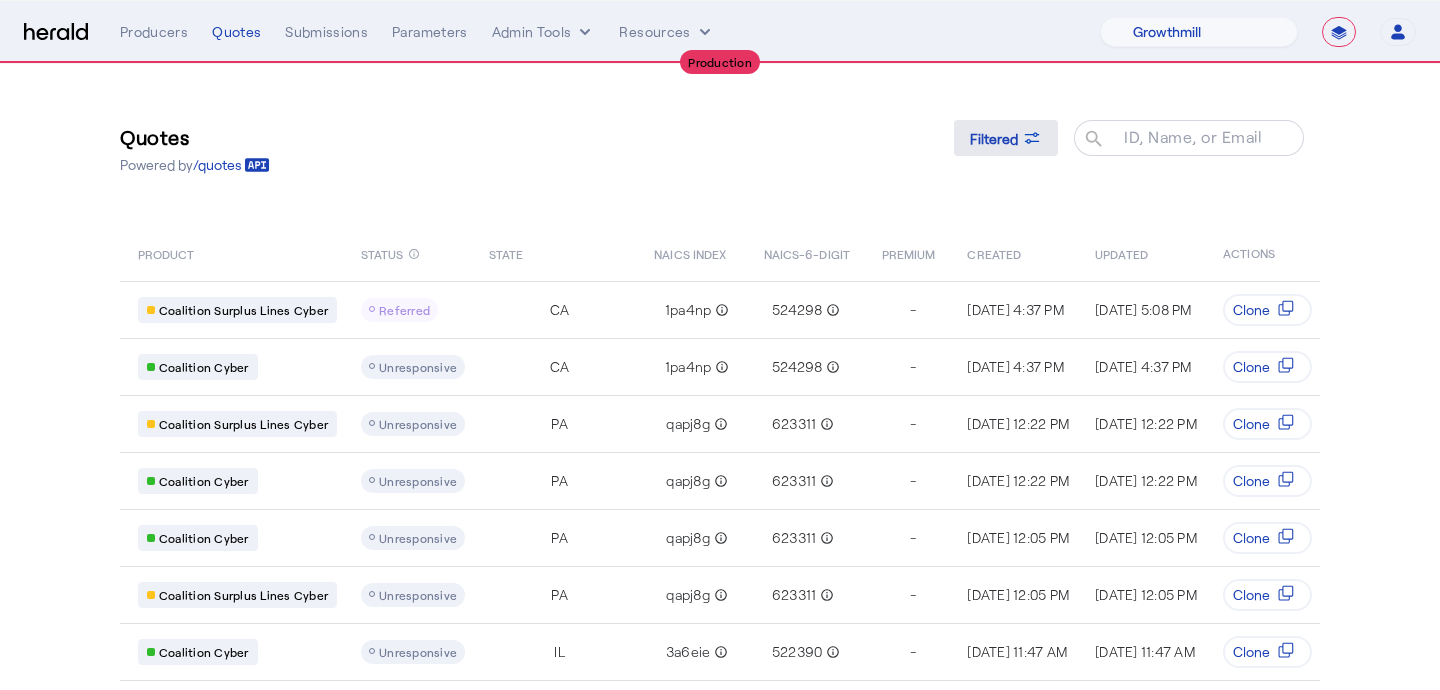 click at bounding box center (1006, 138) 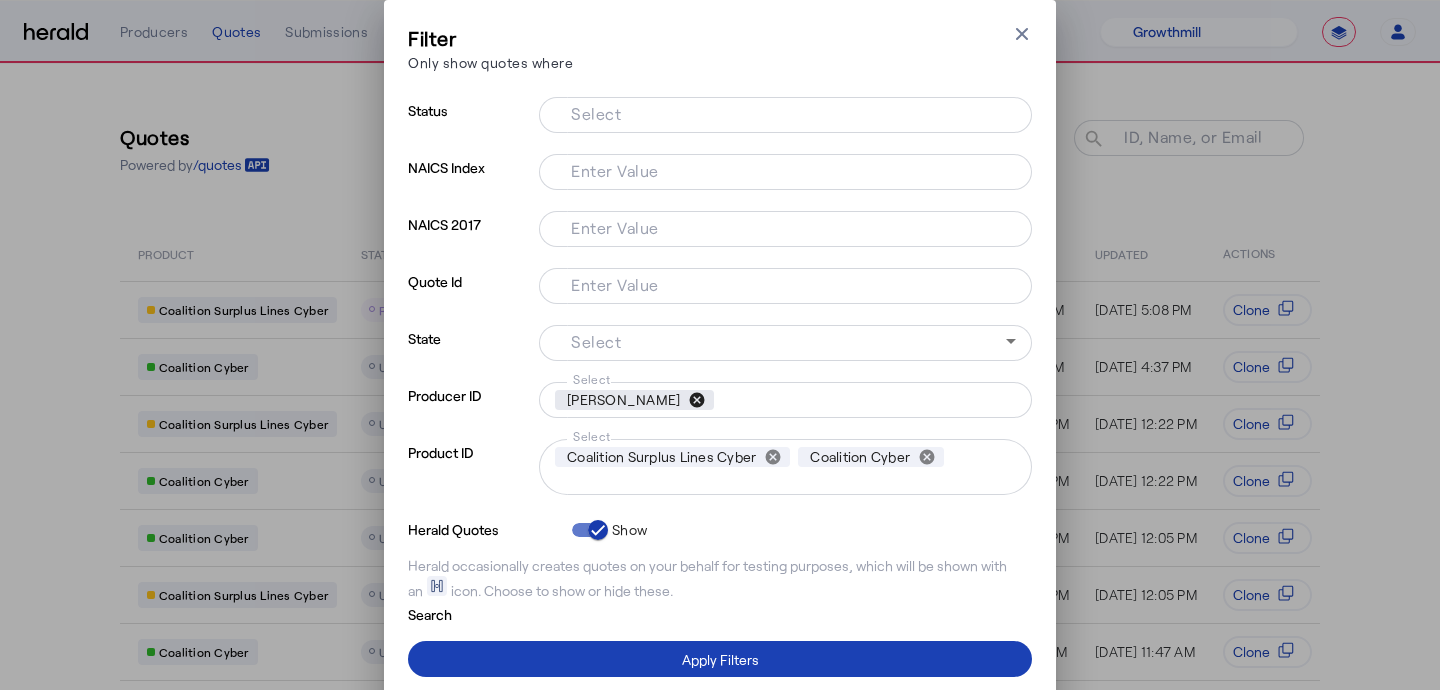 click on "cancel" at bounding box center (697, 400) 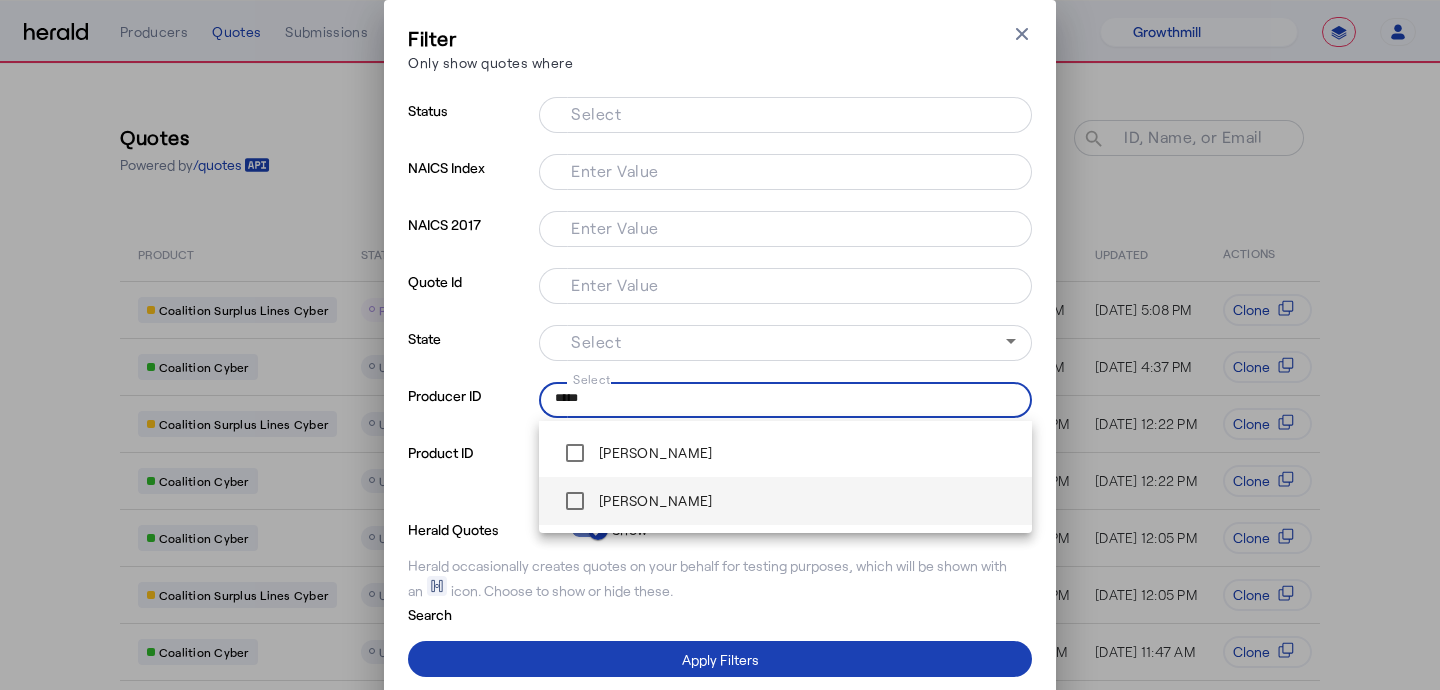 type on "*****" 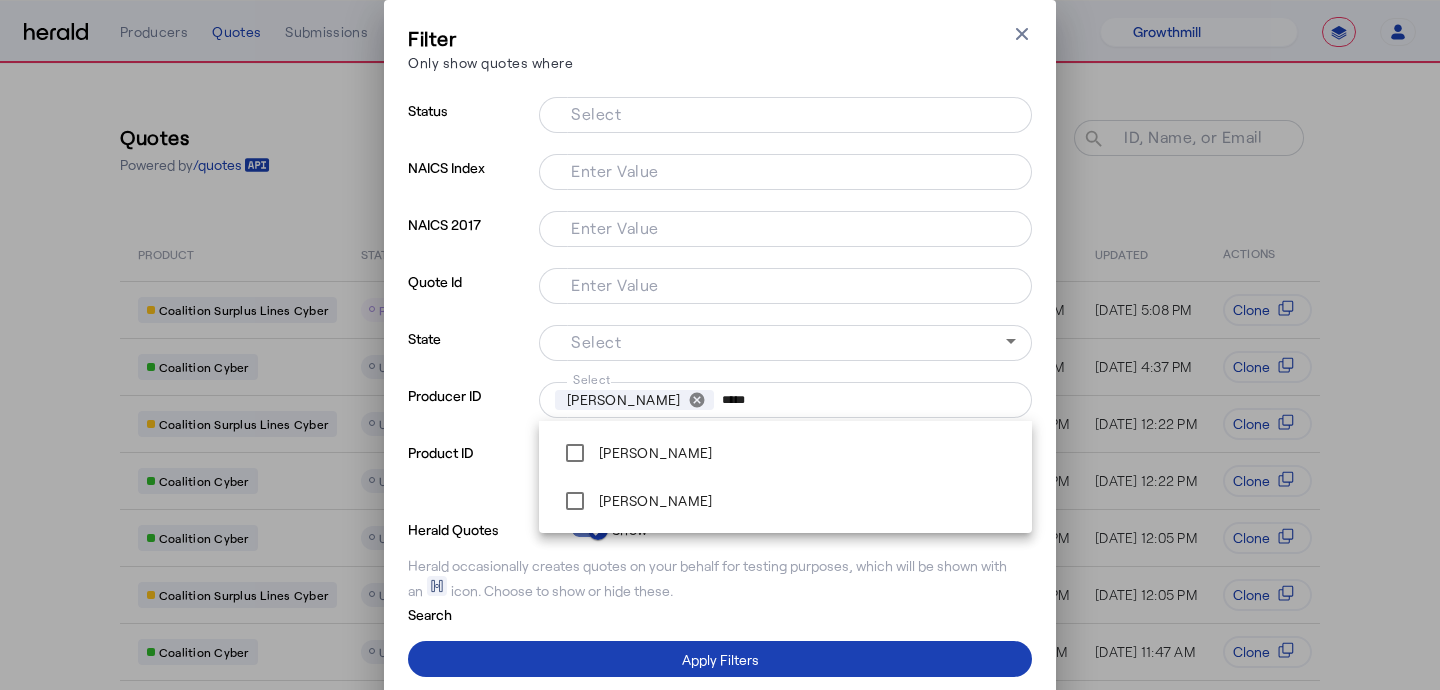 click on "Product ID" at bounding box center [469, 477] 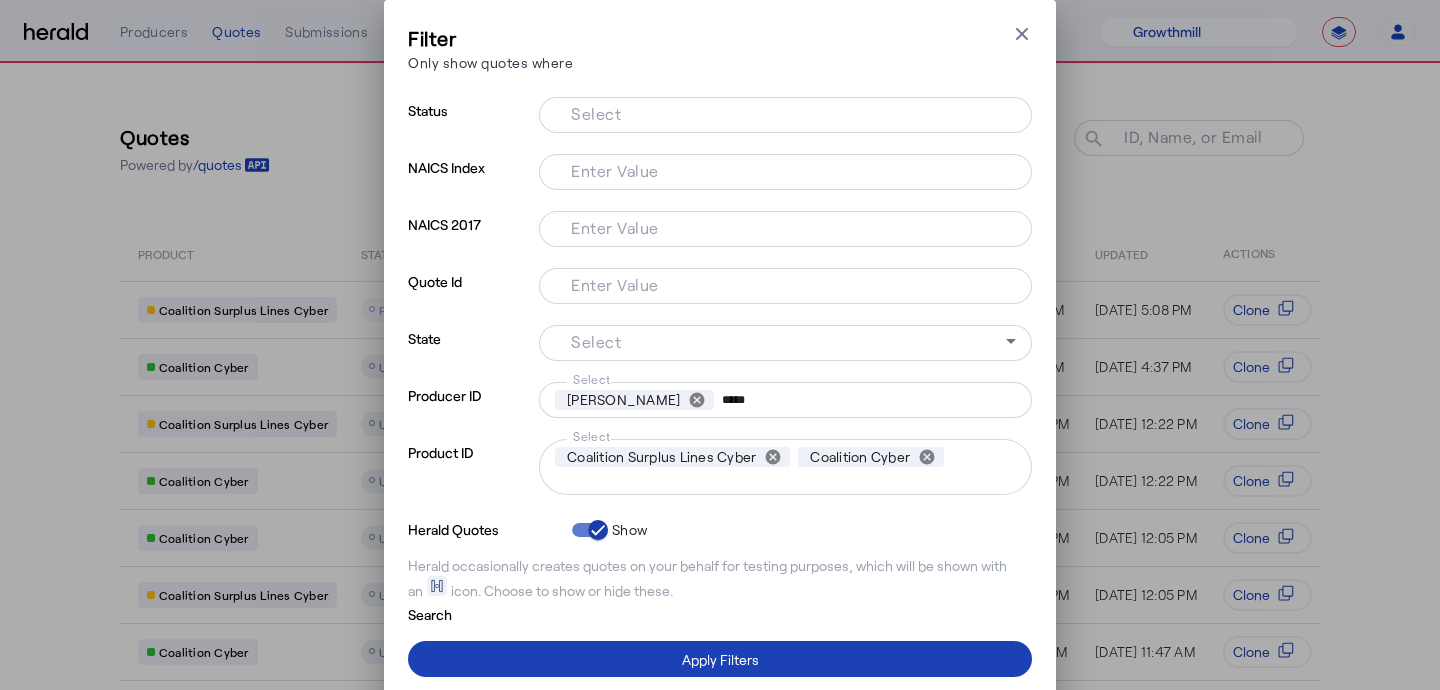 type 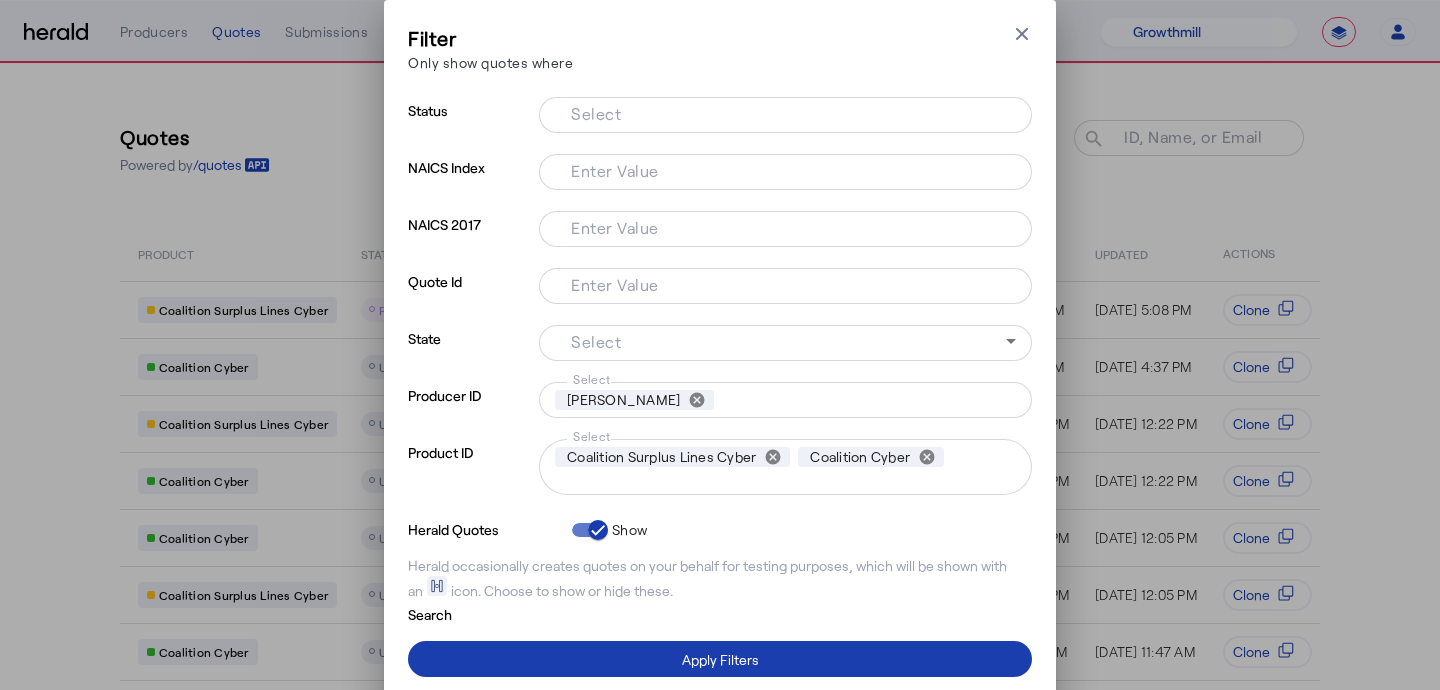click at bounding box center (720, 659) 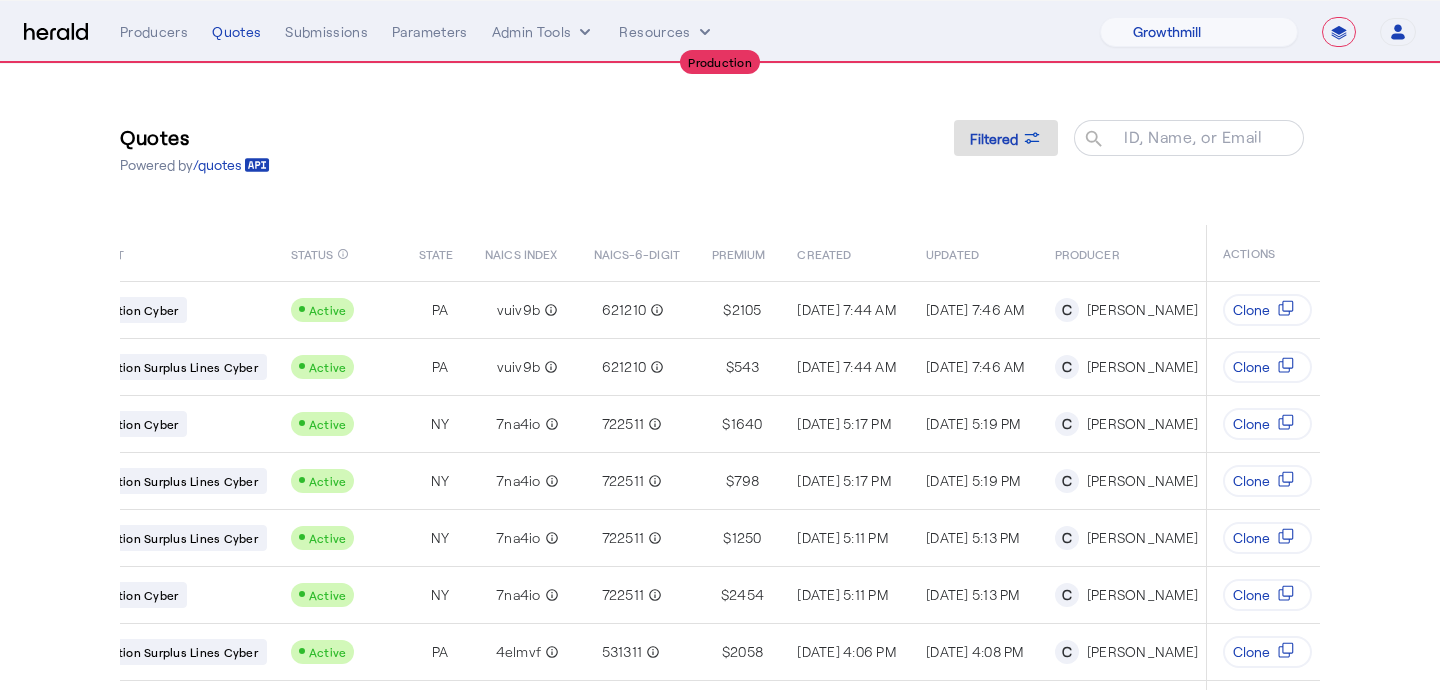 scroll, scrollTop: 0, scrollLeft: 371, axis: horizontal 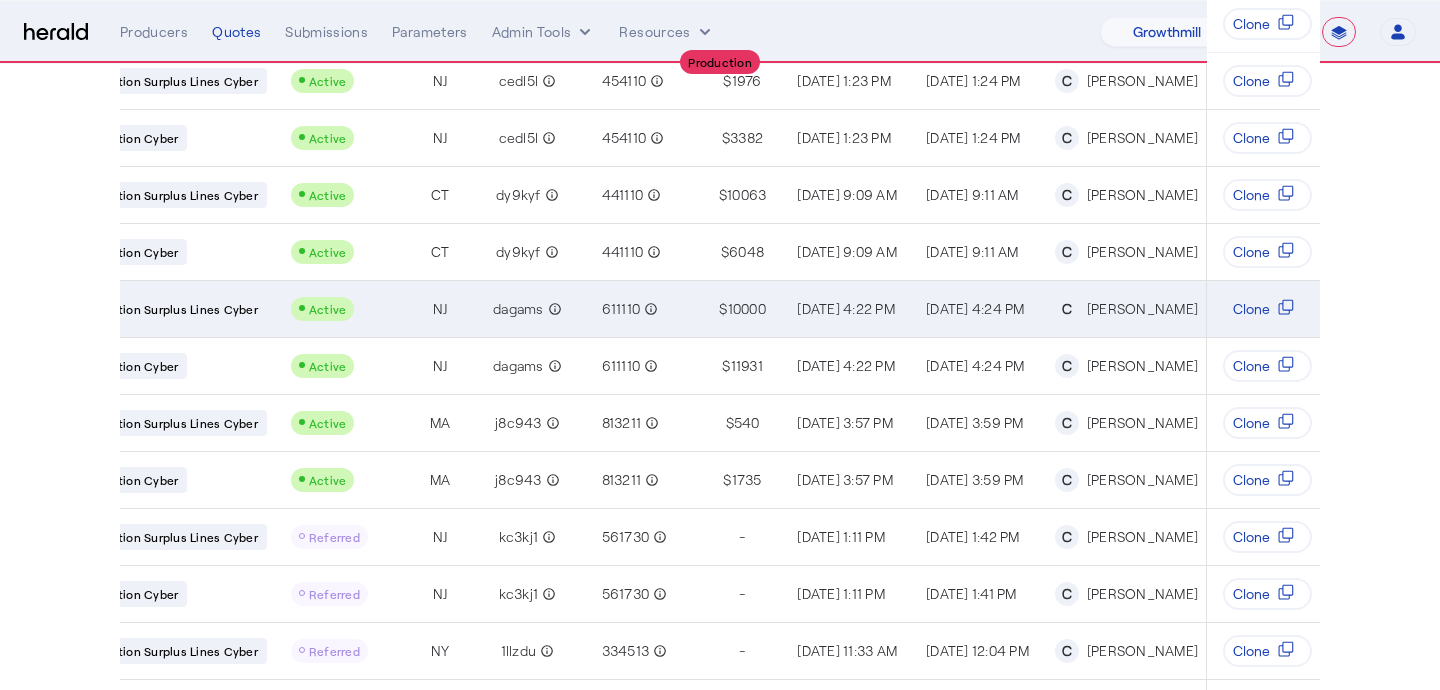 click on "dagams info_outline" at bounding box center (523, 308) 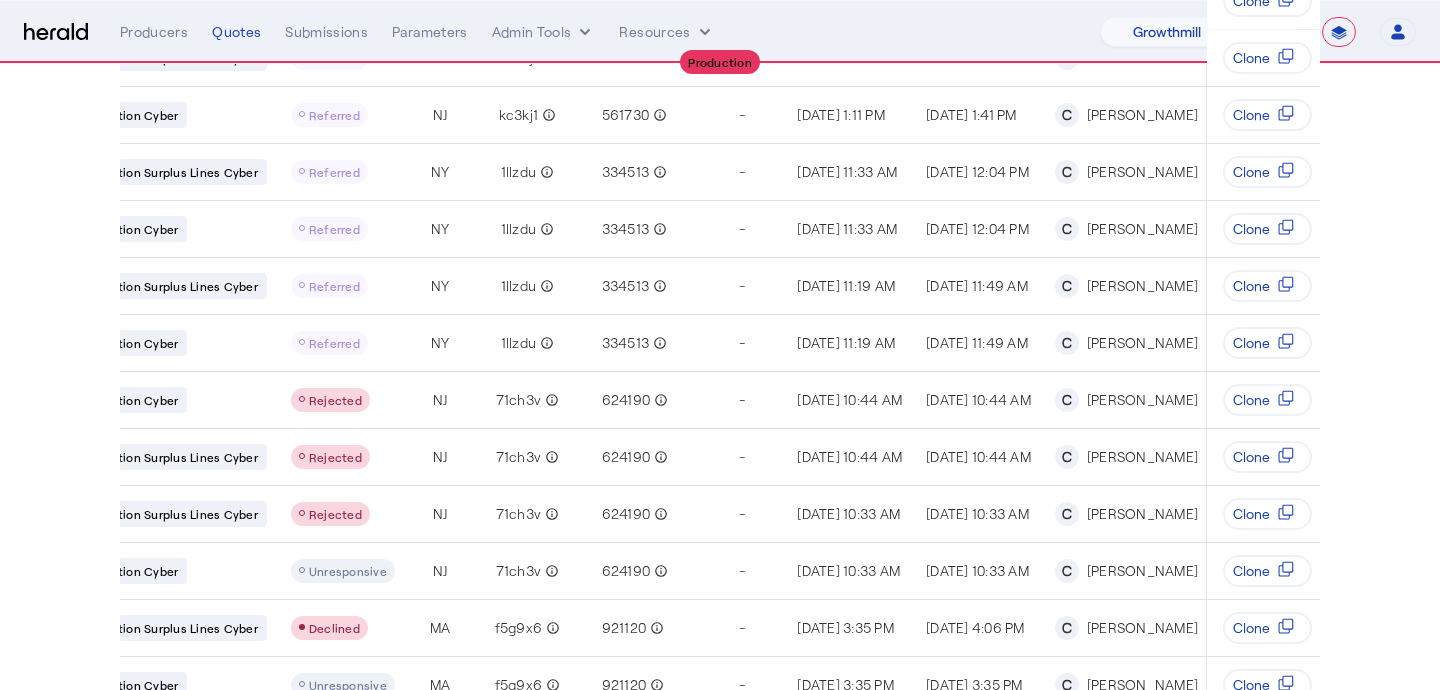 scroll, scrollTop: 2080, scrollLeft: 0, axis: vertical 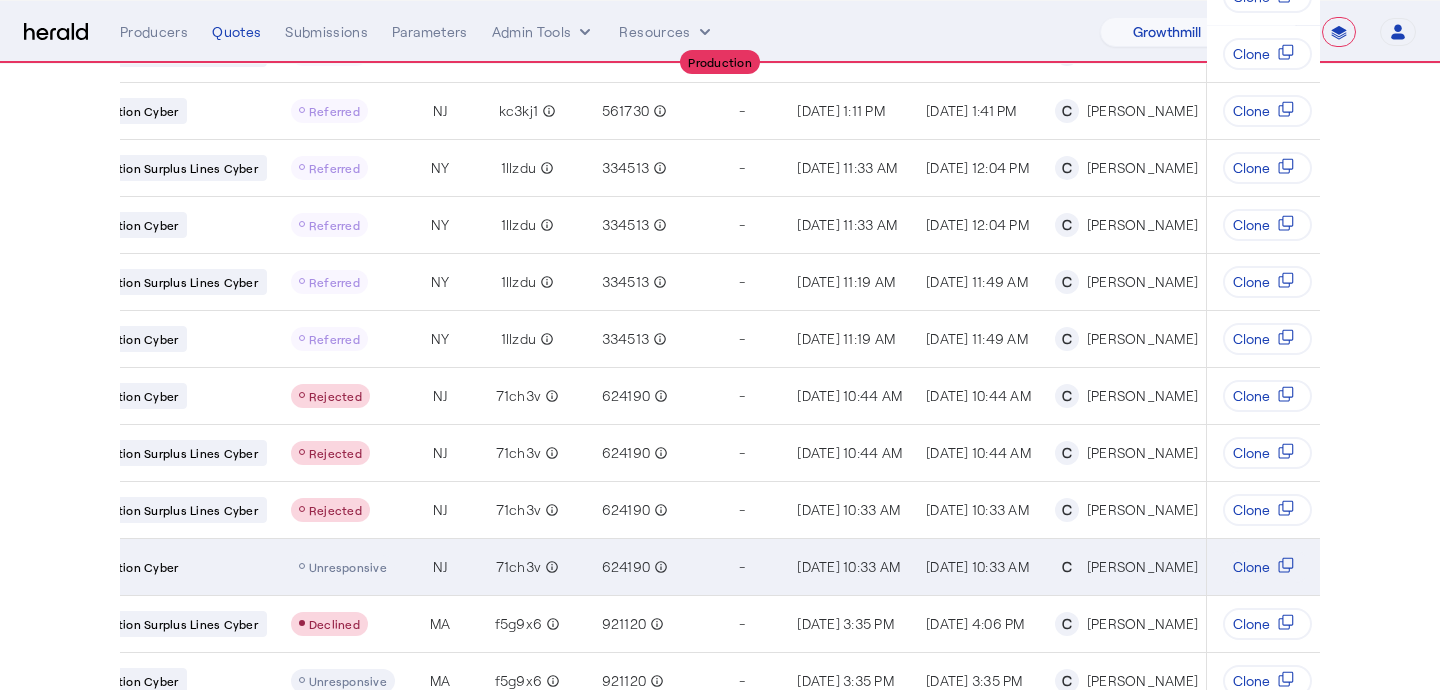 click on "Jun 24, 2025, 10:33 AM" at bounding box center (845, 566) 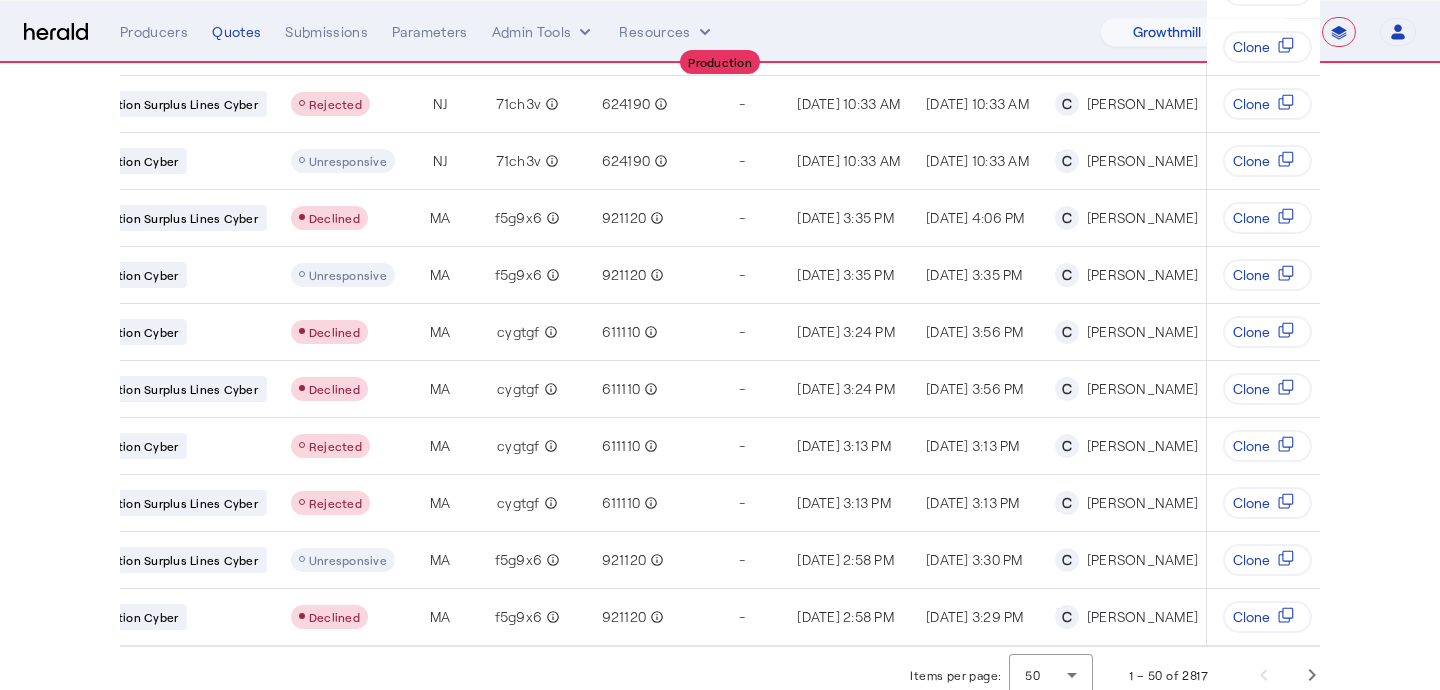 scroll, scrollTop: 2499, scrollLeft: 0, axis: vertical 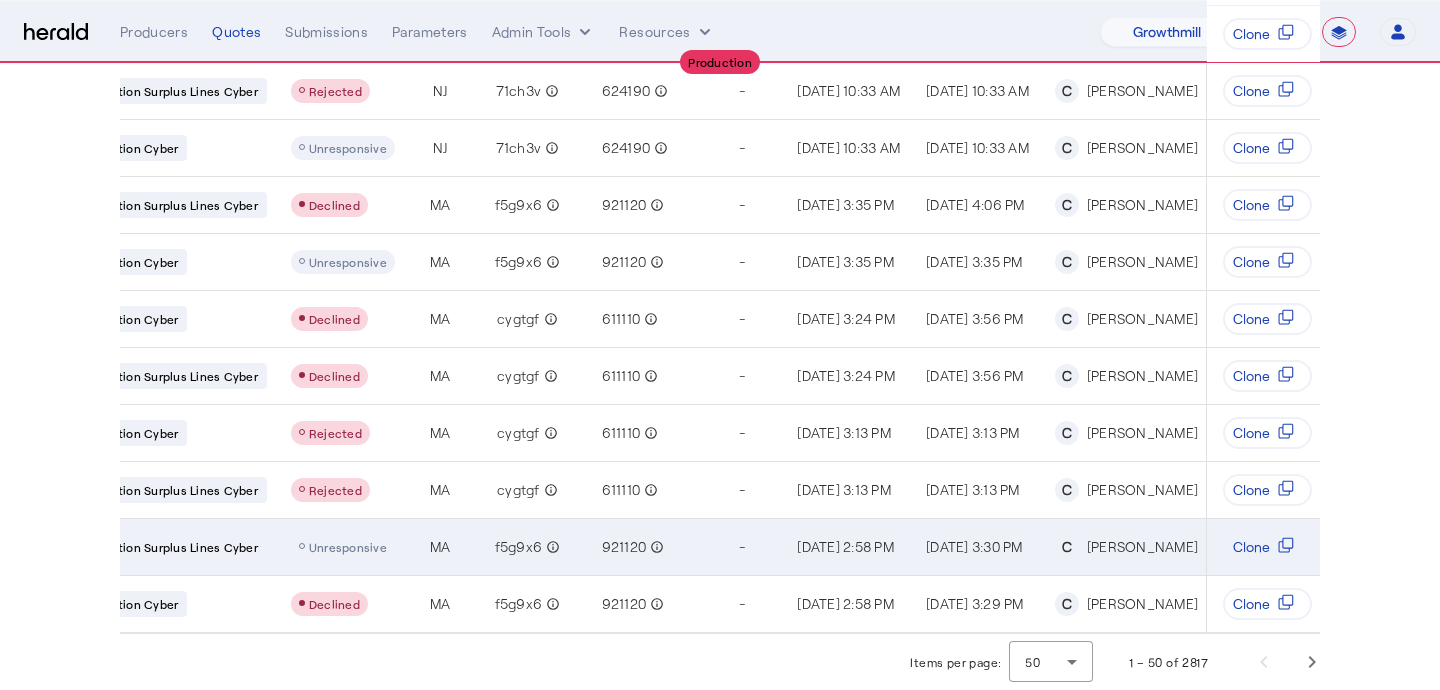 click on "Jun 26, 2025, 3:30 PM" at bounding box center (974, 546) 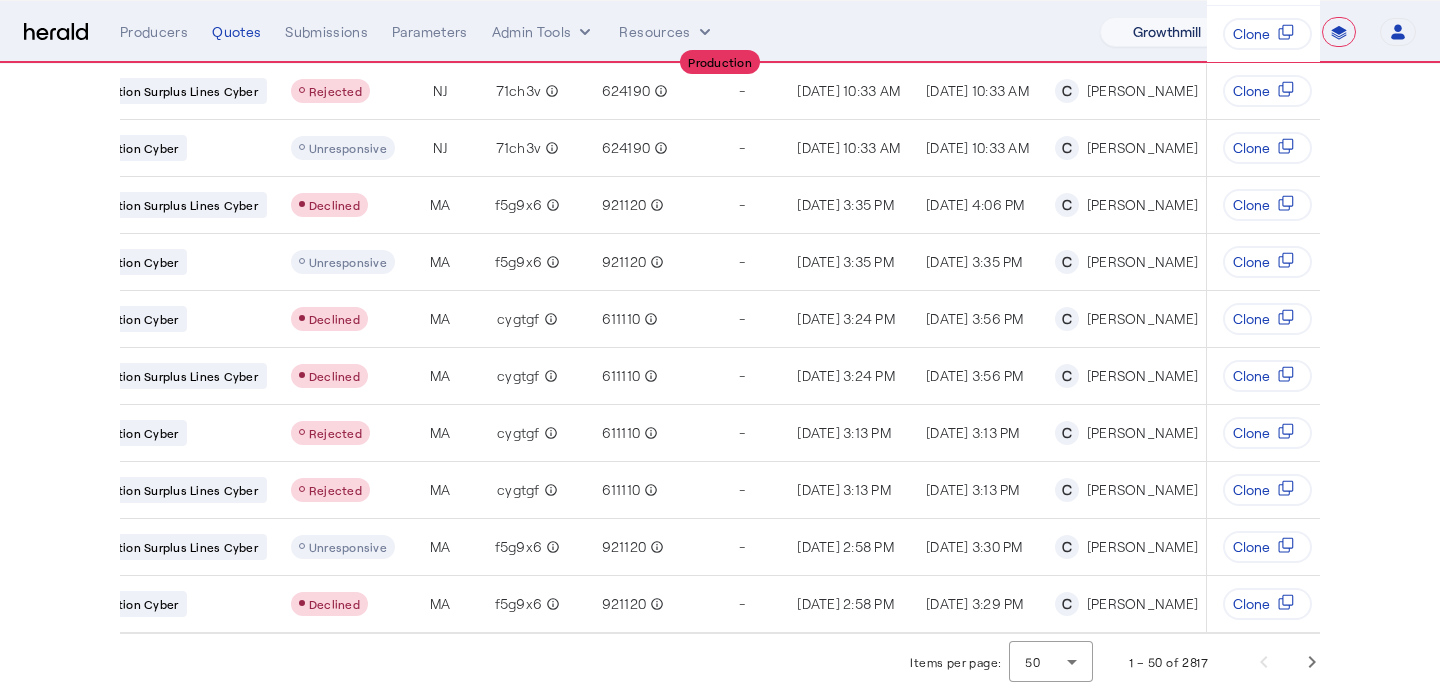 click on "1Fort   Billy   BindHQ   Bunker   CRC   Campus Coverage   Citadel   Fifthwall   Flow Specialty (Capitola)   Founder Shield   Growthmill   HIB Marketplace   HeraldAPI   Layr   Limit   Marsh   QuoteWell   Sayata Labs   Semsee   Stere   USI   Vouch   Zywave" at bounding box center (1199, 32) 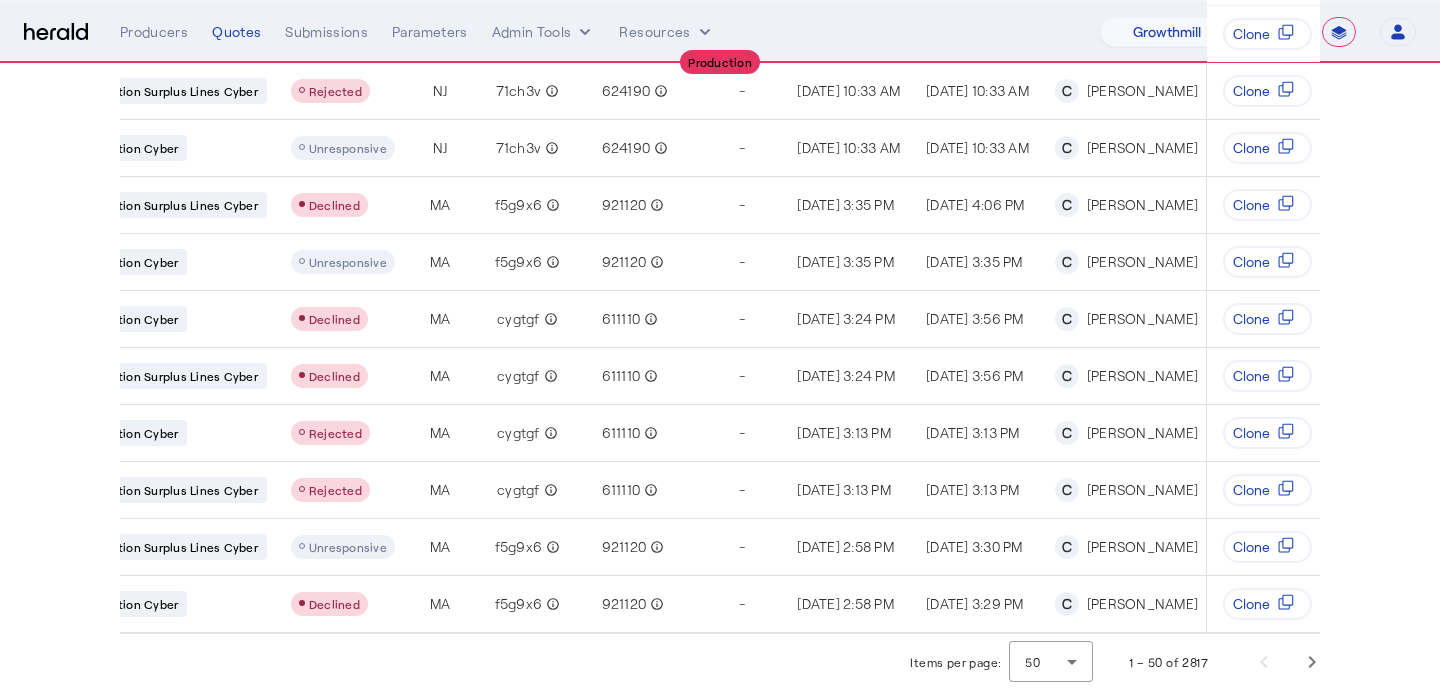 click on "**********" at bounding box center (1339, 32) 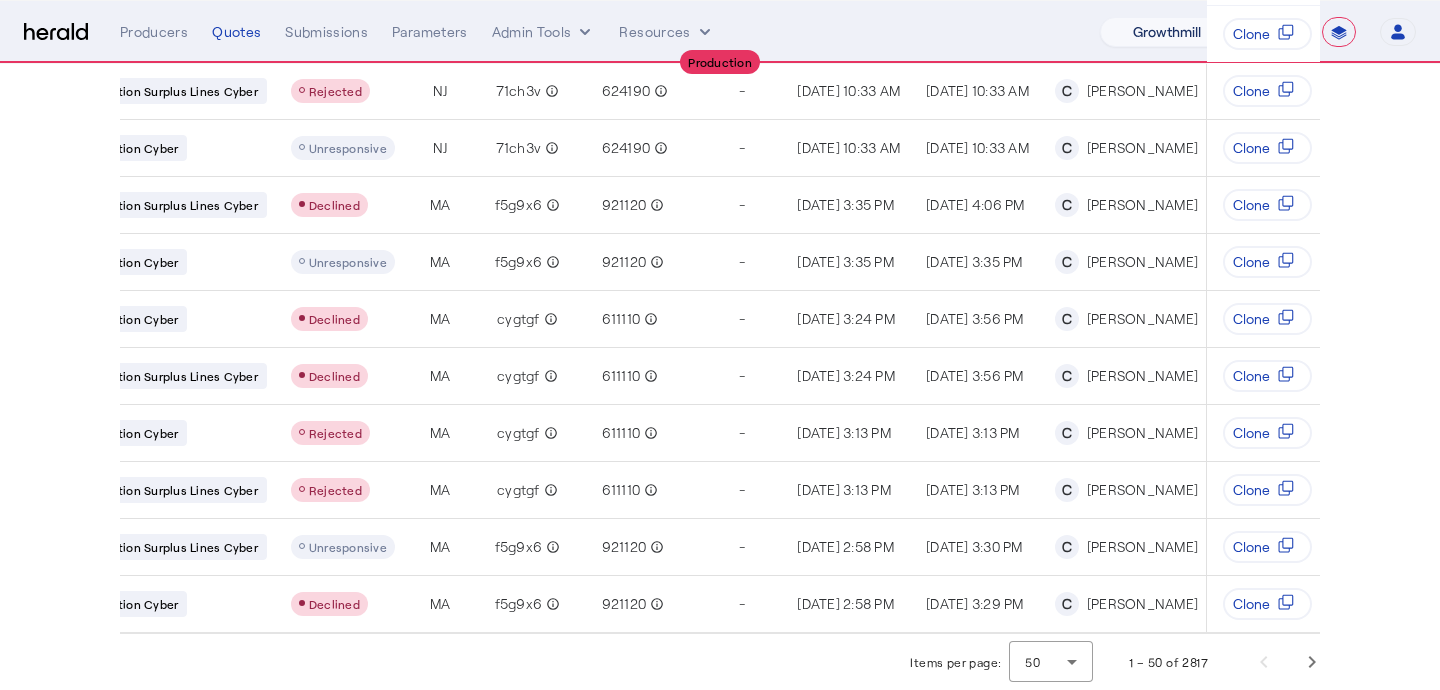 scroll, scrollTop: 0, scrollLeft: 0, axis: both 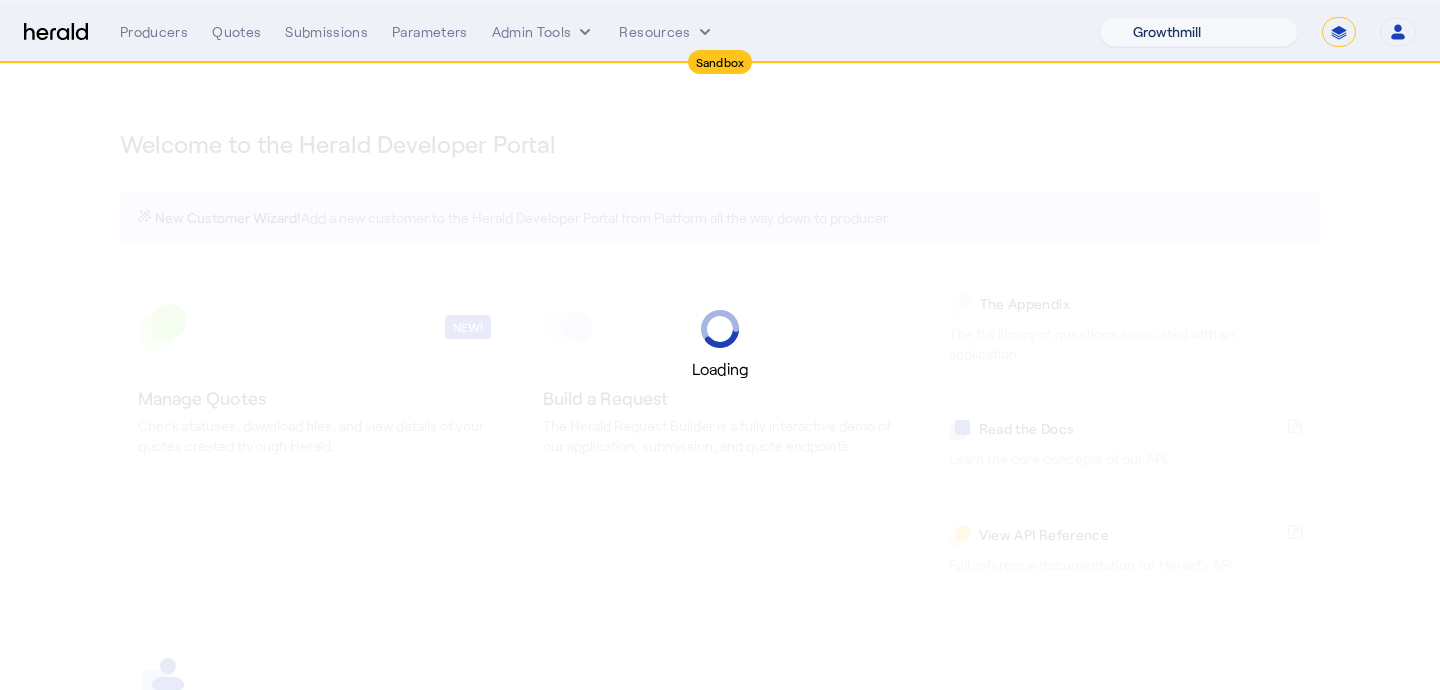 click on "1Fort   Billy   BindHQ   Bunker   CRC   Campus Coverage   Citadel   Fifthwall   Flow Specialty (Capitola)   Founder Shield   Growthmill   HIB Marketplace   HeraldAPI   Layr   Limit   Marsh   QuoteWell   Sayata Labs   Semsee   Stere   USI   Vouch   Zywave" at bounding box center (1199, 32) 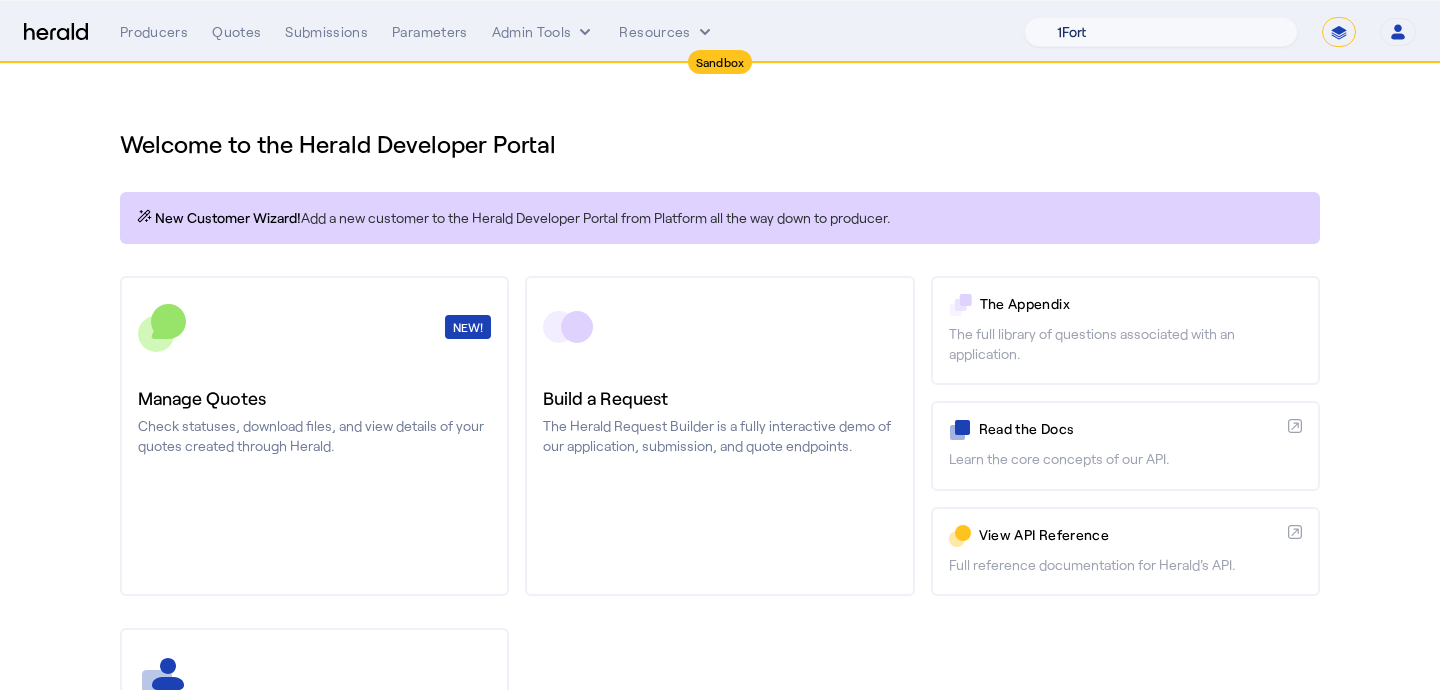 click on "1Fort   Acrisure   Acturis   Affinity Advisors   Affinity Risk   Agentero   AmWins   Anzen   Aon   Appulate   Arch   Assurely   BTIS   Babbix   Berxi   [PERSON_NAME]   BindHQ   Bold Penguin    Bolt   Bond   Boxx   Brightway   Brit Demo Sandbox   Broker Buddha   [PERSON_NAME]   Burns [PERSON_NAME]   CNA Test   CRC   CS onboarding test account   Chubb Test   Citadel   Coalition   Coast   Coterie Test   Counterpart    CoverForce   CoverWallet   Coverdash   Coverhound   Cowbell   Cyber Example Platform   CyberPassport   Defy Insurance   Draftrs   ESpecialty   Embroker   Equal Parts   Exavalu   Ezyagent   Federacy Platform   FifthWall   Flow Speciality (Capitola)   Foundation   Founder Shield   Gaya   Gerent   GloveBox   Glow   Growthmill   [PERSON_NAME]   Hartford Steam Boiler   Hawksoft   [PERSON_NAME] Insurance Brokers   Herald Envoy Testing   HeraldAPI   Hypergato   Inchanted   [URL]   Infinity   [DOMAIN_NAME]   Insuremo   Insuritas   Irys   Jencap   [PERSON_NAME]   LTI Mindtree   Layr   Limit   [PERSON_NAME] Test   [PERSON_NAME]   Novidea" at bounding box center [1161, 32] 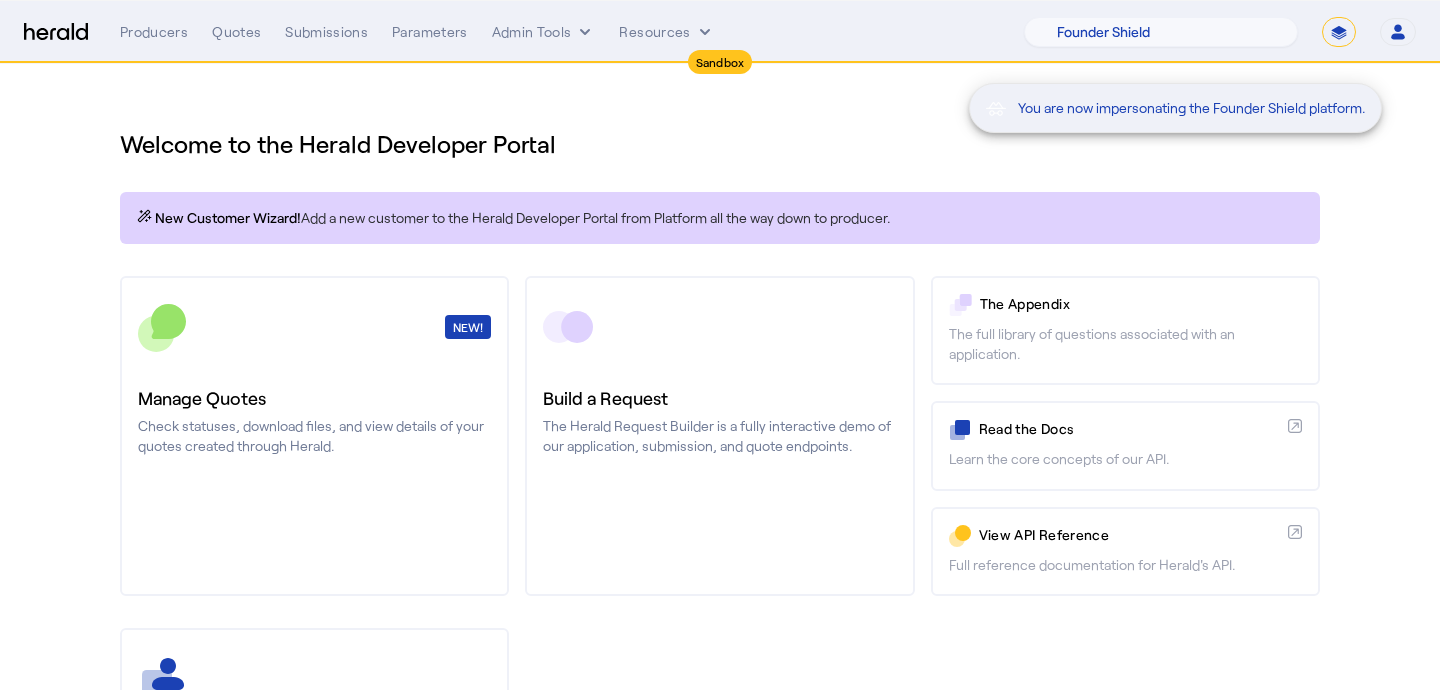click on "You are now impersonating the Founder Shield platform." at bounding box center (720, 345) 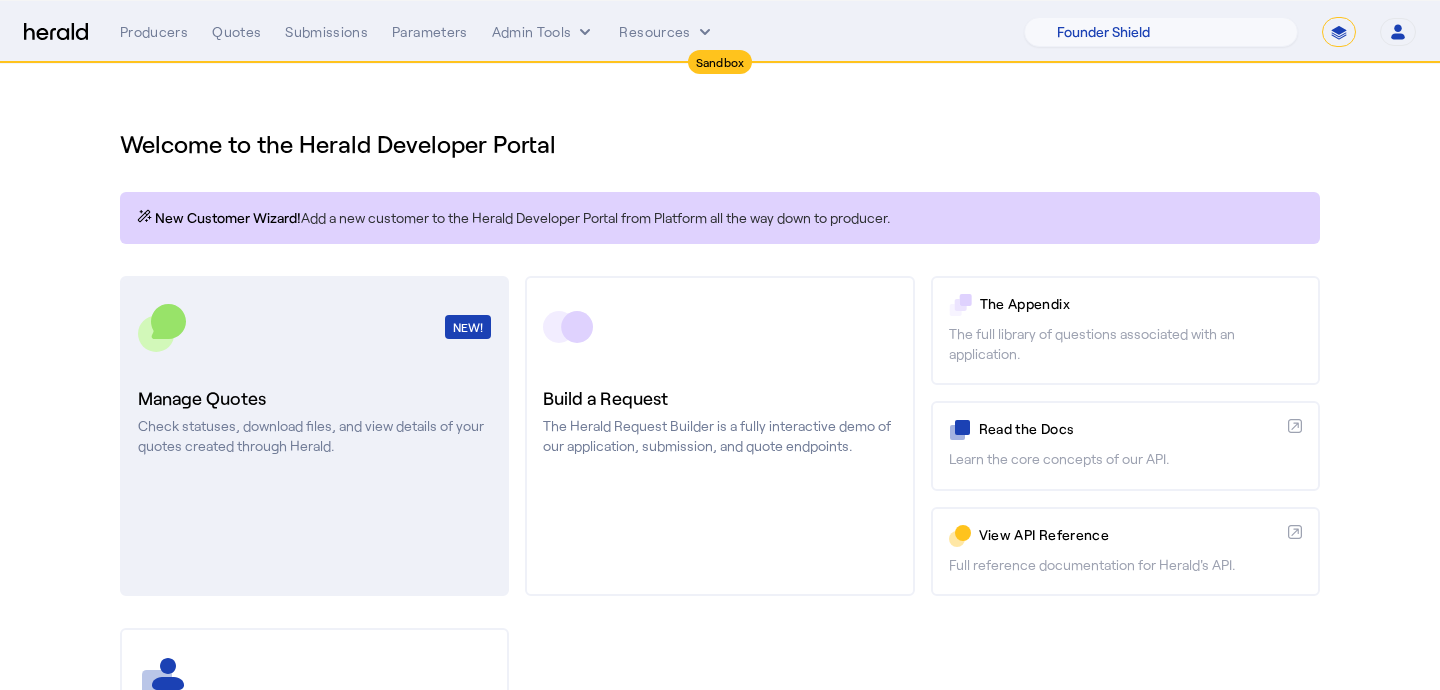 click on "Manage Quotes" 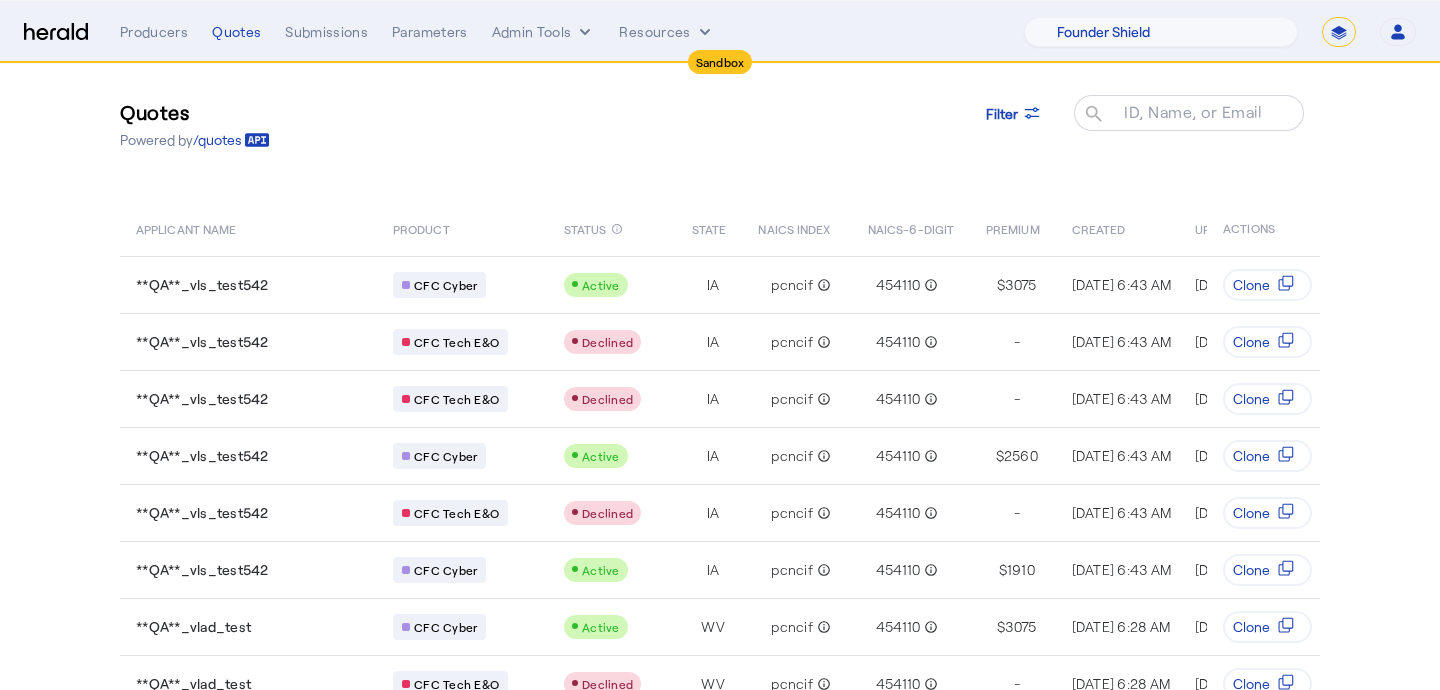 scroll, scrollTop: 29, scrollLeft: 0, axis: vertical 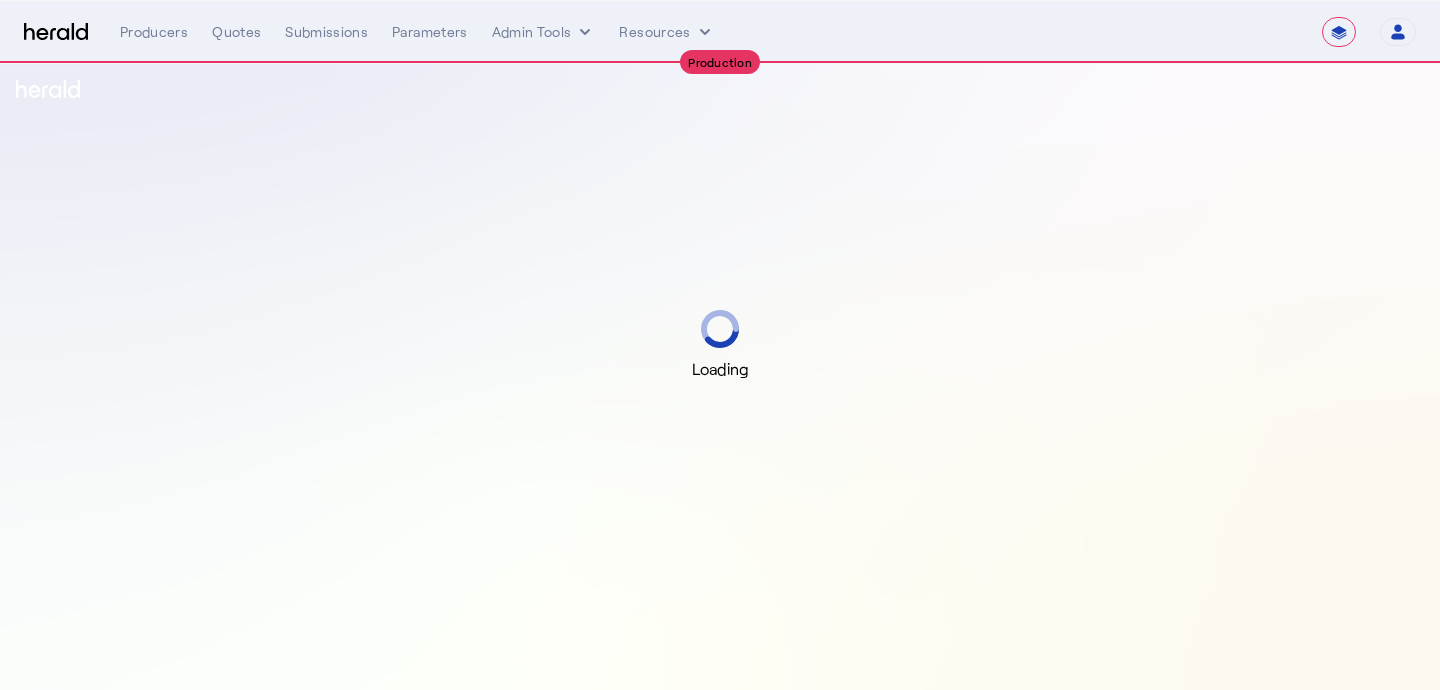 select on "**********" 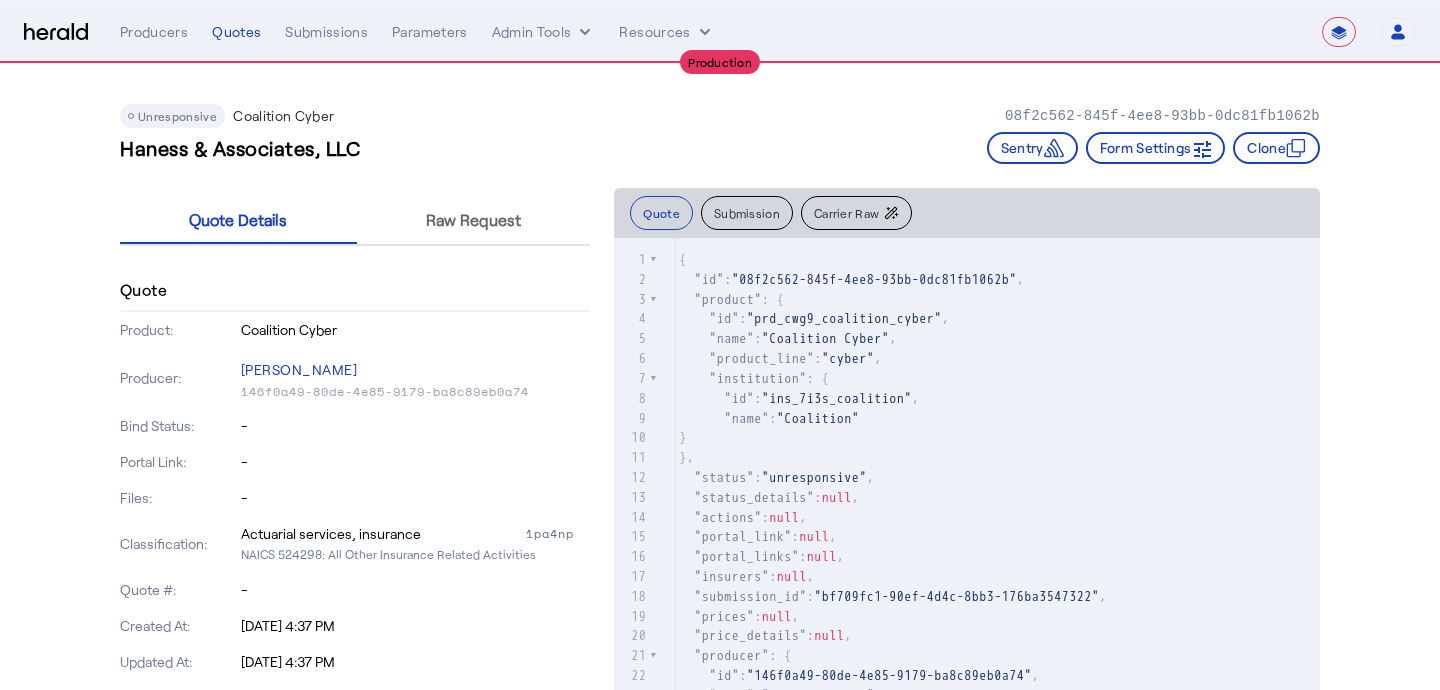 scroll, scrollTop: 55, scrollLeft: 0, axis: vertical 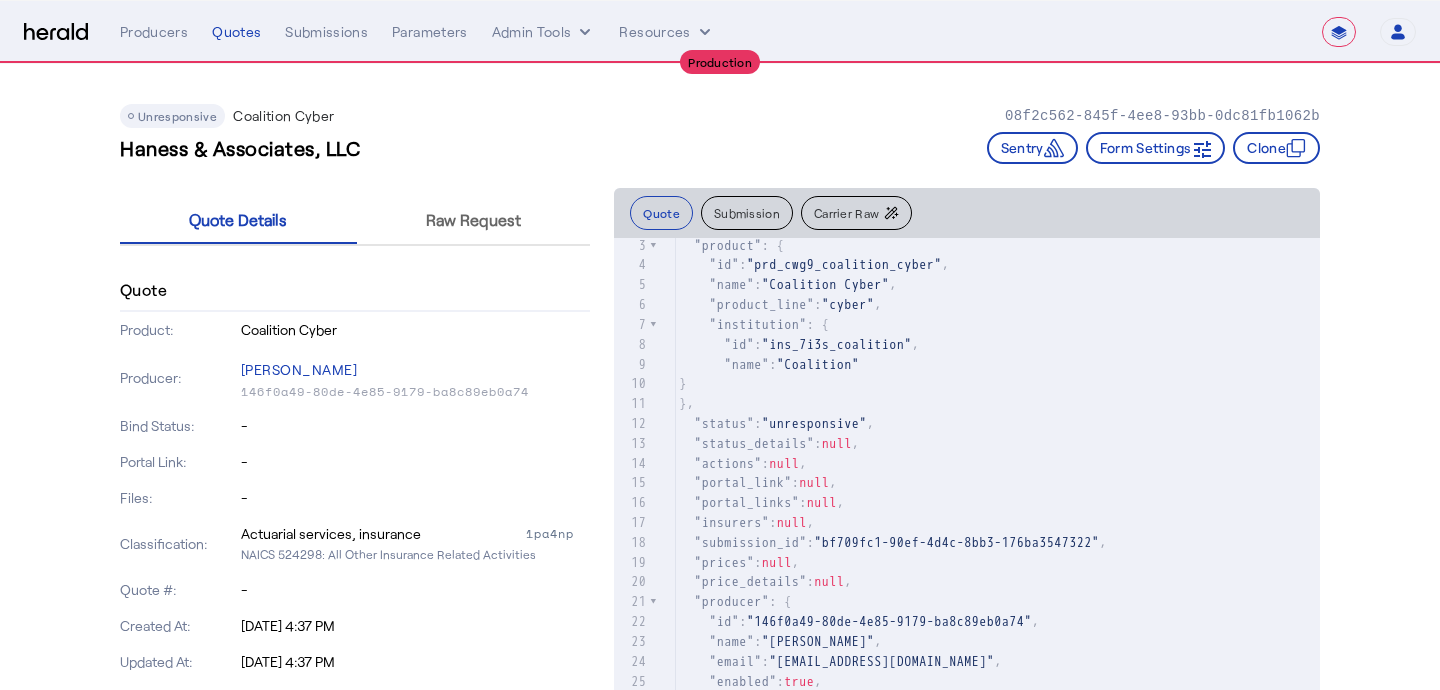 click on "Carrier Raw" 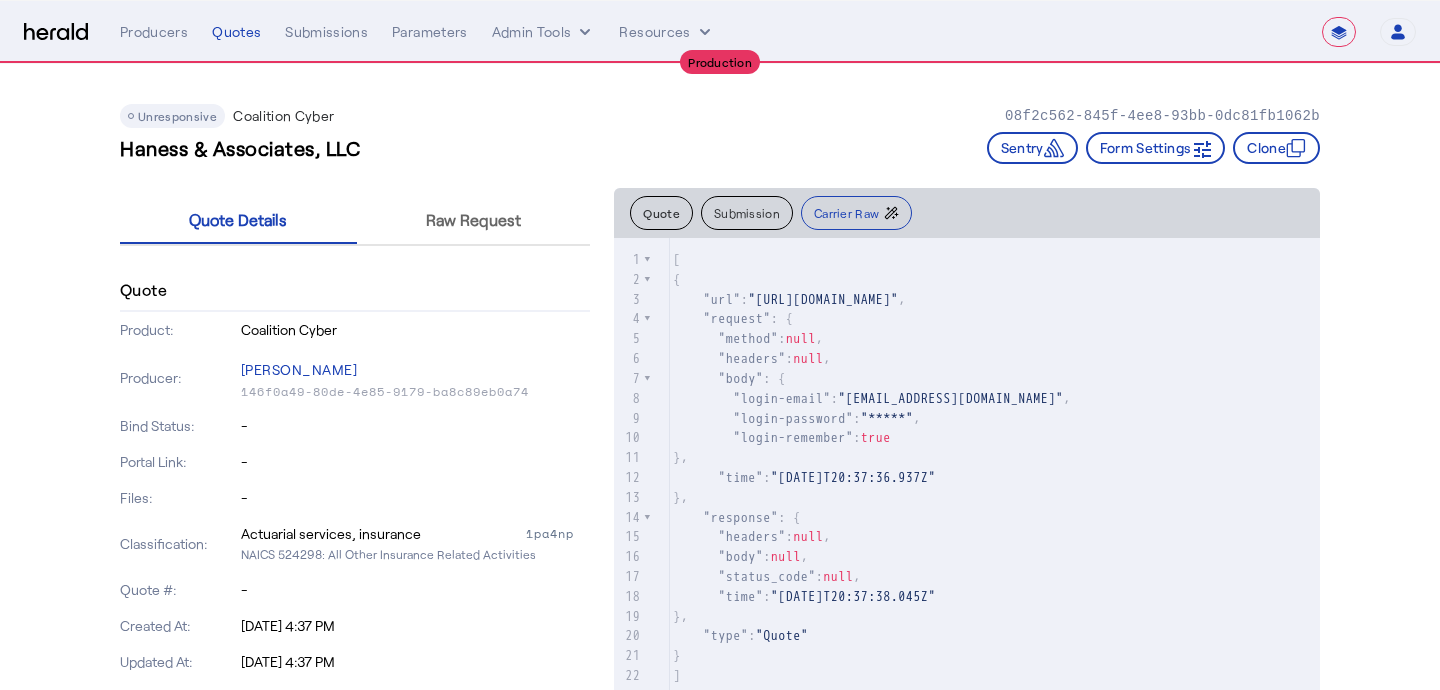 type on "*" 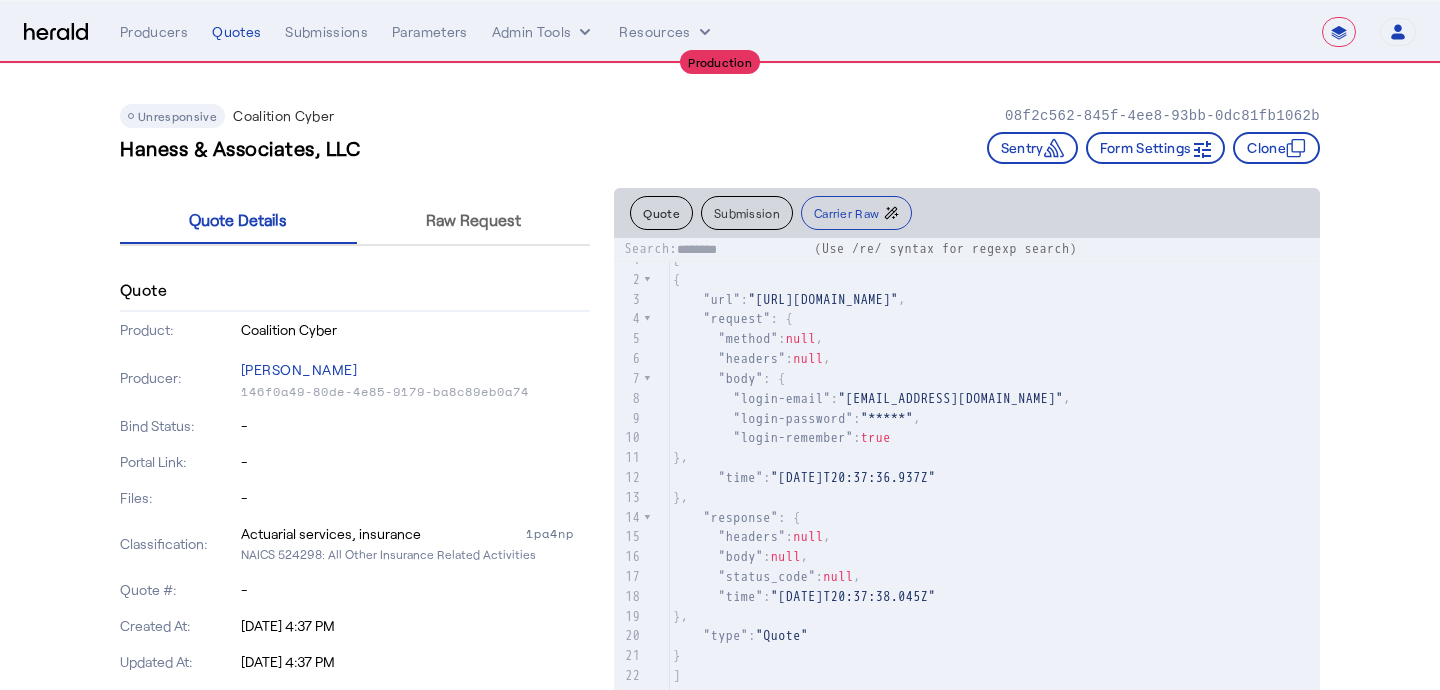 type on "*********" 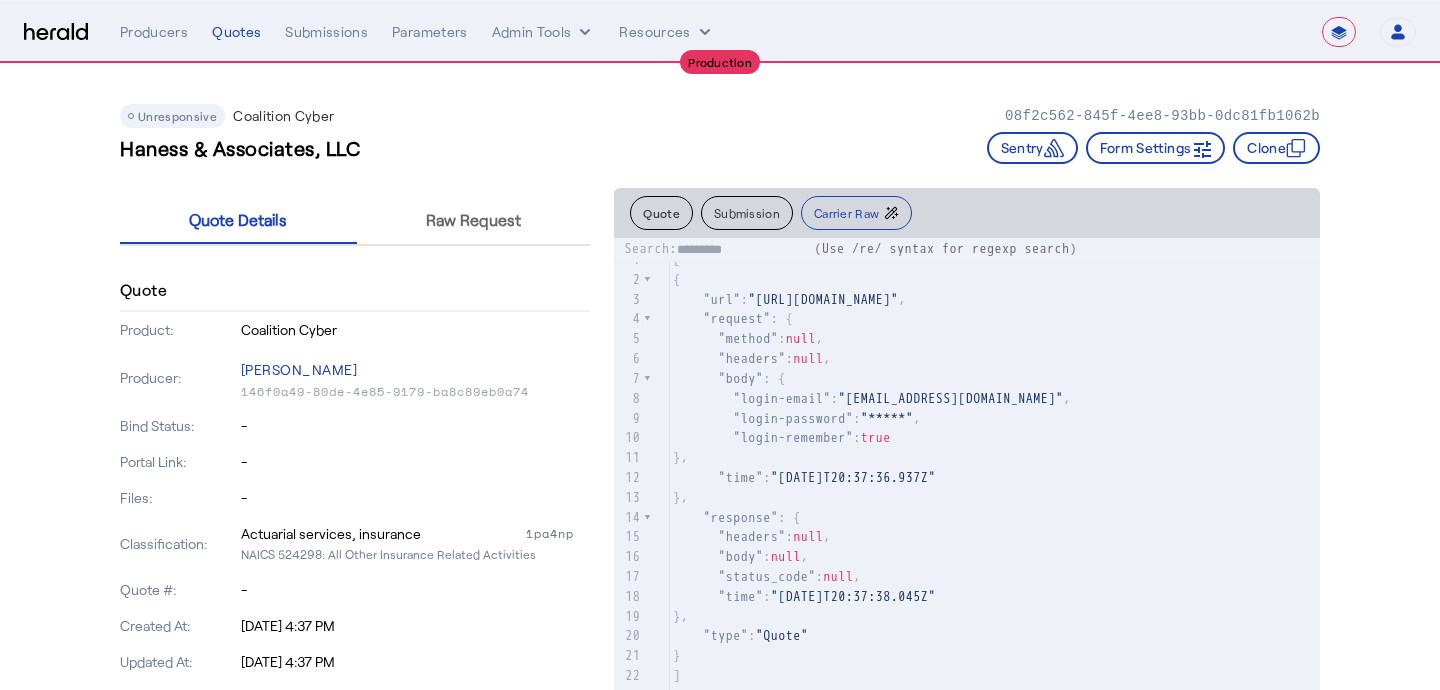 type 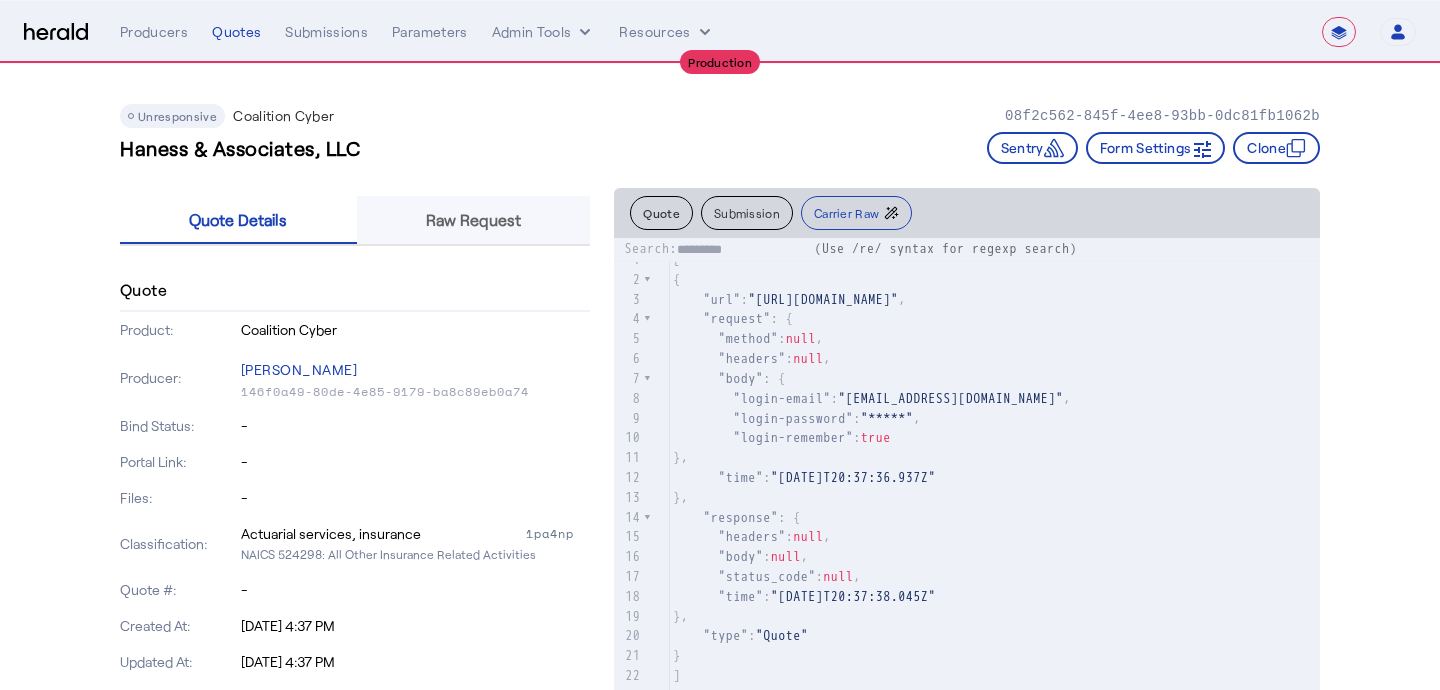 click on "Raw Request" at bounding box center [473, 220] 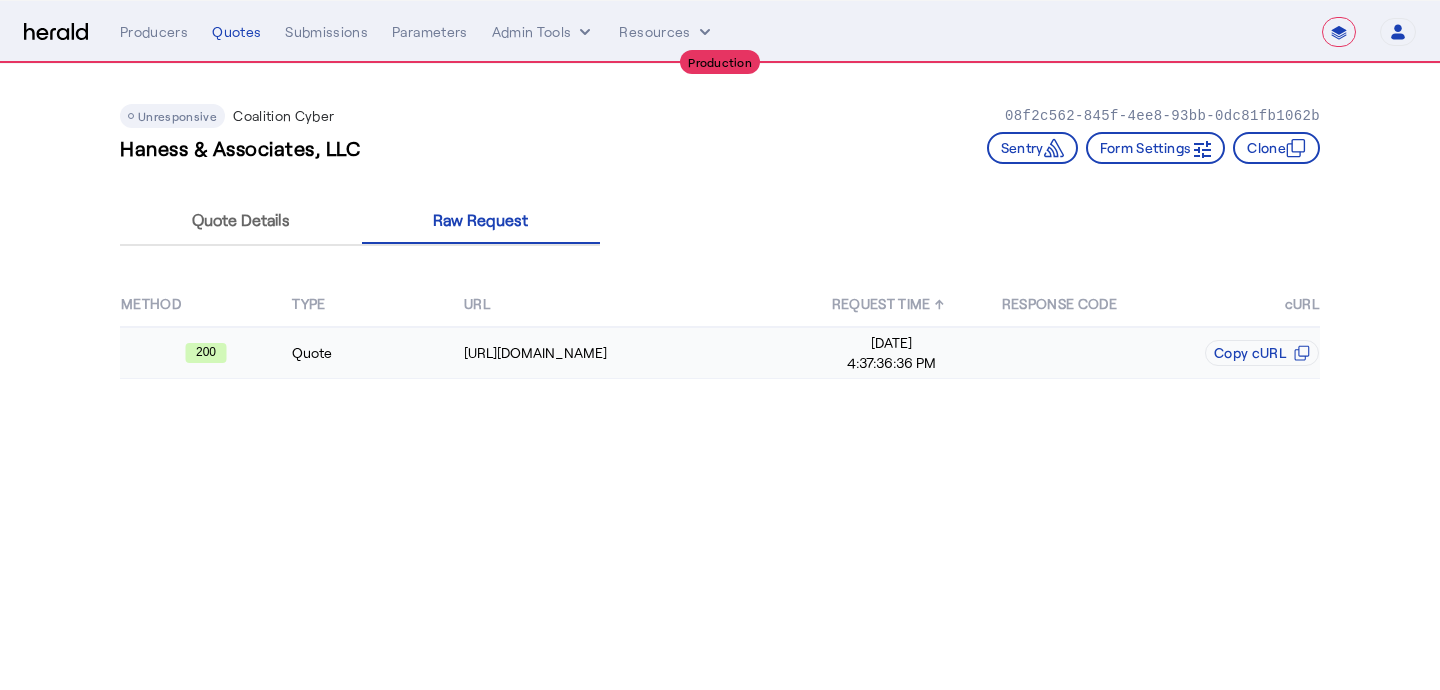 click on "4:37:36:36 PM" 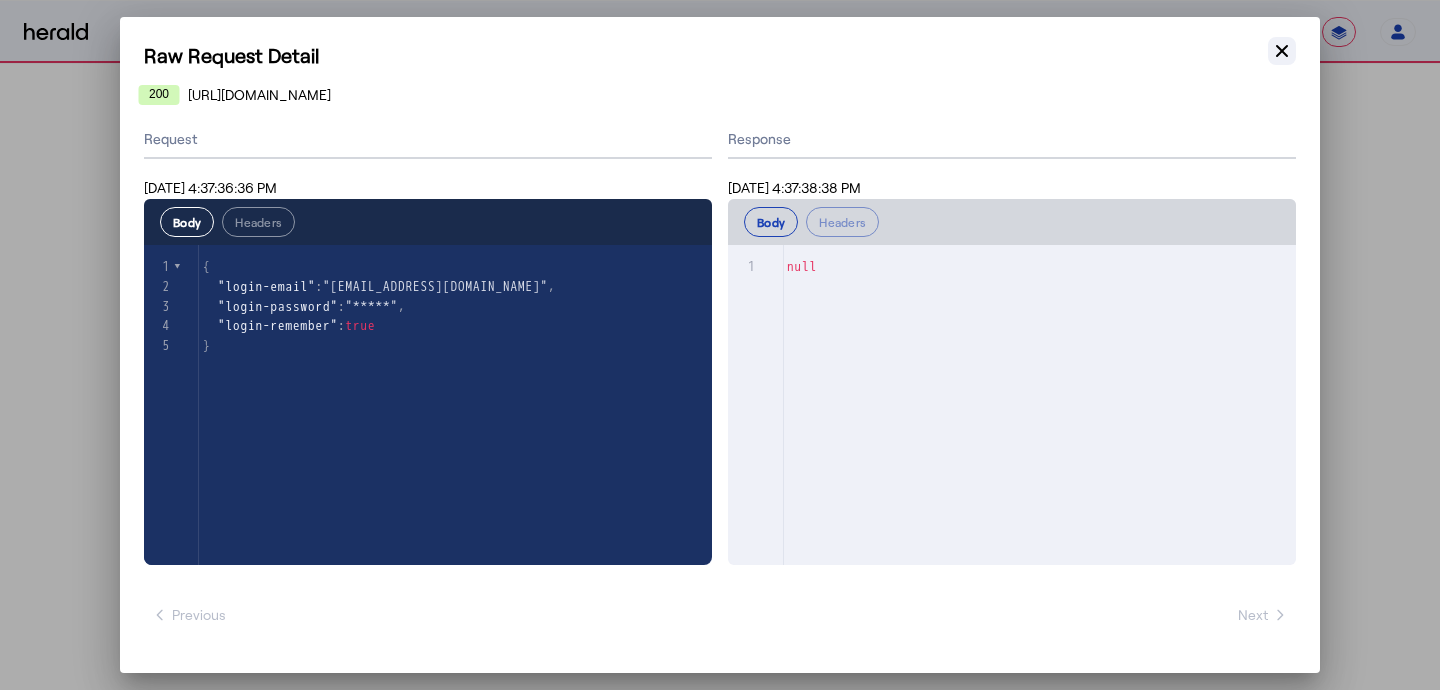 click on "Close modal" at bounding box center (1282, 51) 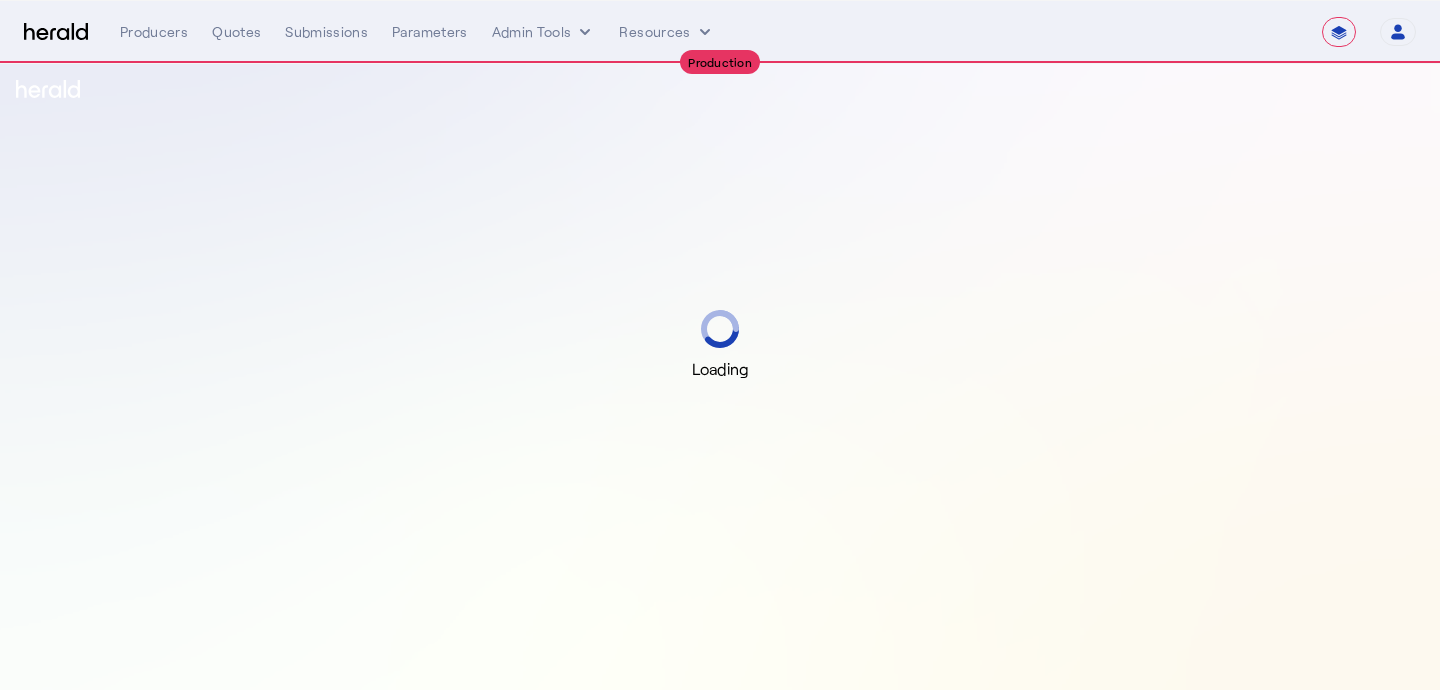 select on "**********" 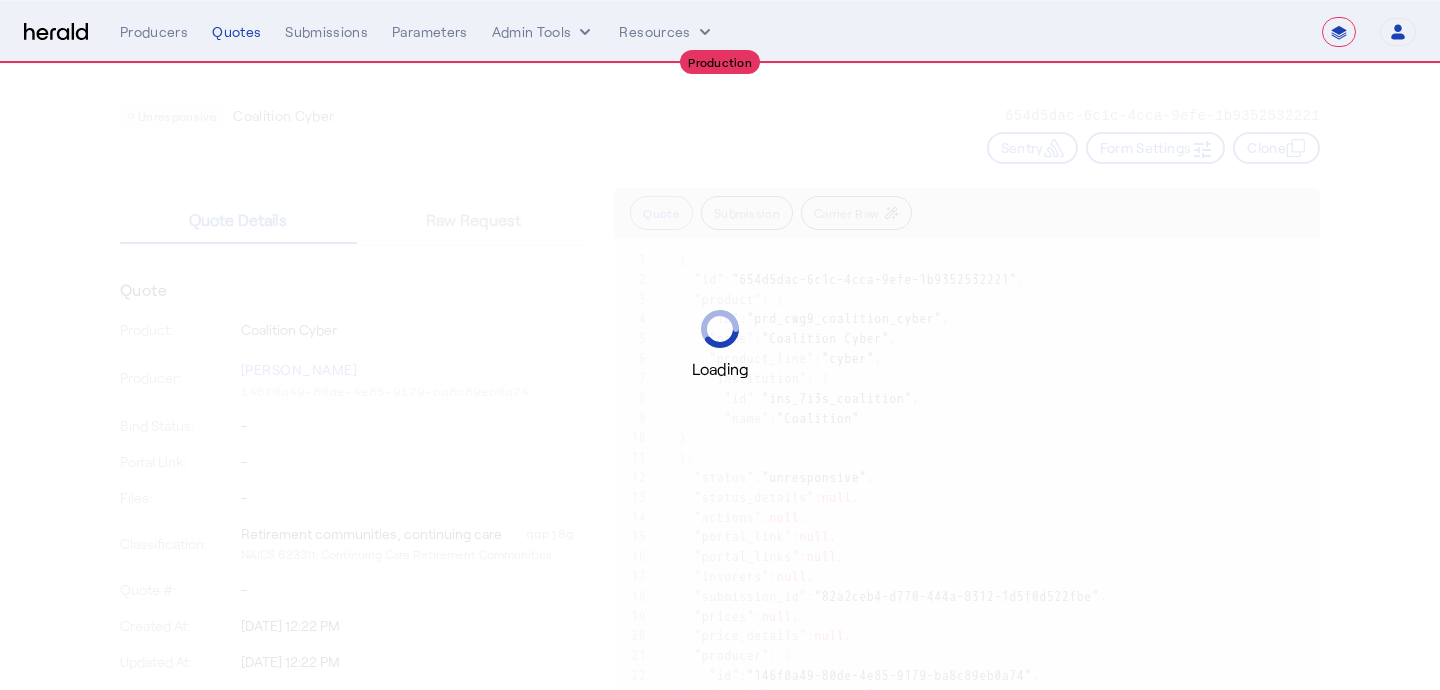 click on "Loading" at bounding box center [720, 345] 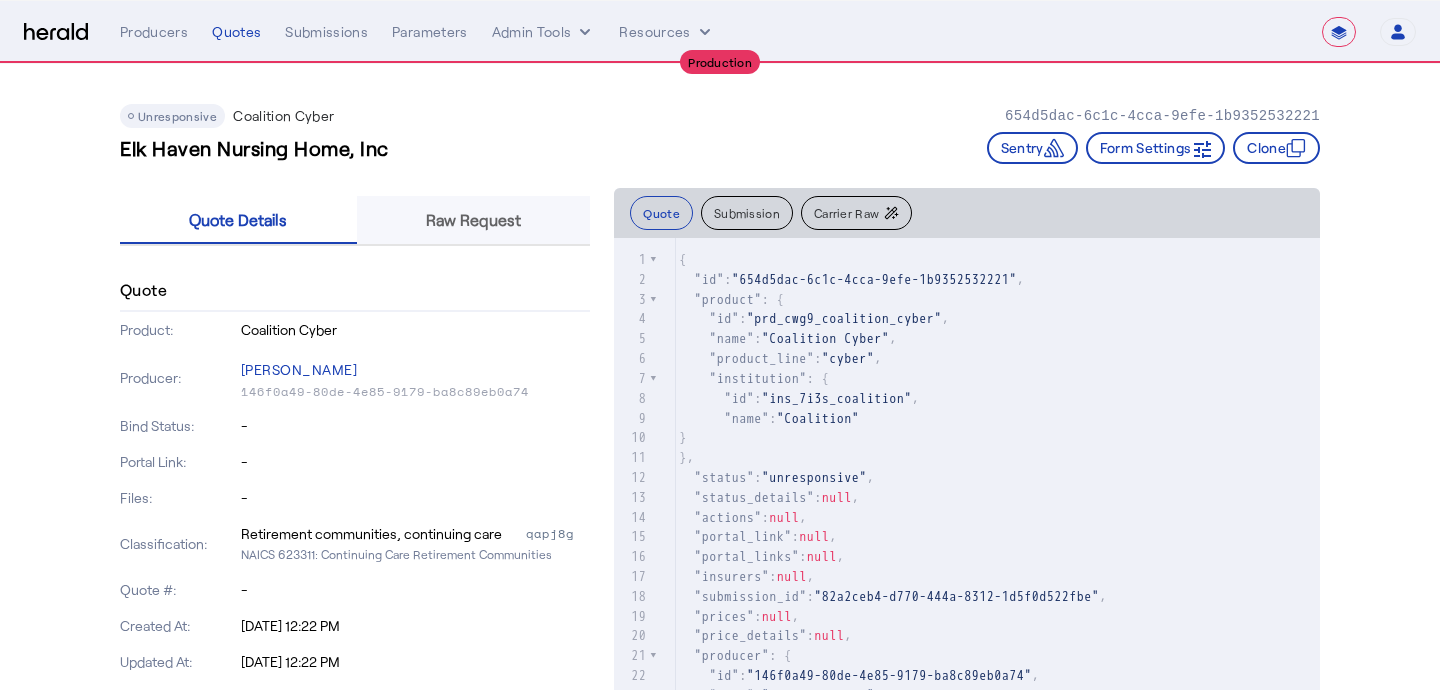 click on "Raw Request" at bounding box center (473, 220) 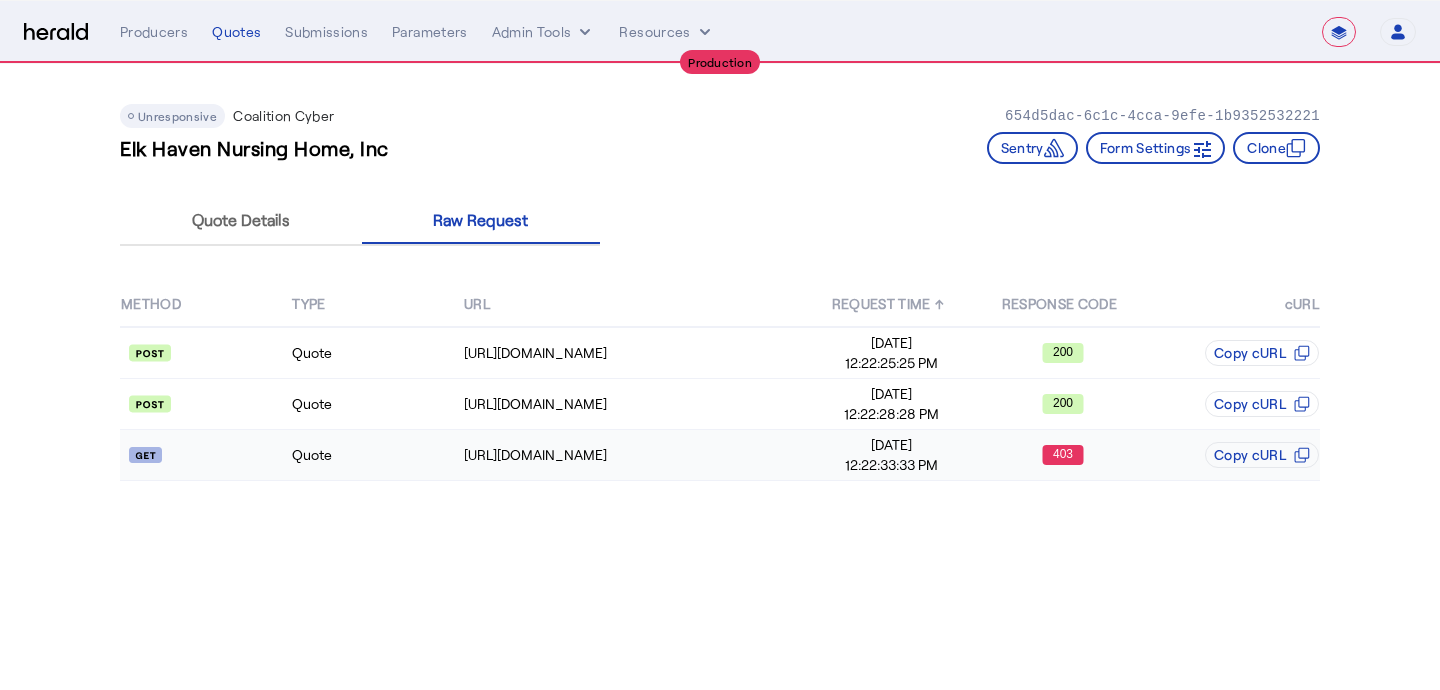 click on "403" 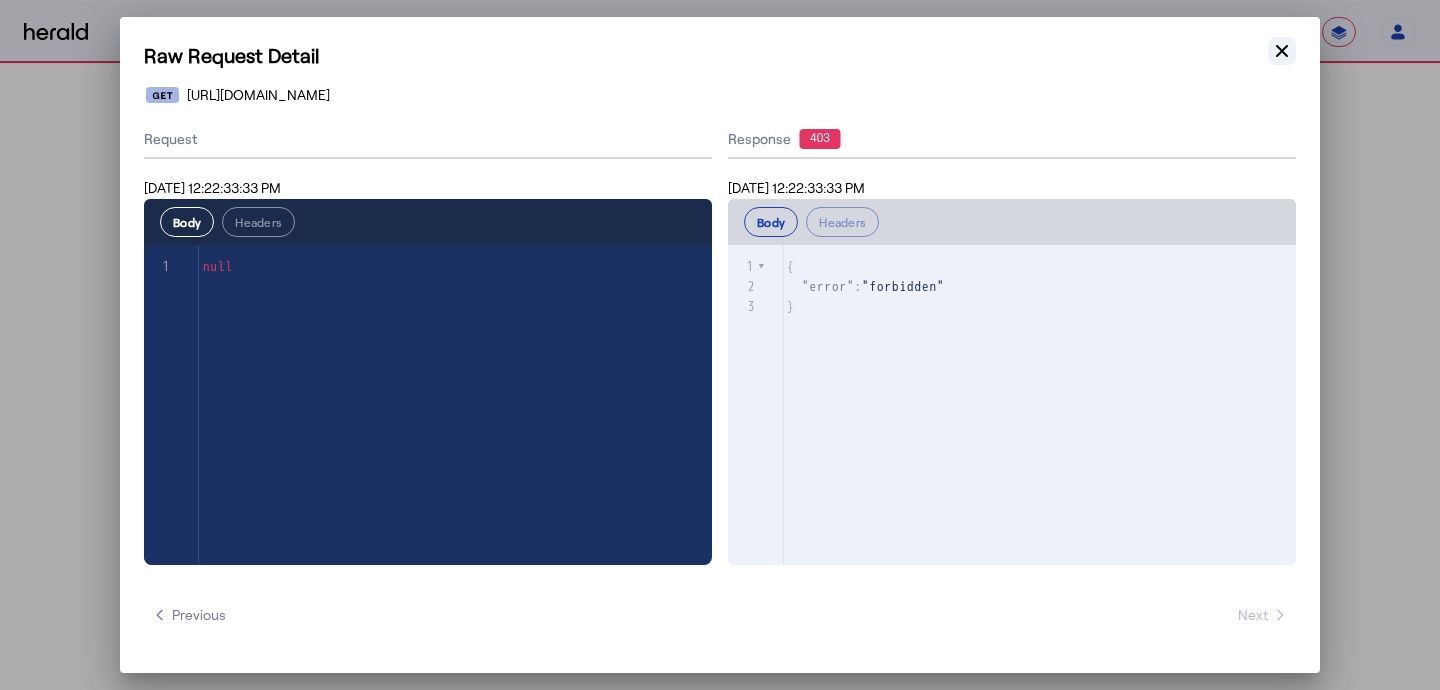 click 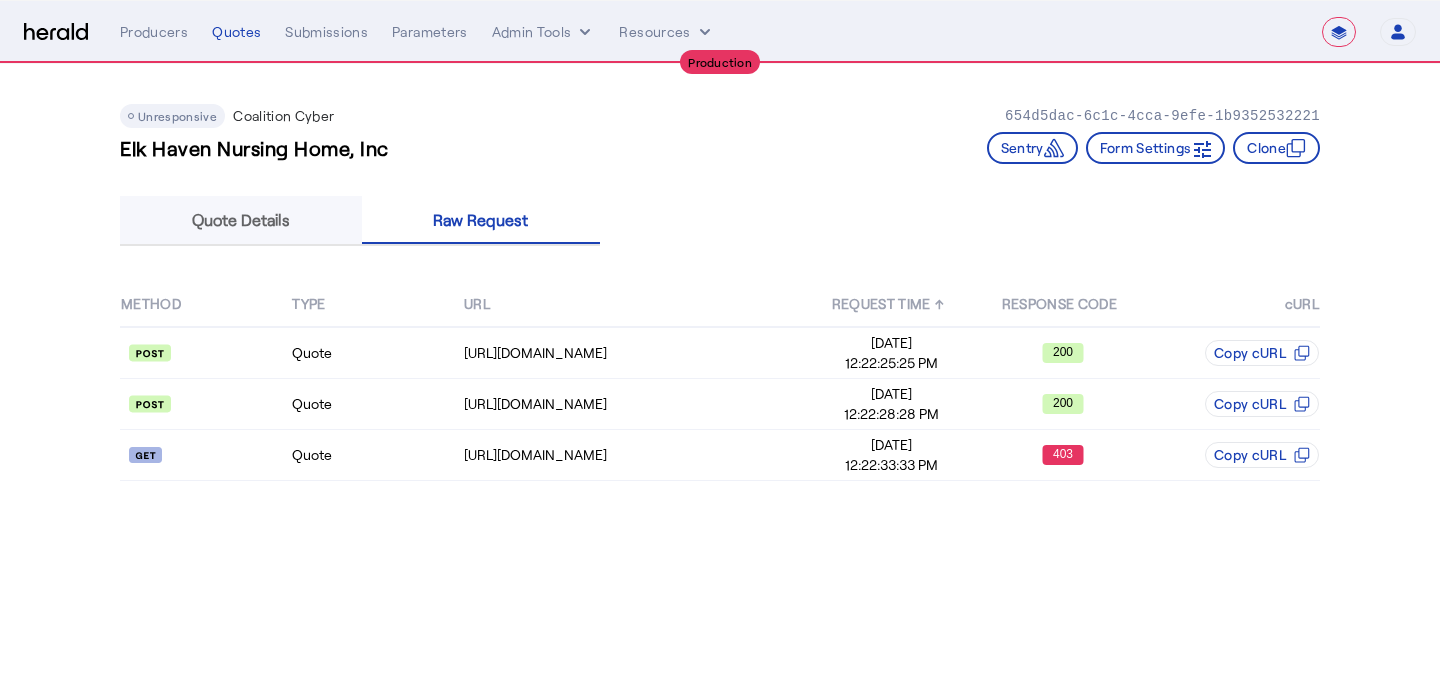 click on "Quote Details" at bounding box center (241, 220) 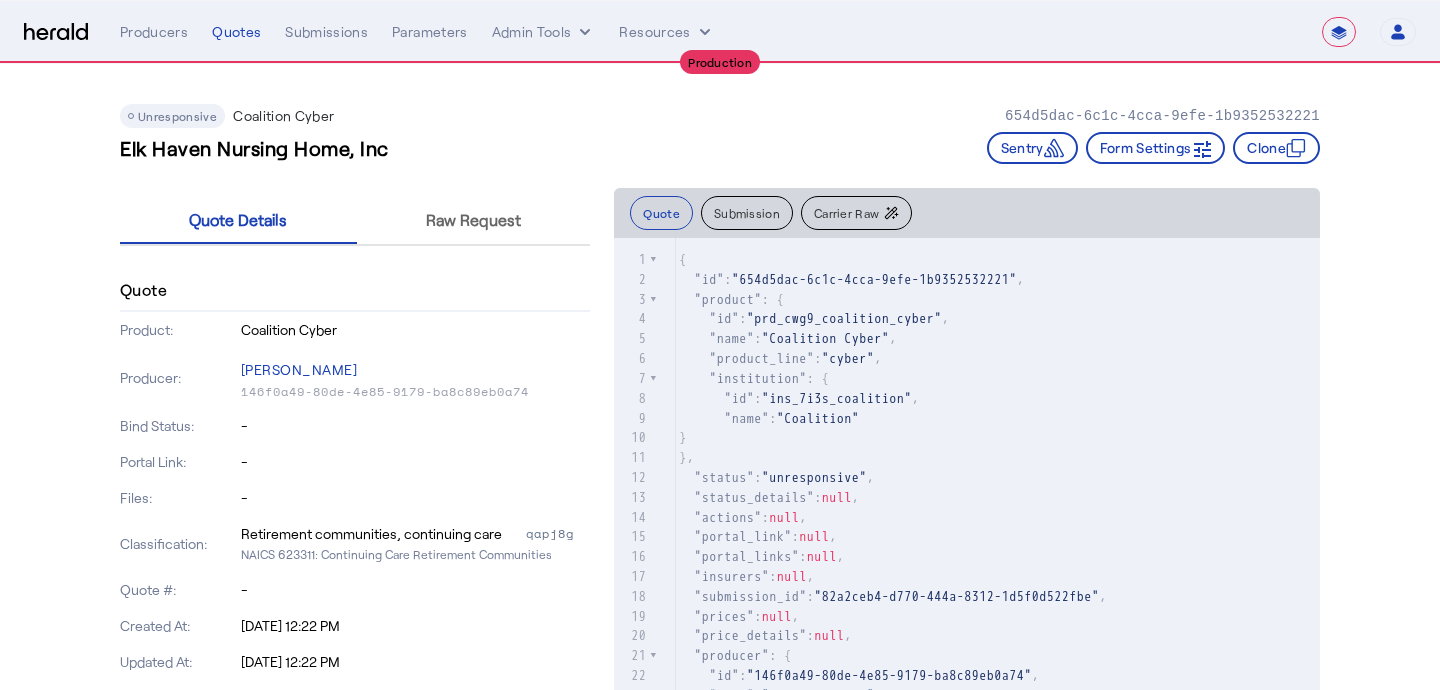 click on "Carrier Raw" 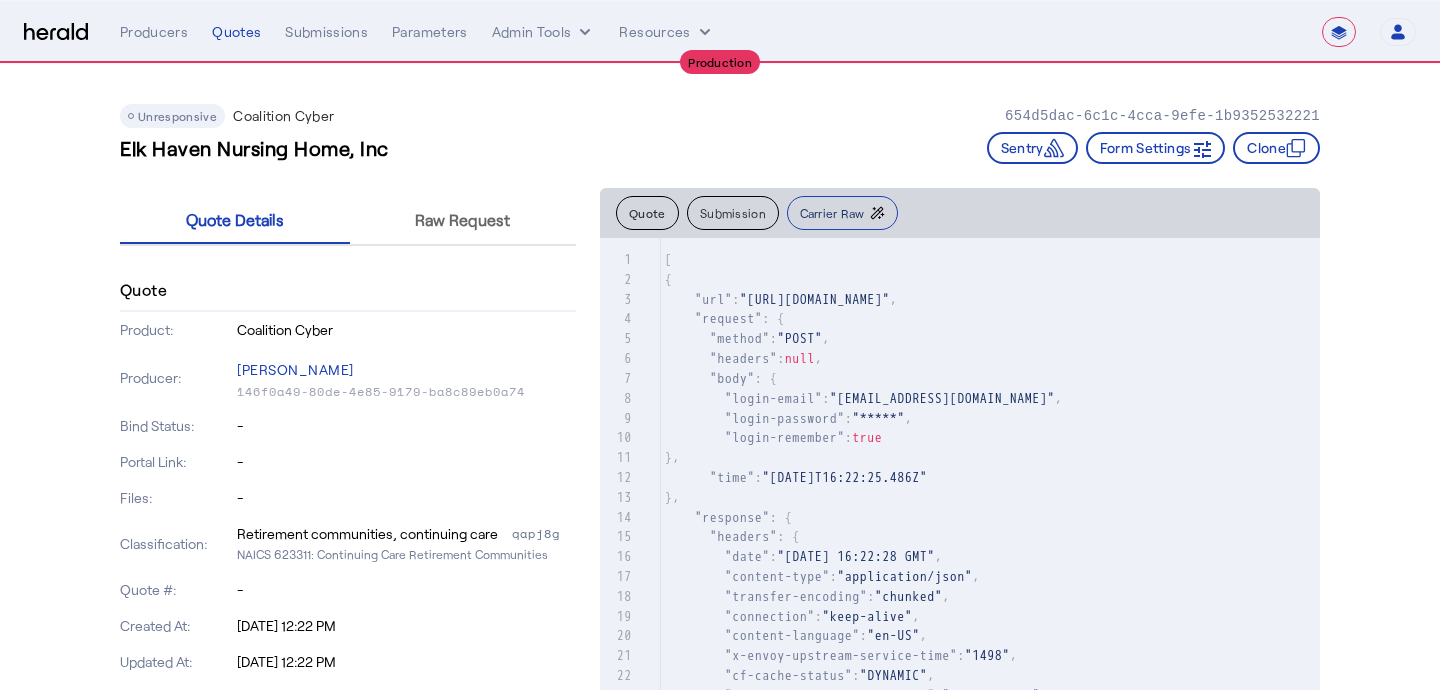 type 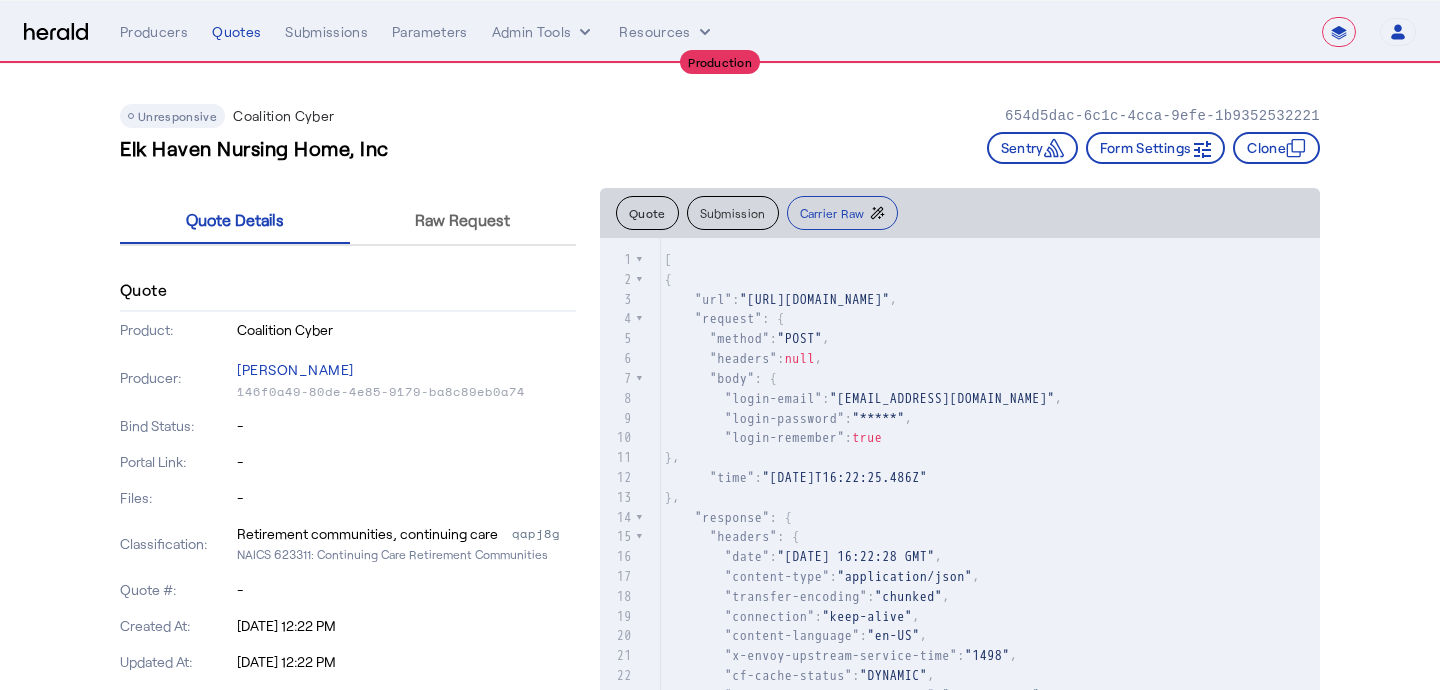 click on "xxxxxxxxxx 741   1 [ 2   { 3      "url" :  "https://distribution-api.coalitioninc.com/v2/login" , 4      "request" : { 5        "method" :  "POST" , 6        "headers" :  null , 7        "body" : { 8          "login-email" :  "KMerchant@wholesure.com" , 9          "login-password" :  "*****" , 10          "login-remember" :  true 11       }, 12        "time" :  "2025-07-02T16:22:25.486Z" 13     }, 14      "response" : { 15        "headers" : { 16          "date" :  "Wed, 02 Jul 2025 16:22:28 GMT" , 17          "content-type" :  "application/json" , 18          "transfer-encoding" :  "chunked" , 19          "connection" :  "keep-alive" , 20          "content-language" :  "en-US" , 21          "x-envoy-upstream-service-time" :  "1498" , 22          "cf-cache-status" :  "DYNAMIC" , 23          "cross-origin-opener-policy" :  "same-origin" , 24          "server" :  "cloudflare" , 25          "cf-ray" :  "958f7b5f1e7f6fc8-IAD" 26 27 : { ," 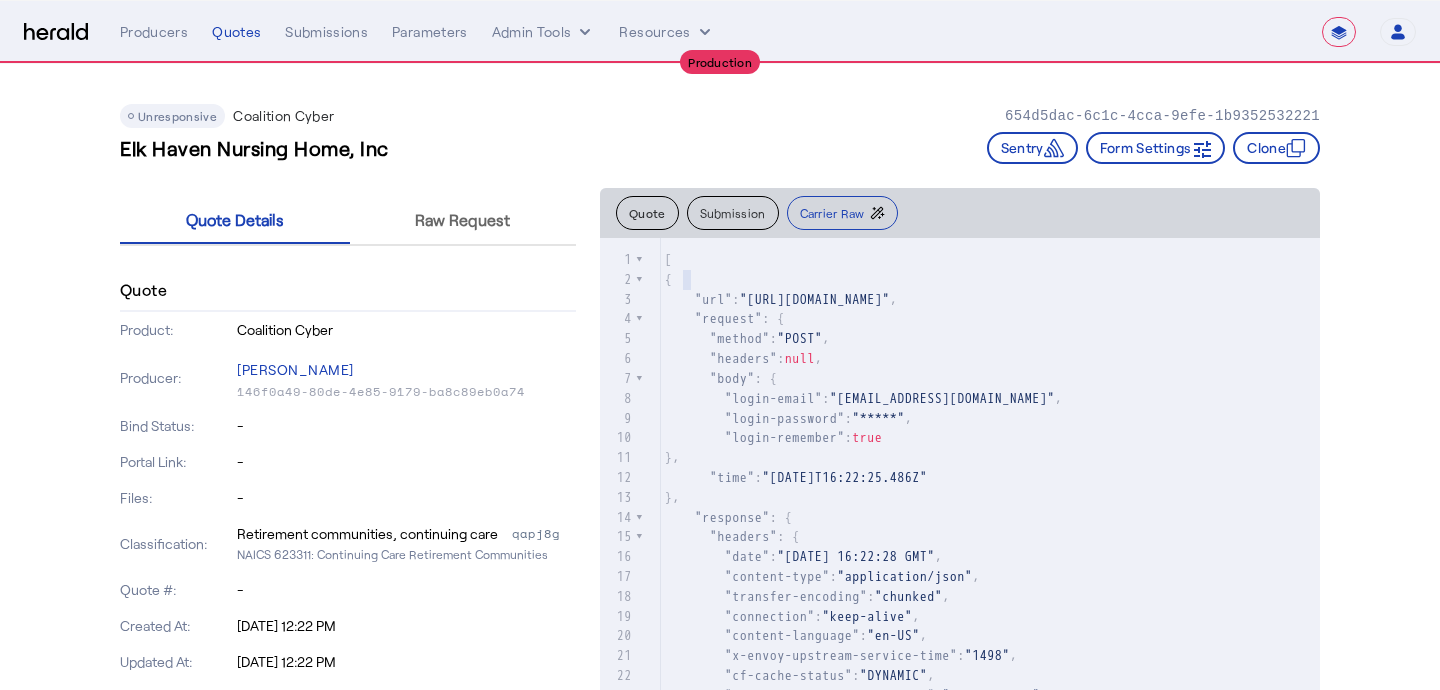 click on "{" 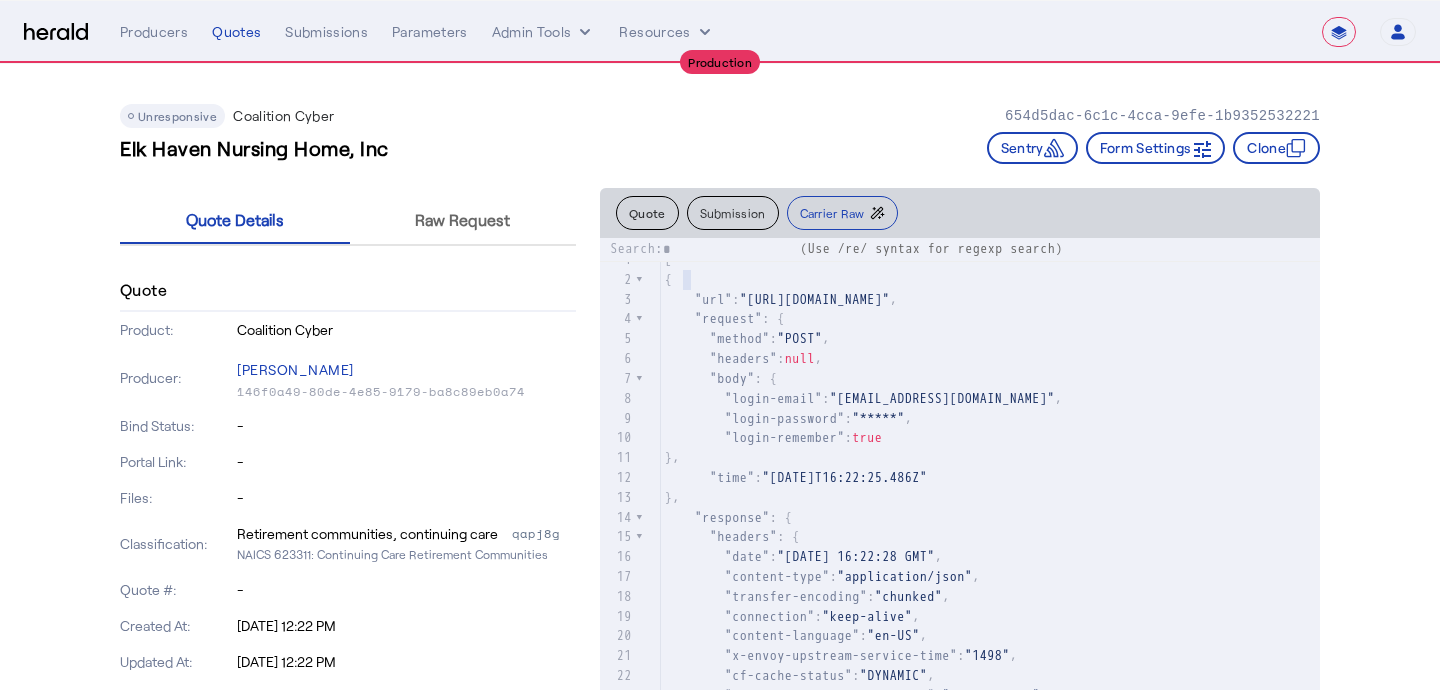 click on "*" at bounding box center (728, 250) 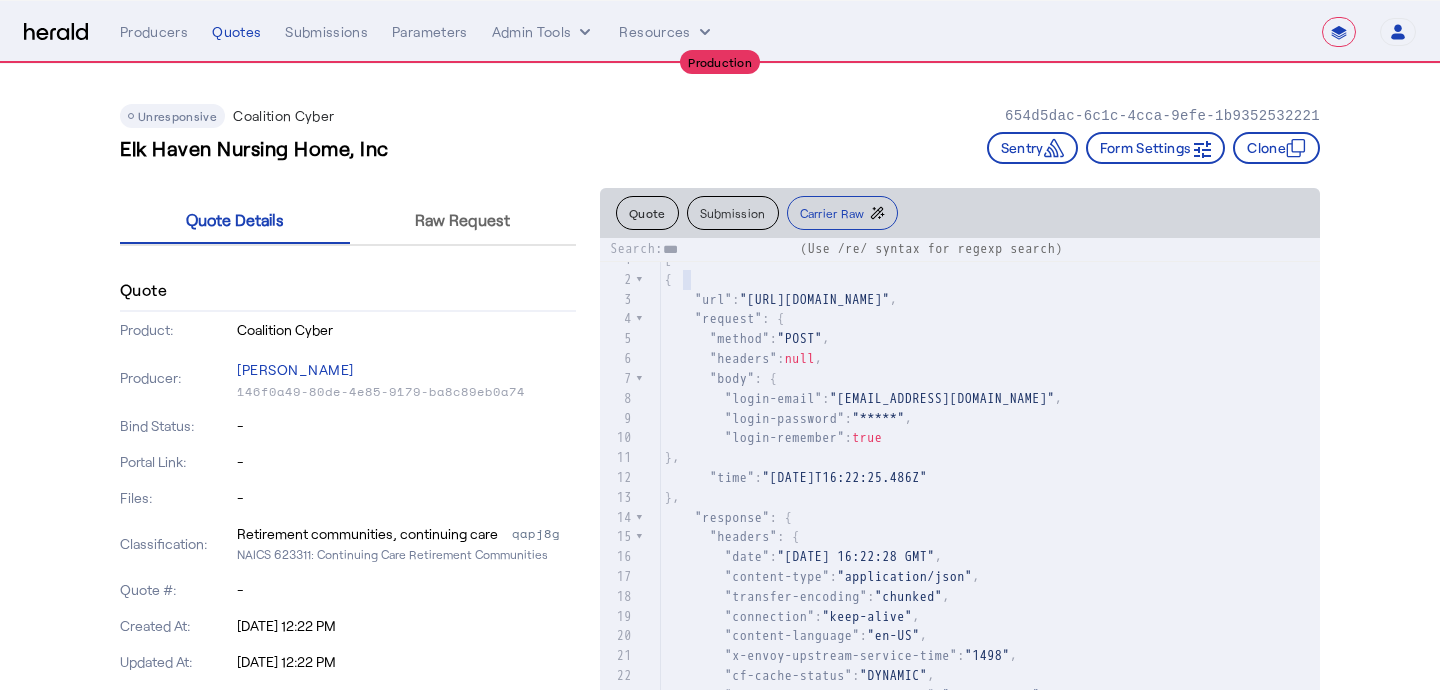 type on "*********" 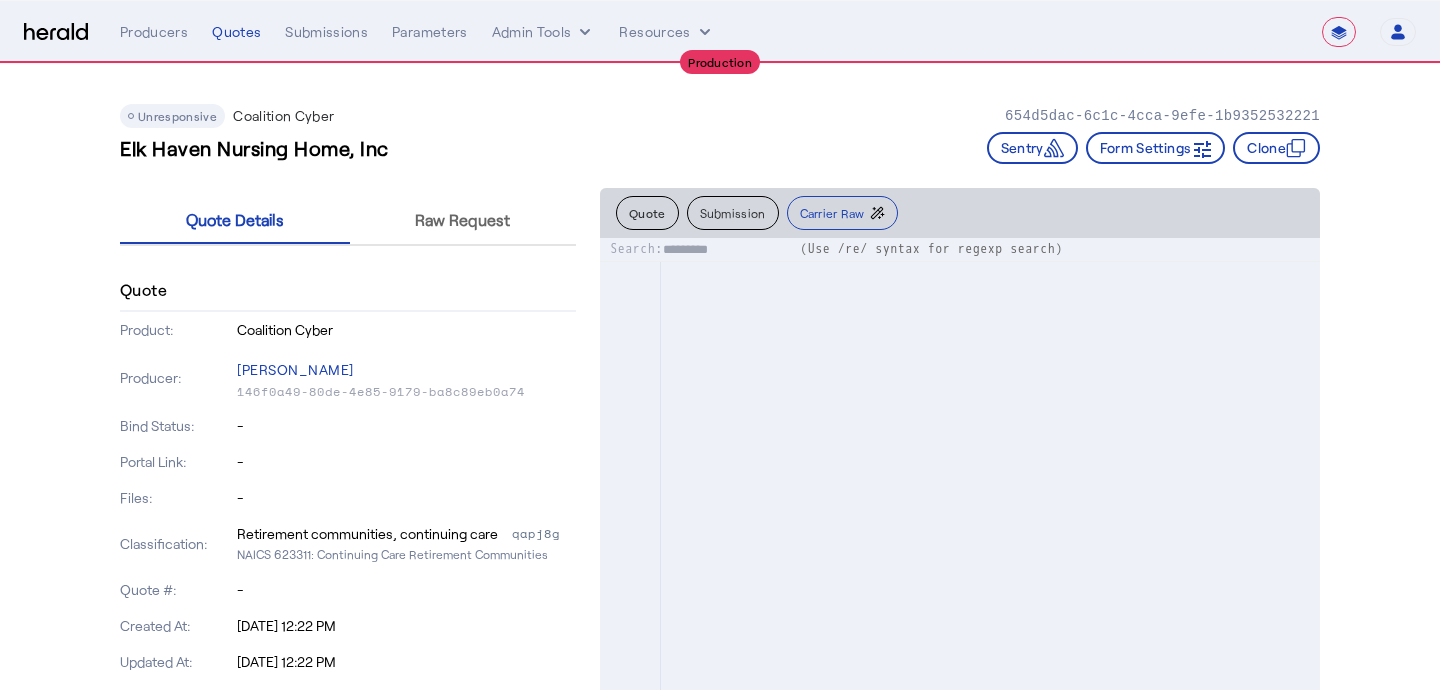 scroll, scrollTop: 8767, scrollLeft: 0, axis: vertical 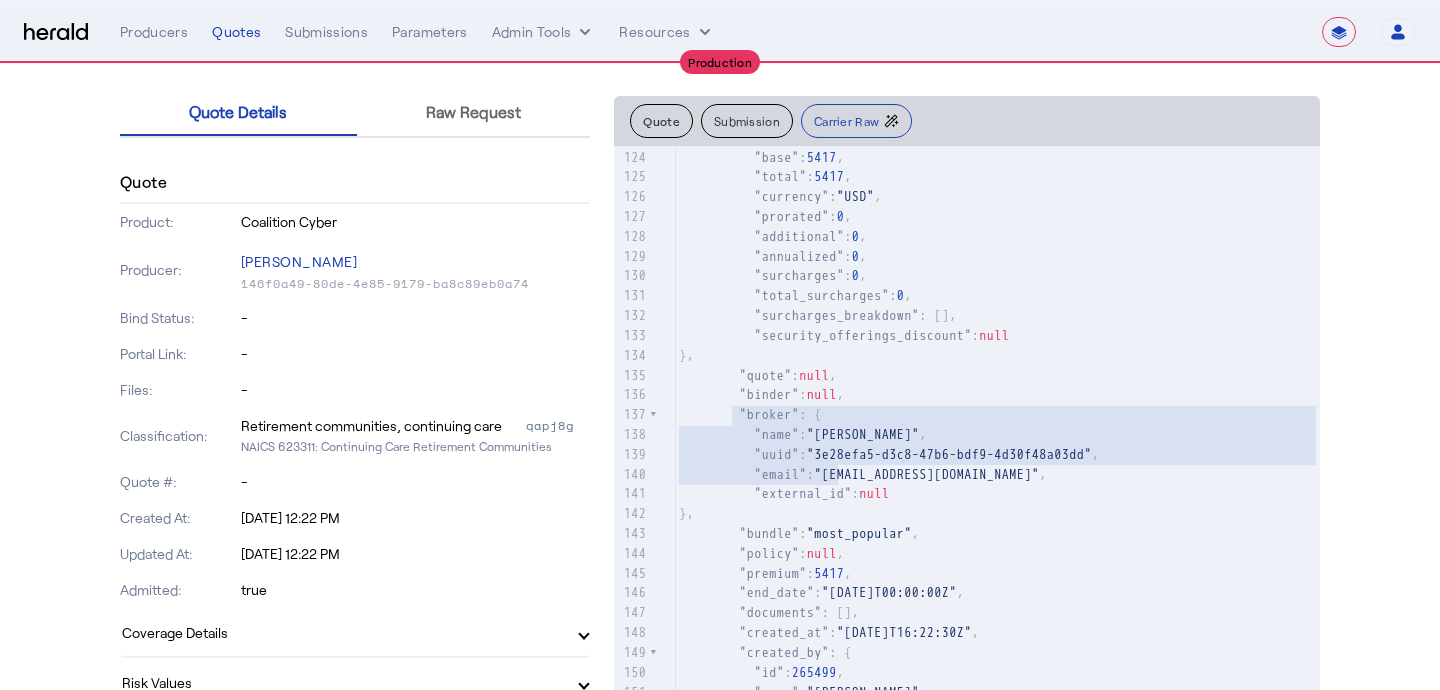 type on "**********" 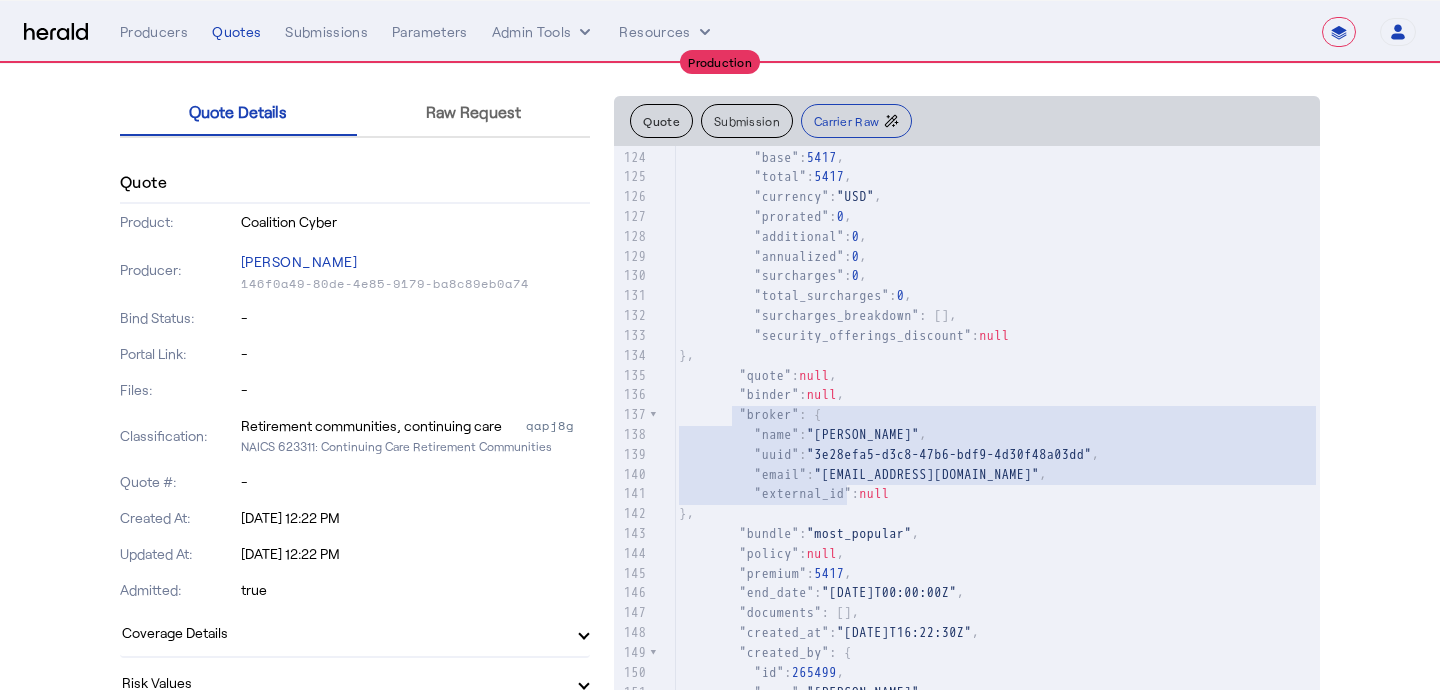 drag, startPoint x: 732, startPoint y: 417, endPoint x: 843, endPoint y: 489, distance: 132.30646 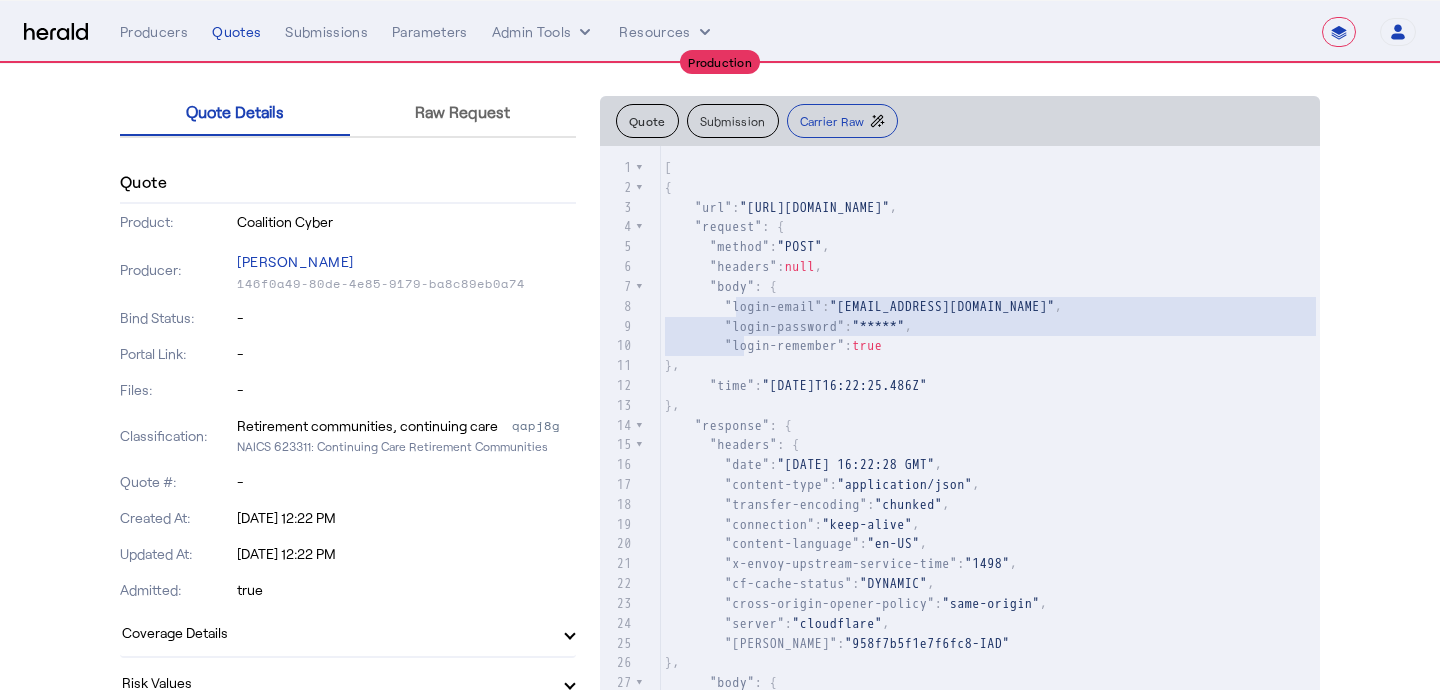 type on "**********" 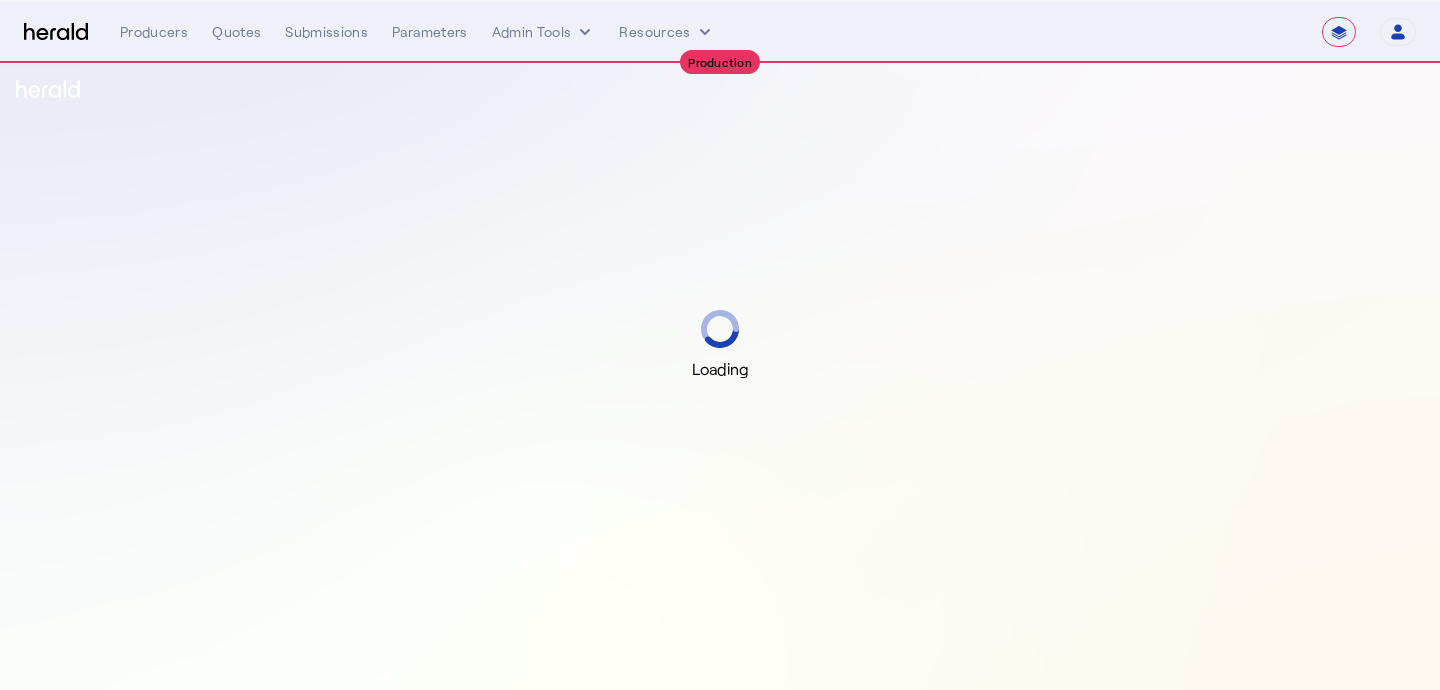 select on "**********" 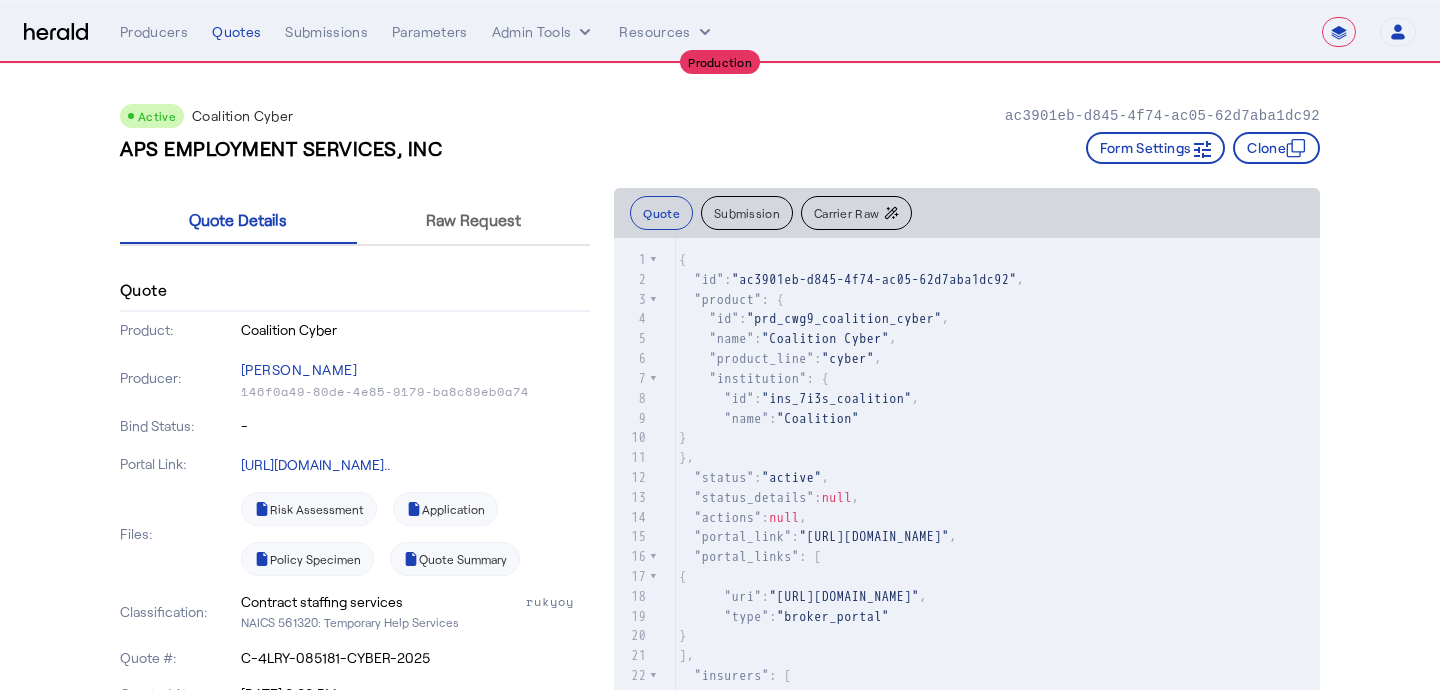 click on "Carrier Raw" 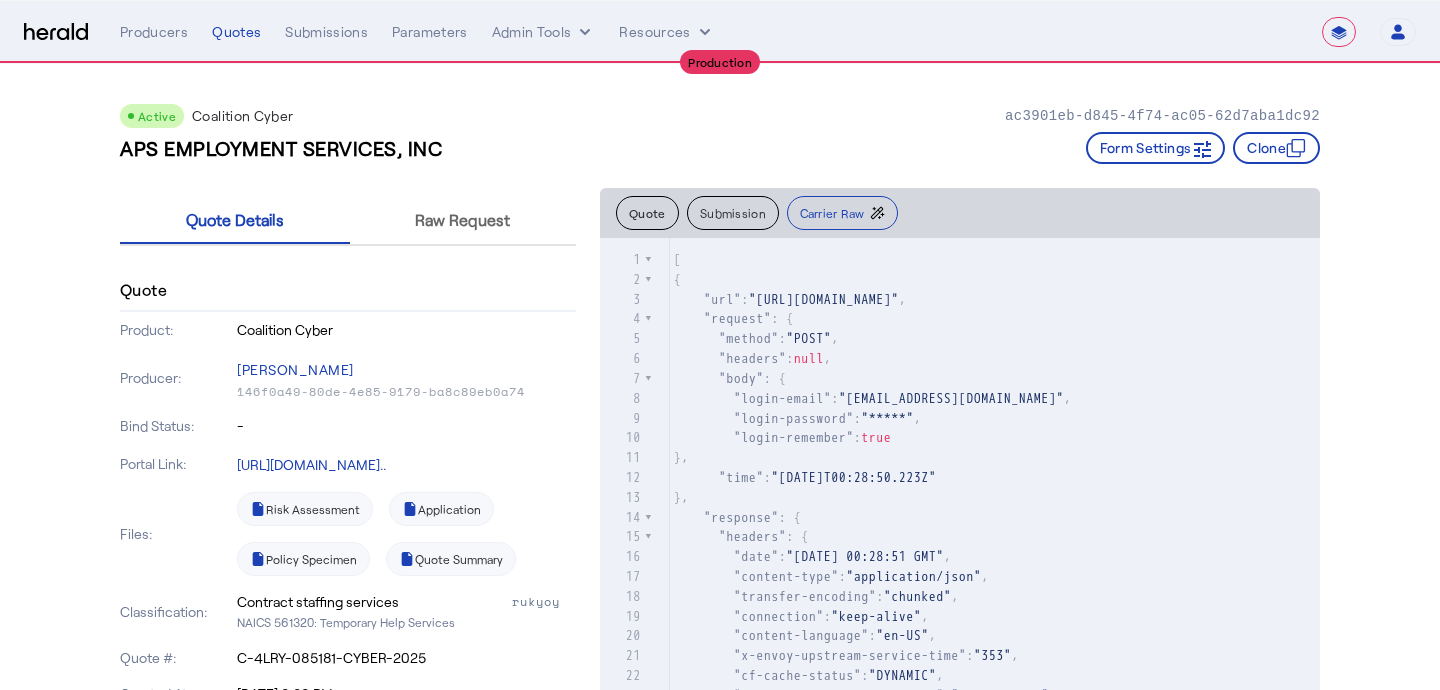 click on ""login-password"" 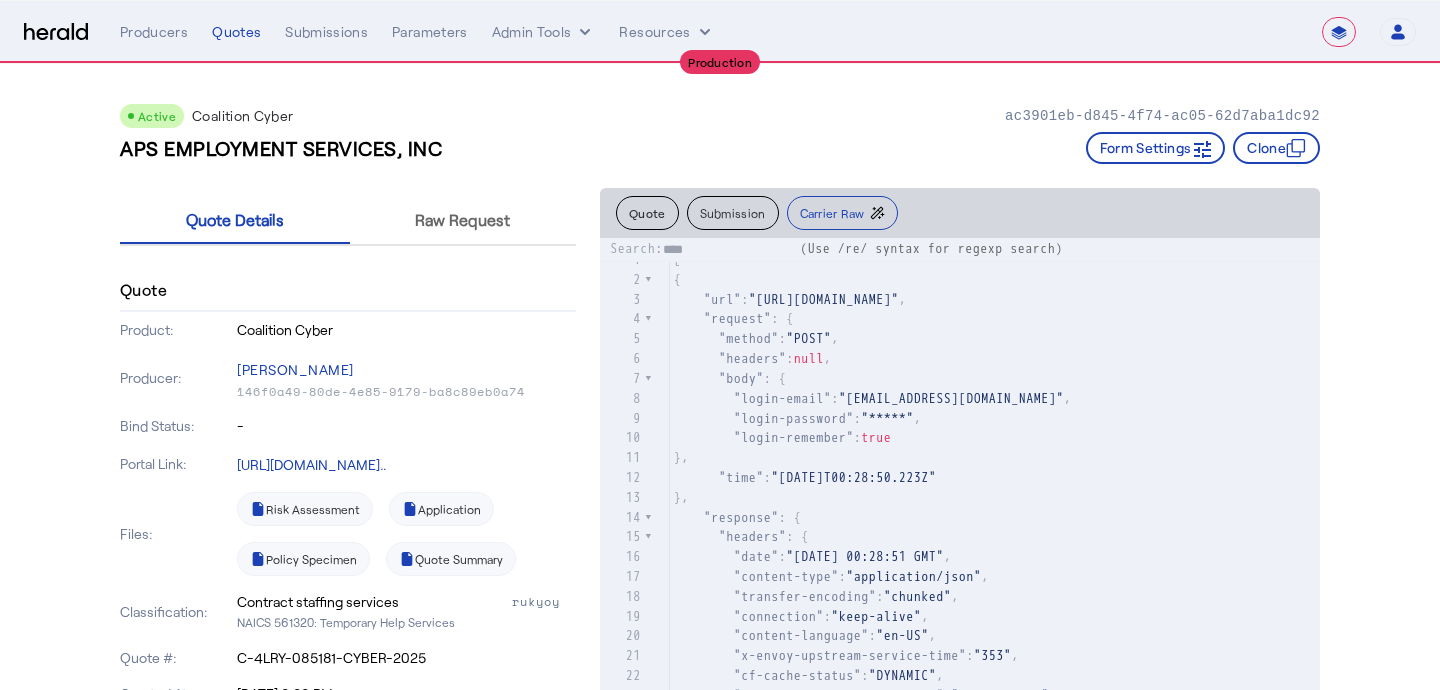 type on "*****" 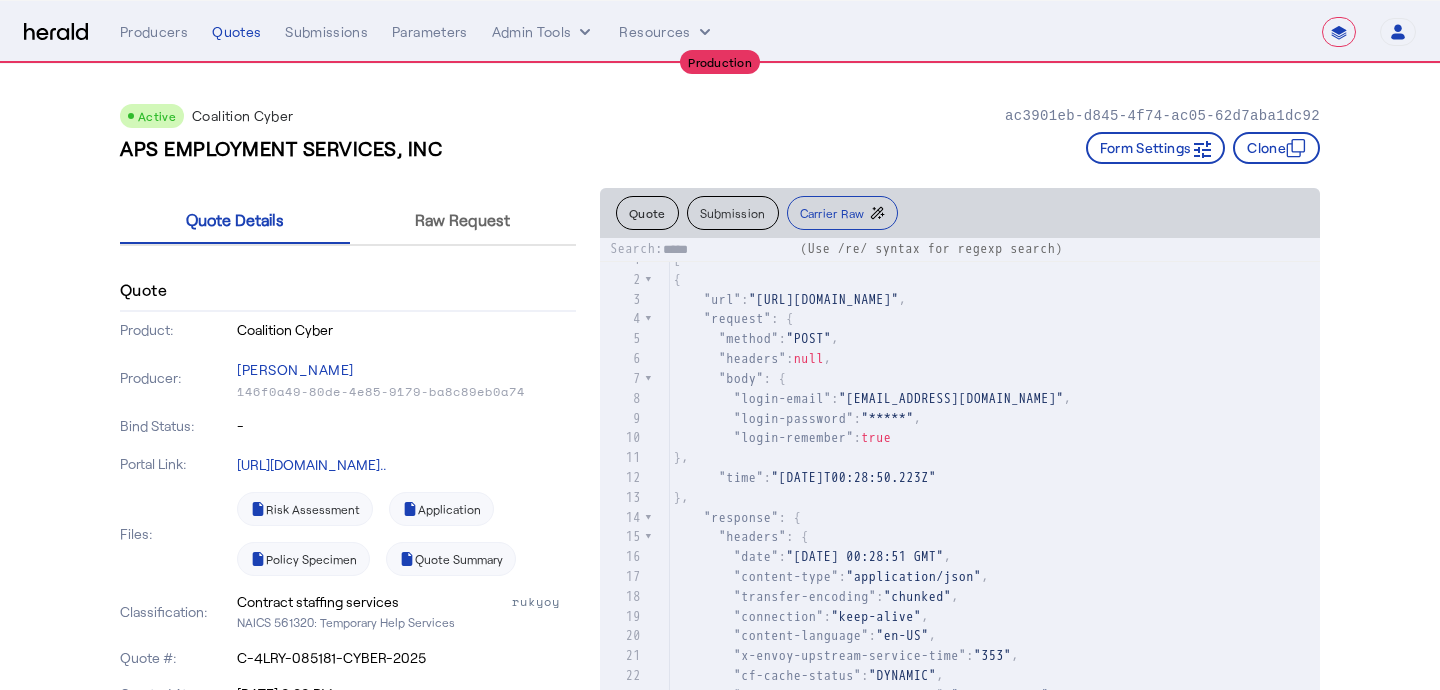 scroll, scrollTop: 1295, scrollLeft: 0, axis: vertical 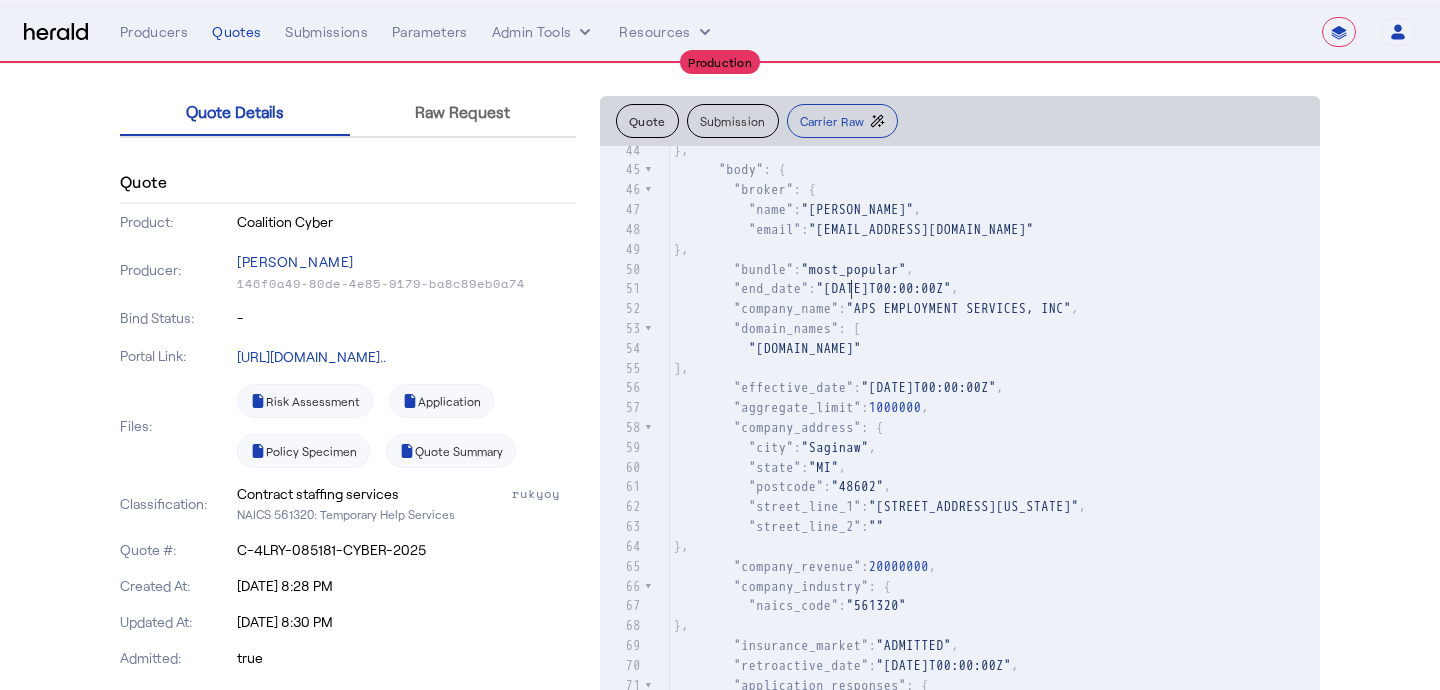 type on "**********" 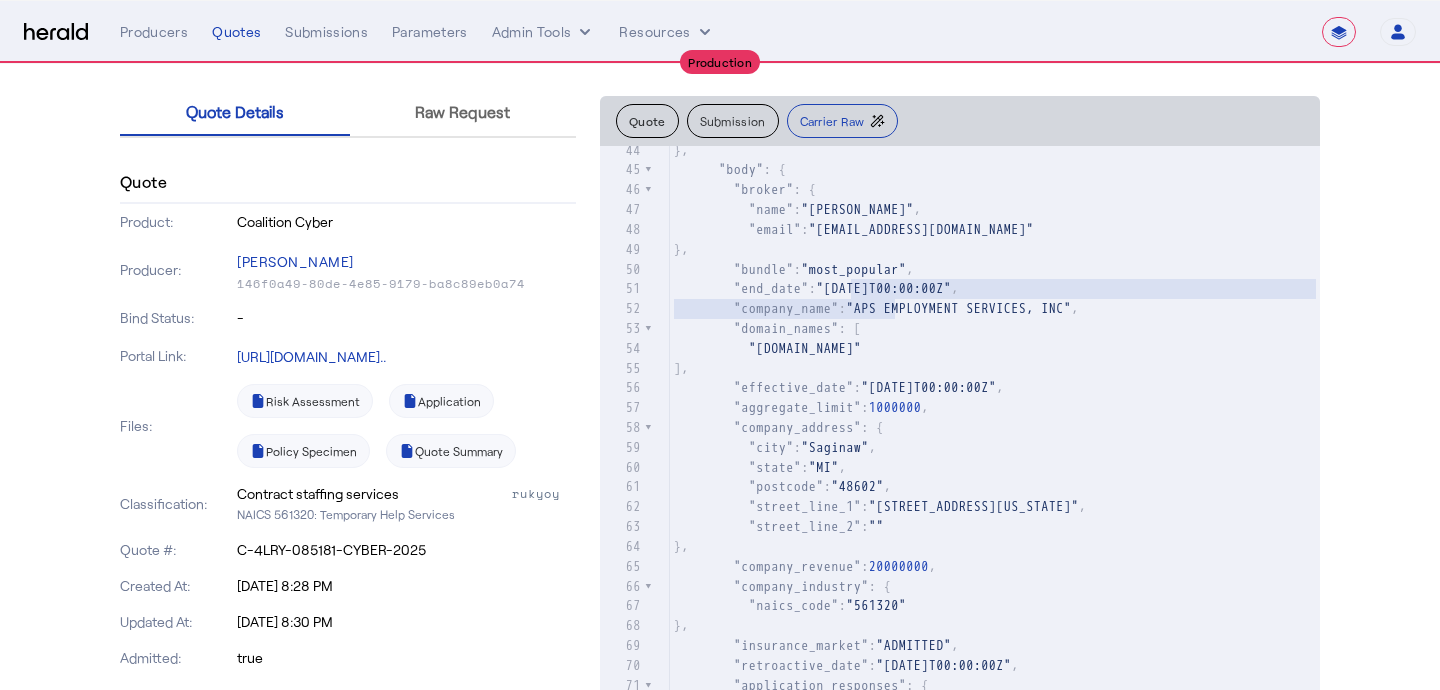 drag, startPoint x: 850, startPoint y: 291, endPoint x: 899, endPoint y: 299, distance: 49.648766 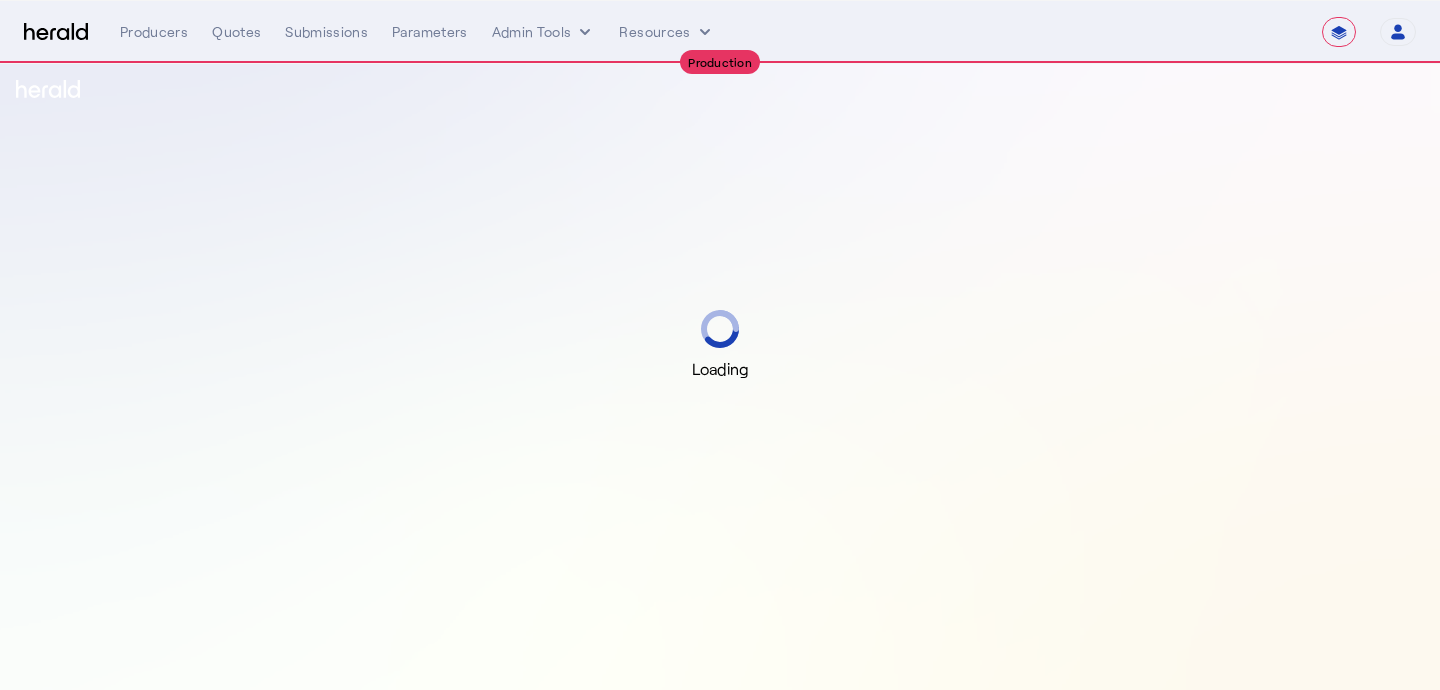 select on "**********" 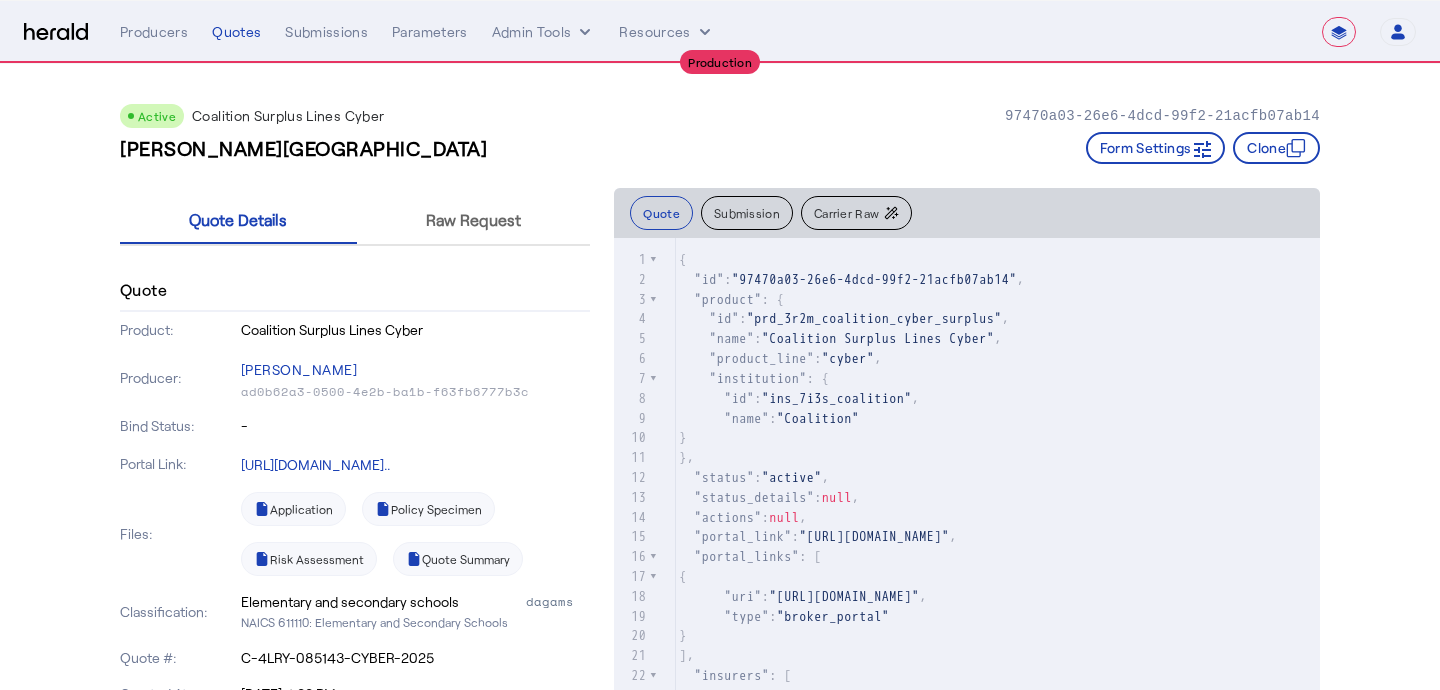 click on "Carrier Raw" 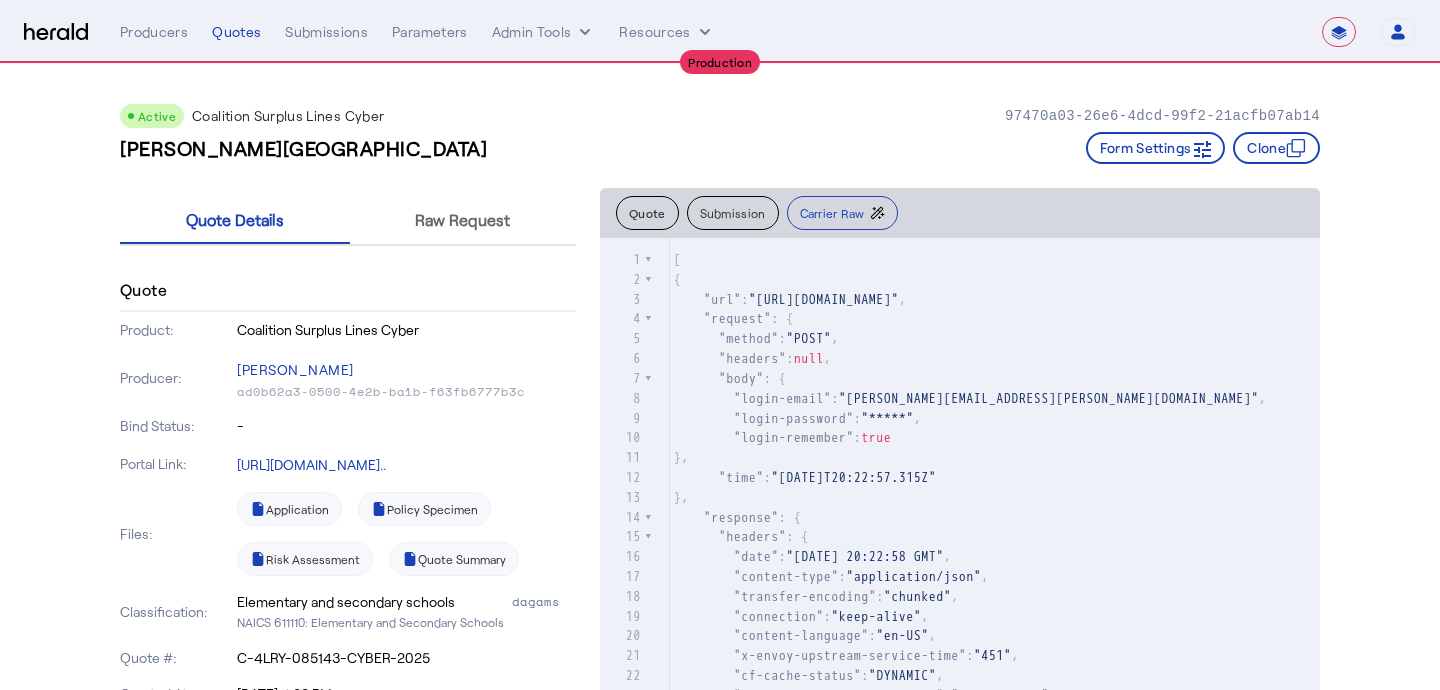 scroll, scrollTop: 109, scrollLeft: 0, axis: vertical 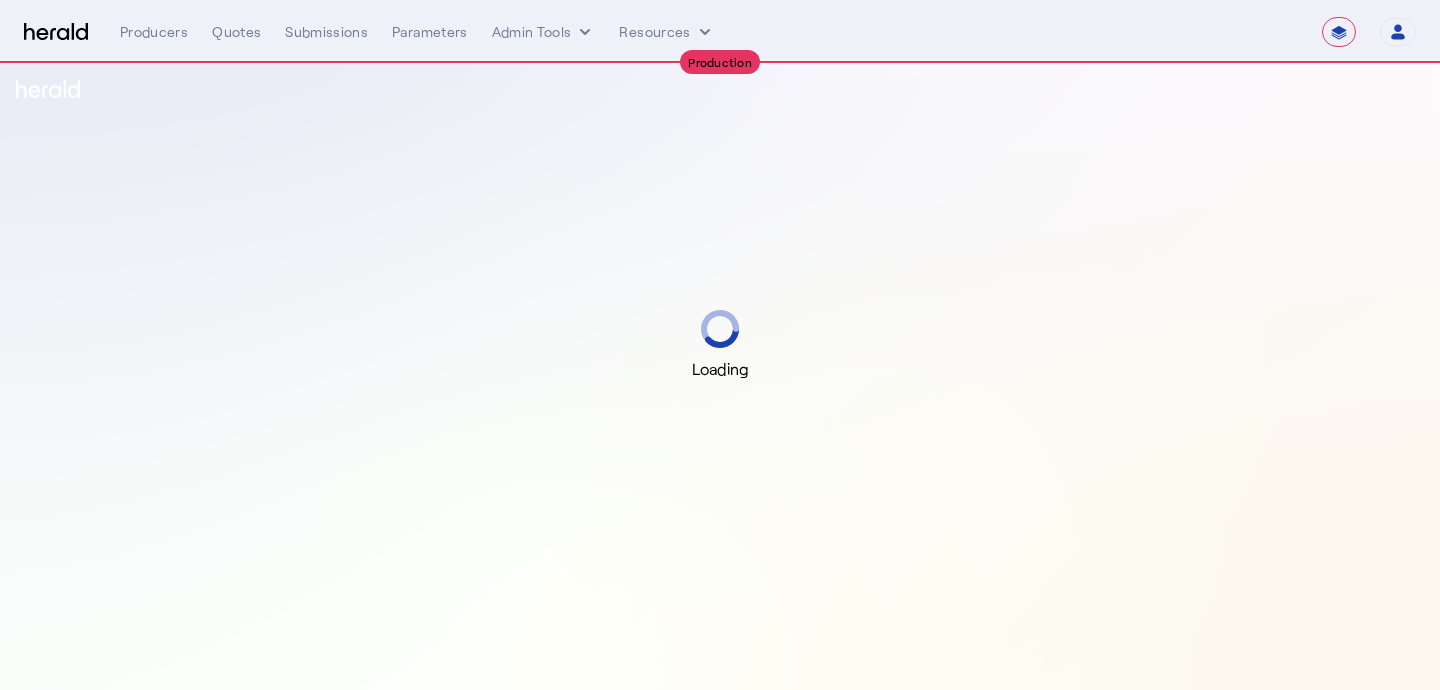 select on "**********" 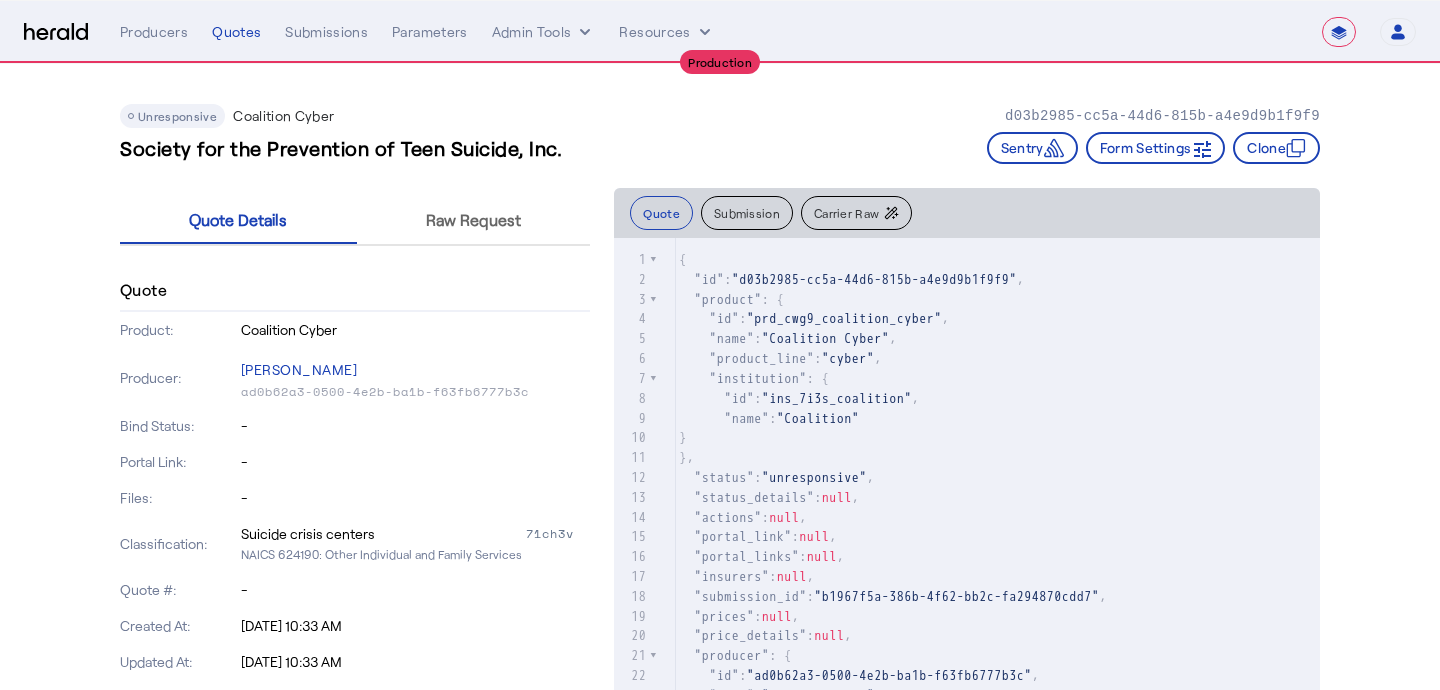 click on "Carrier Raw" 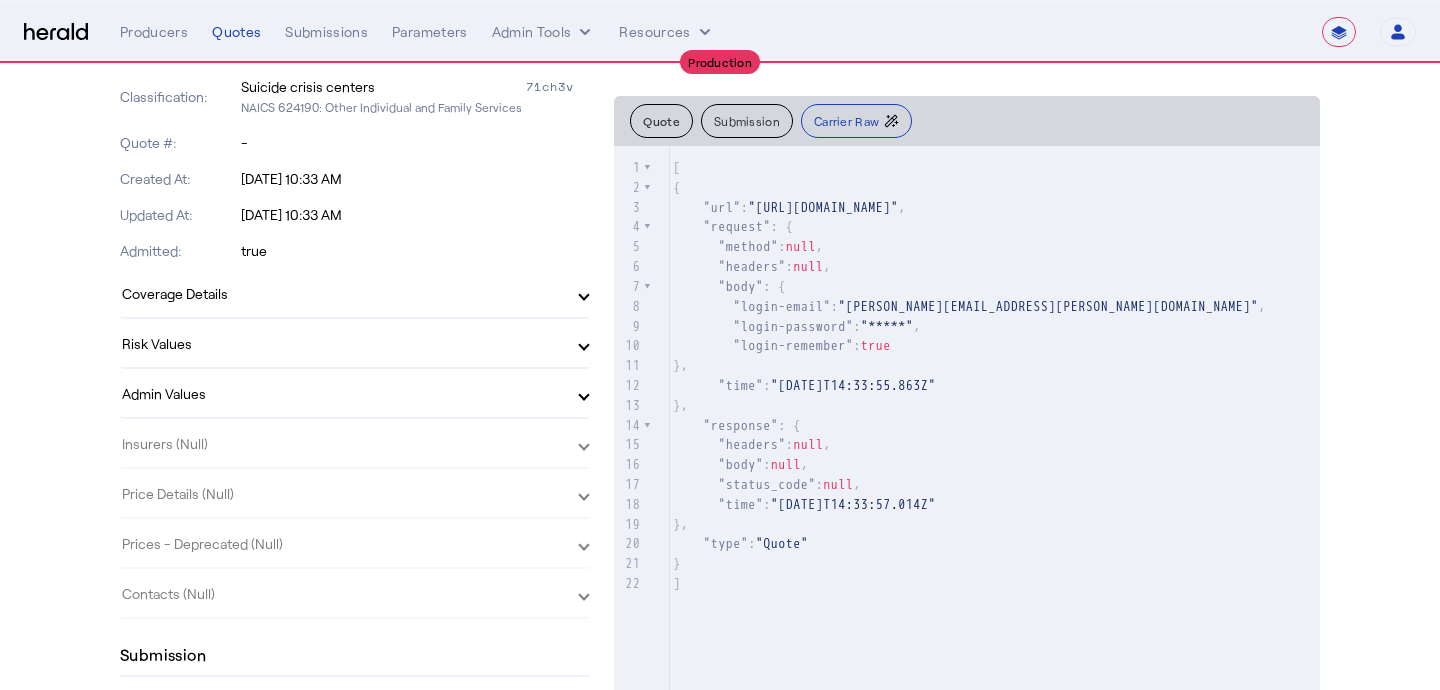 scroll, scrollTop: 444, scrollLeft: 0, axis: vertical 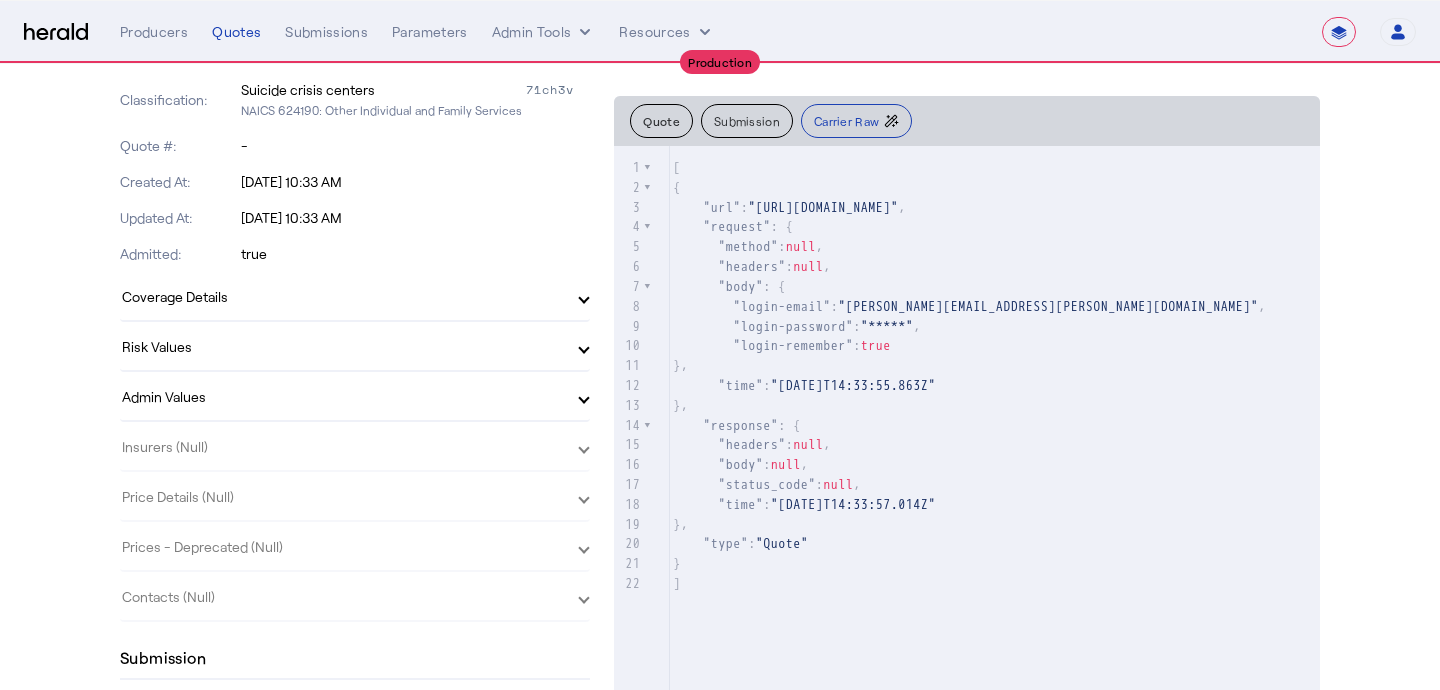 click on "Quote   Submission  Carrier Raw" 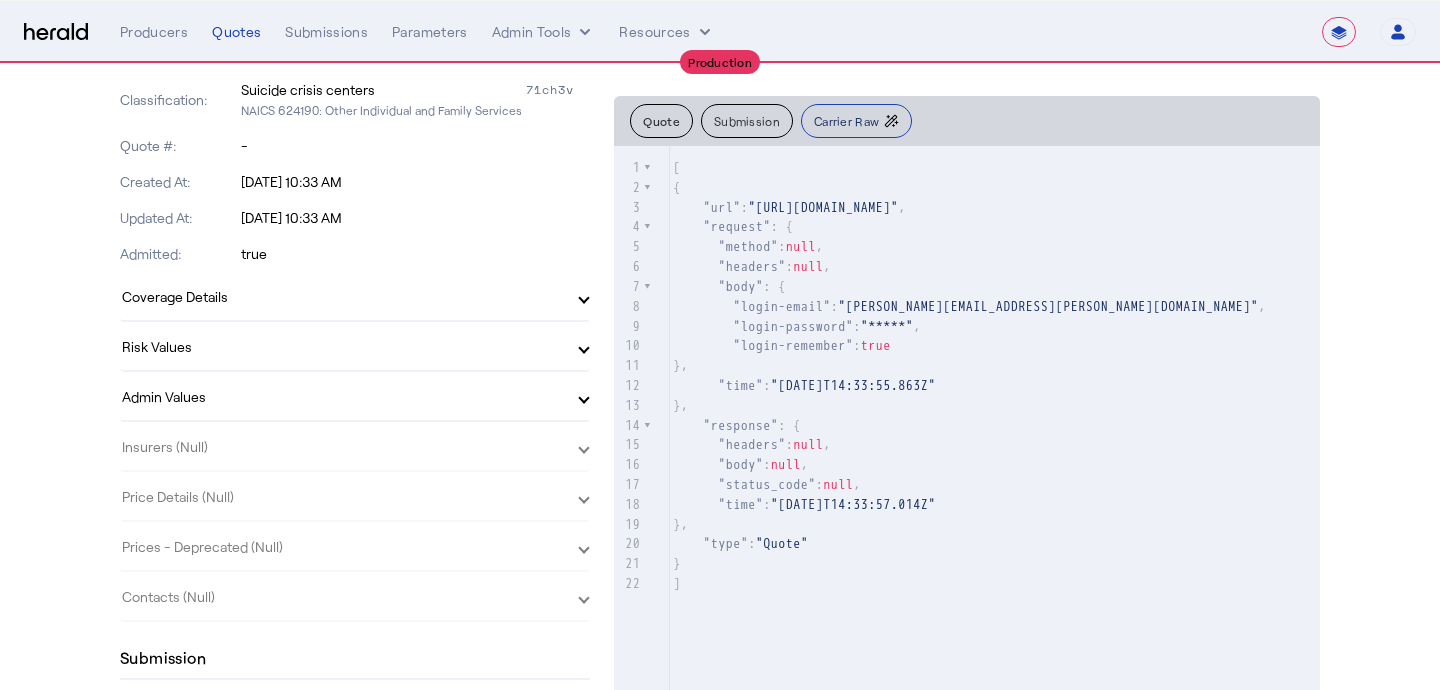 click on "Carrier Raw" 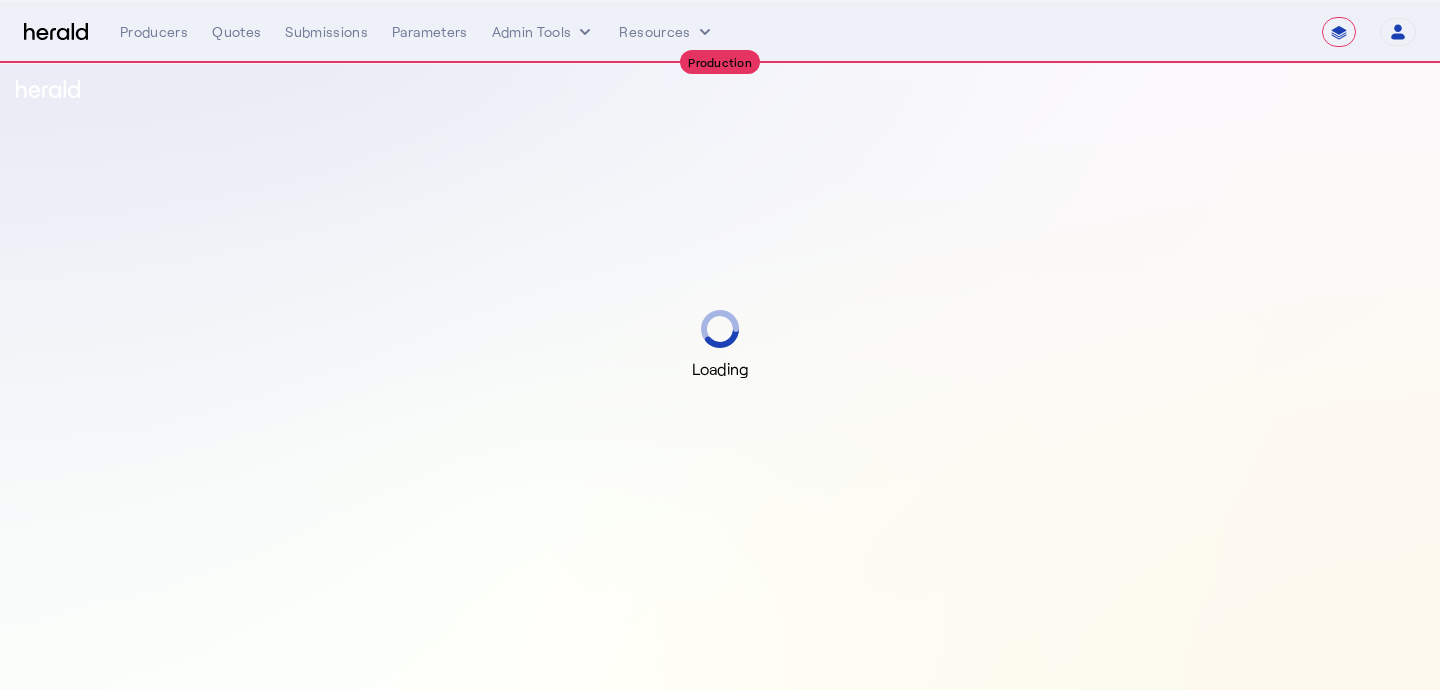 select on "**********" 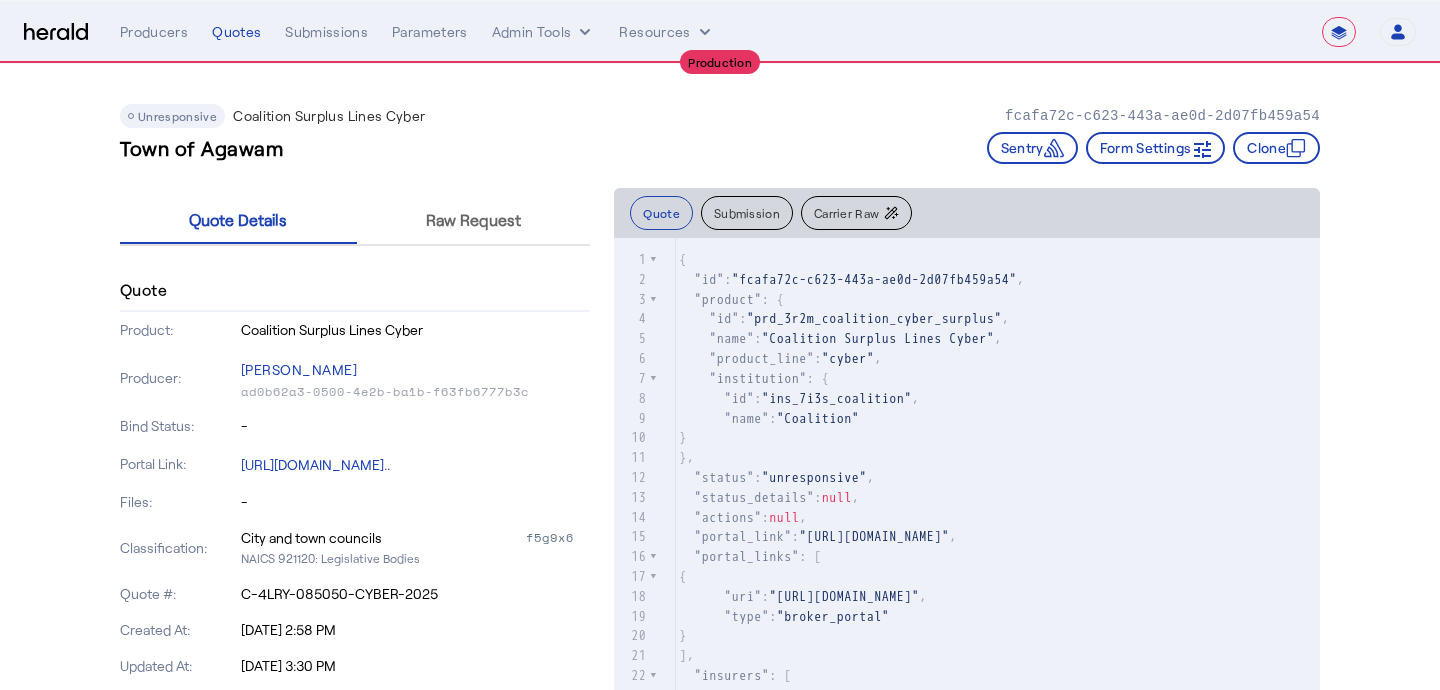 click on "Carrier Raw" 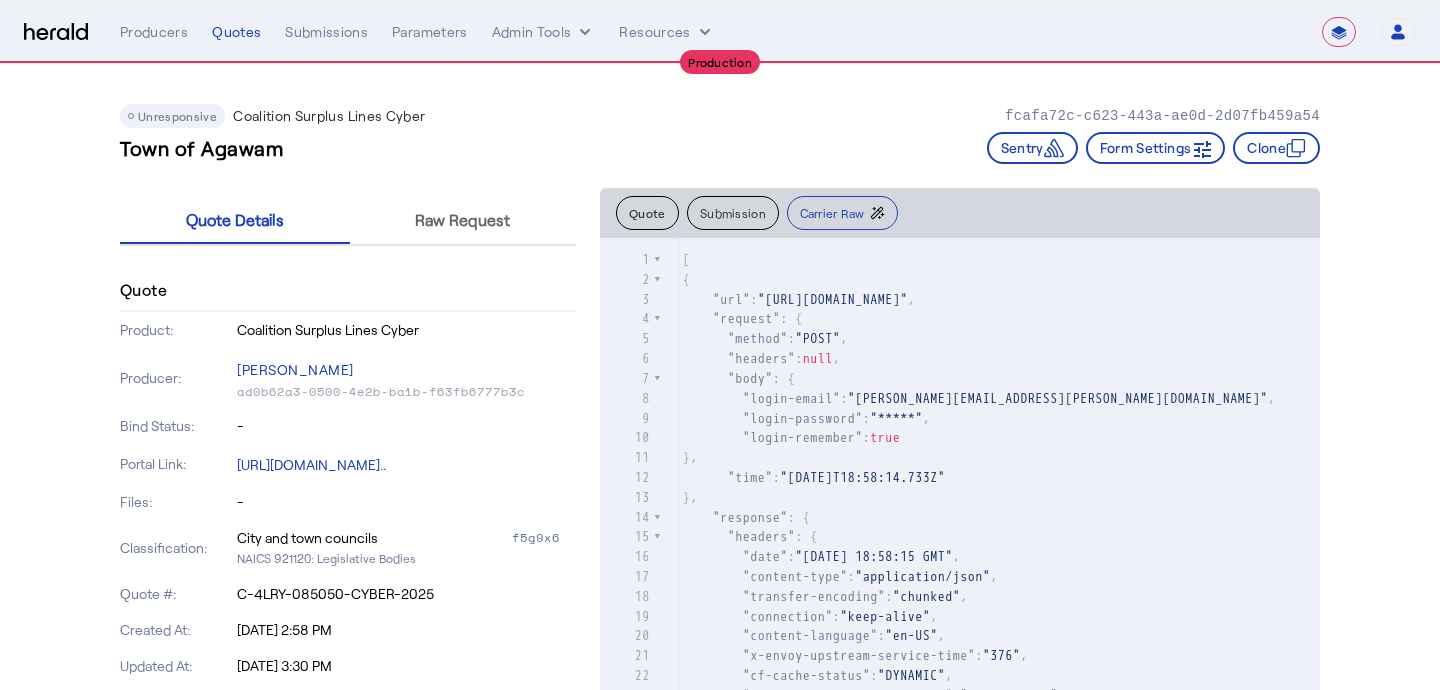 scroll, scrollTop: 108, scrollLeft: 0, axis: vertical 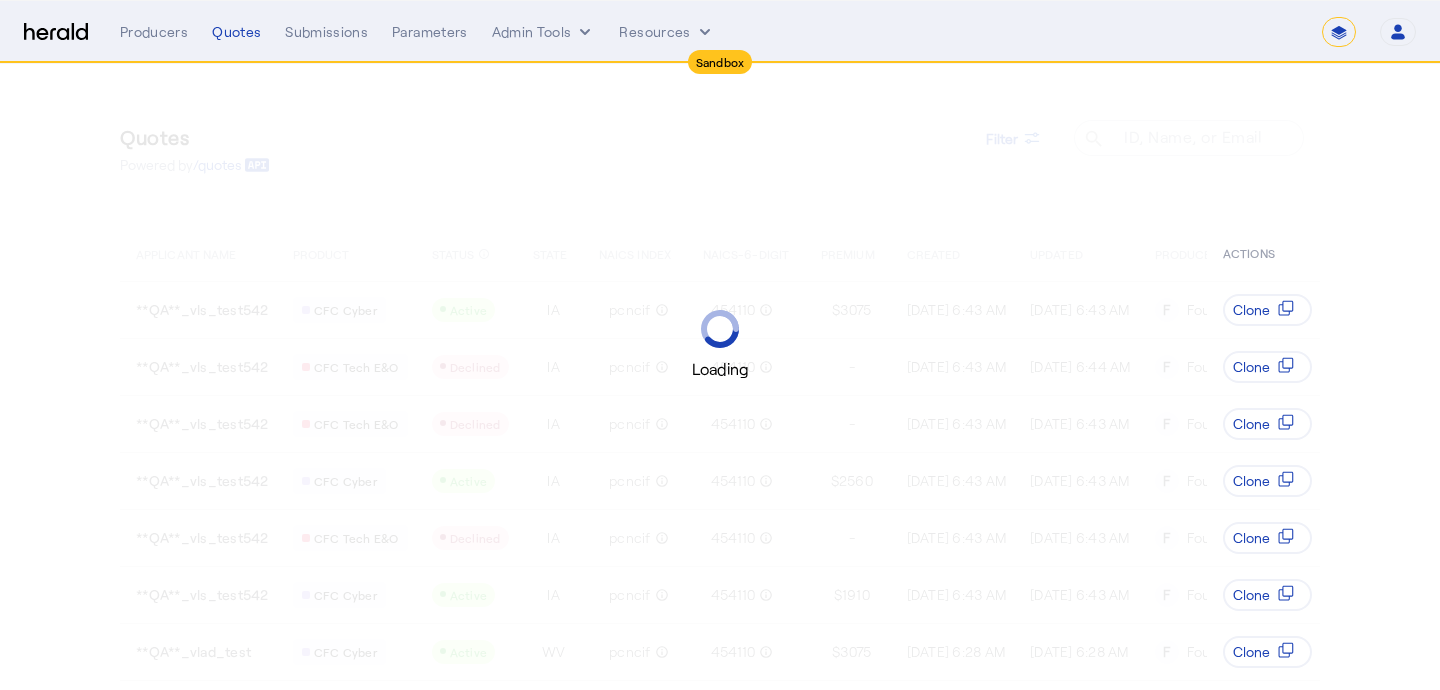 select on "*******" 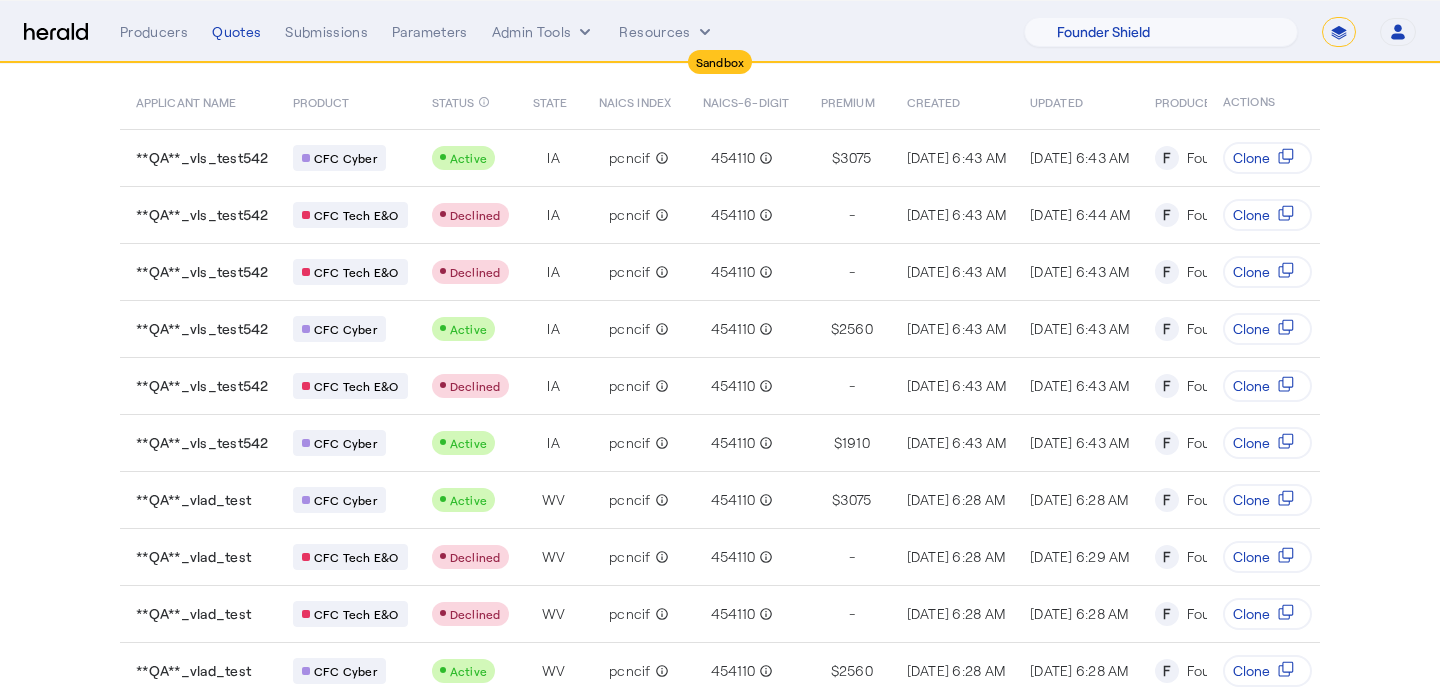scroll, scrollTop: 219, scrollLeft: 0, axis: vertical 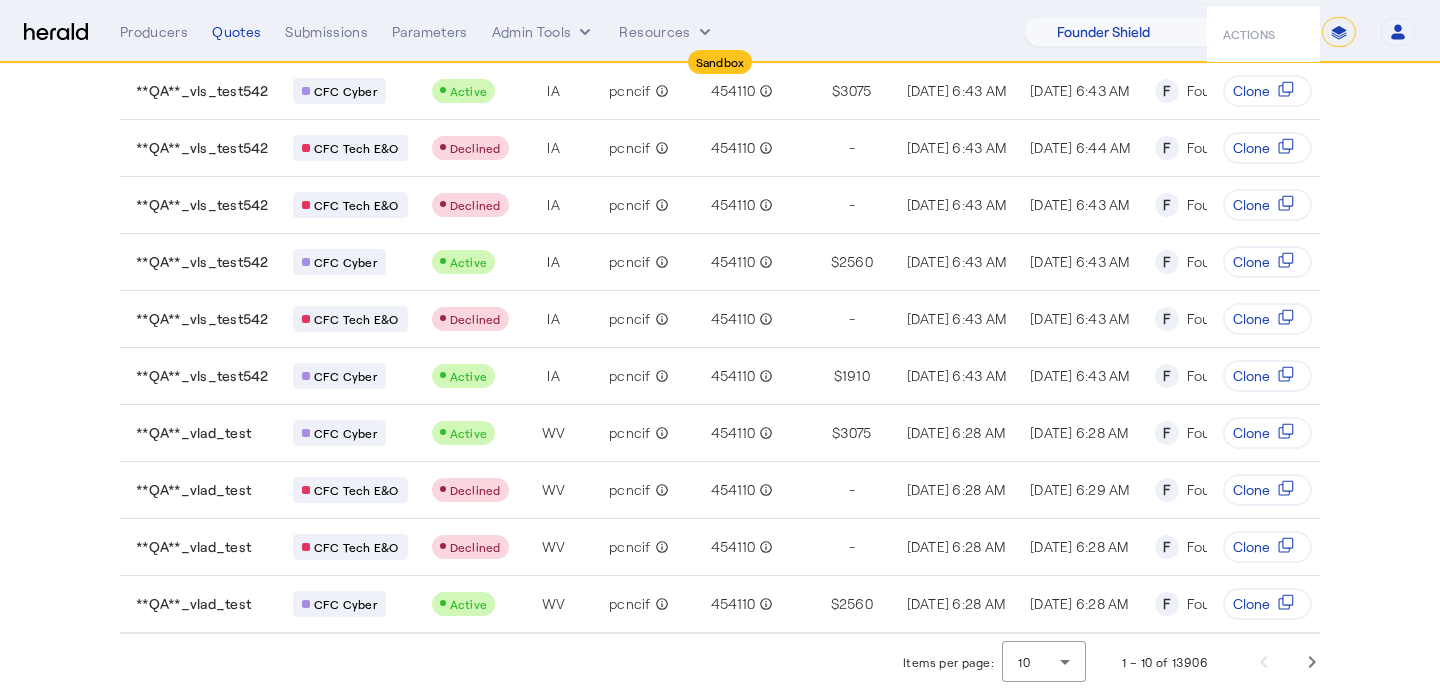 click on "Items per page:  10" 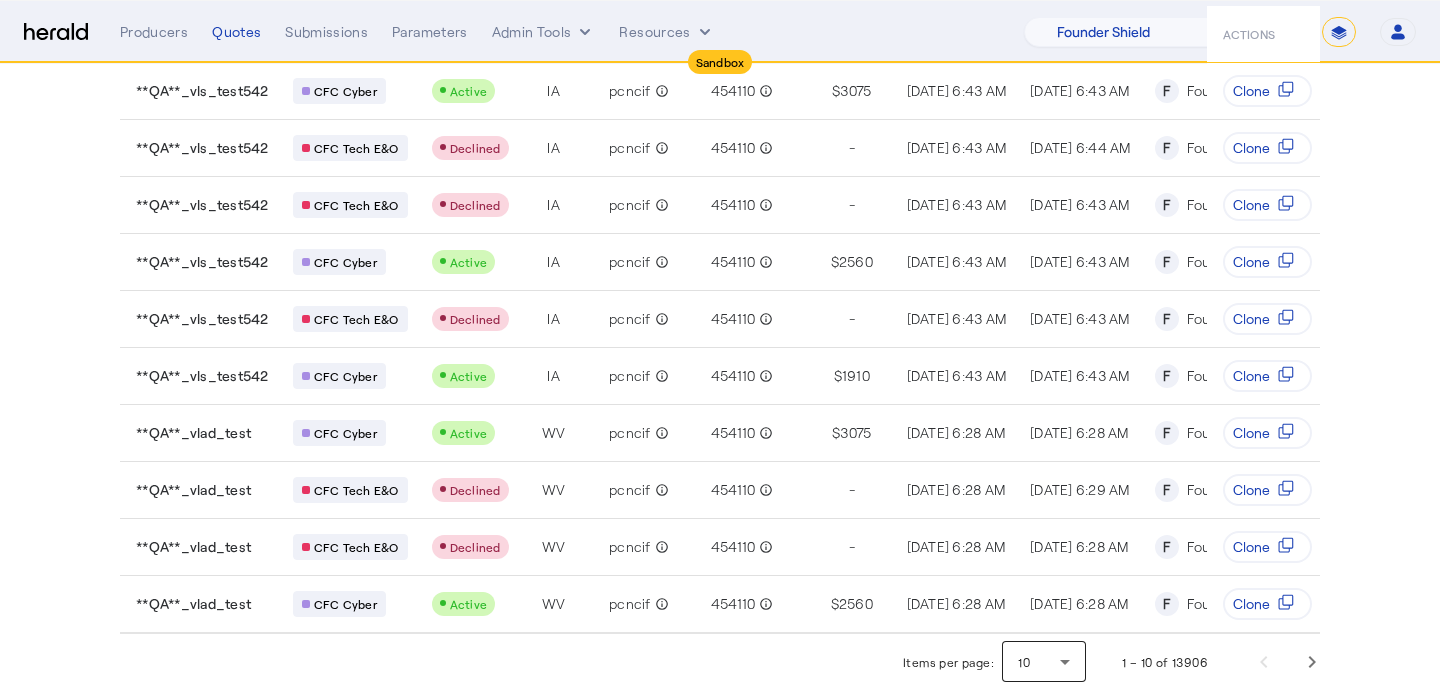 click 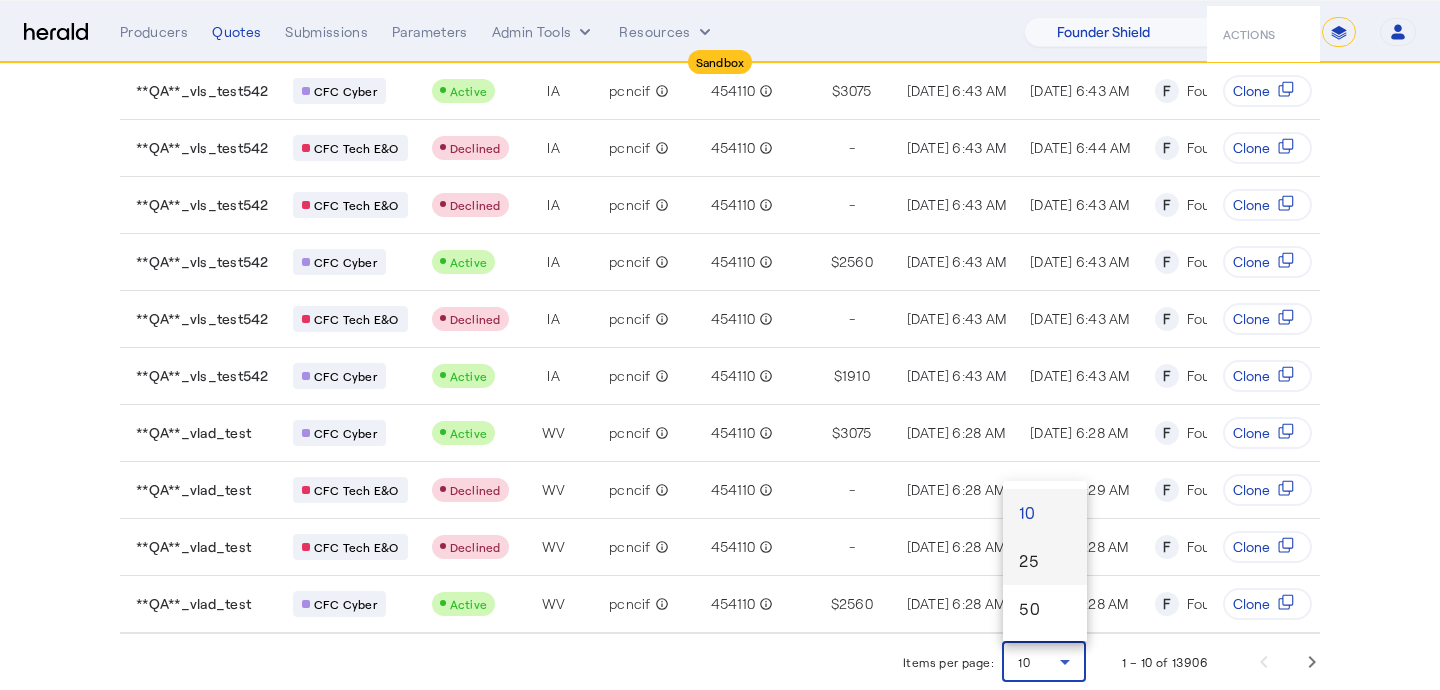 click on "25" at bounding box center [1045, 561] 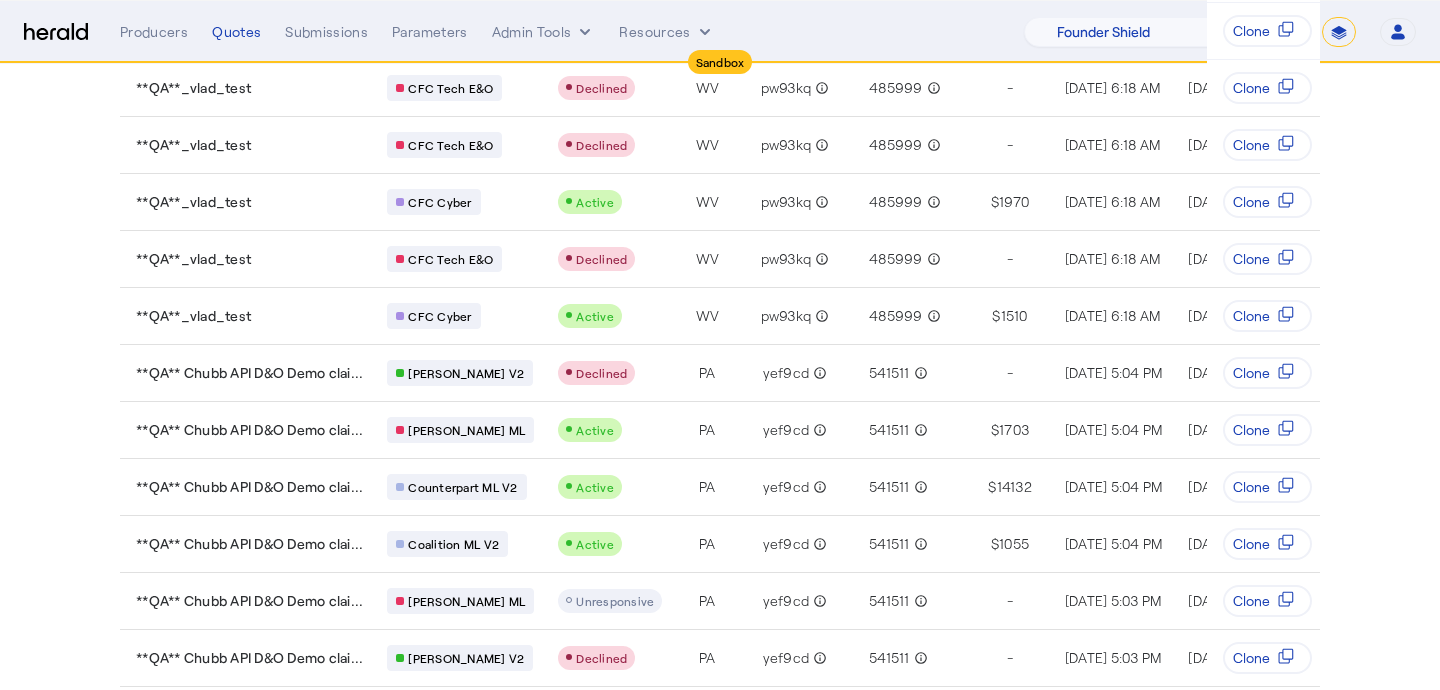 scroll, scrollTop: 966, scrollLeft: 0, axis: vertical 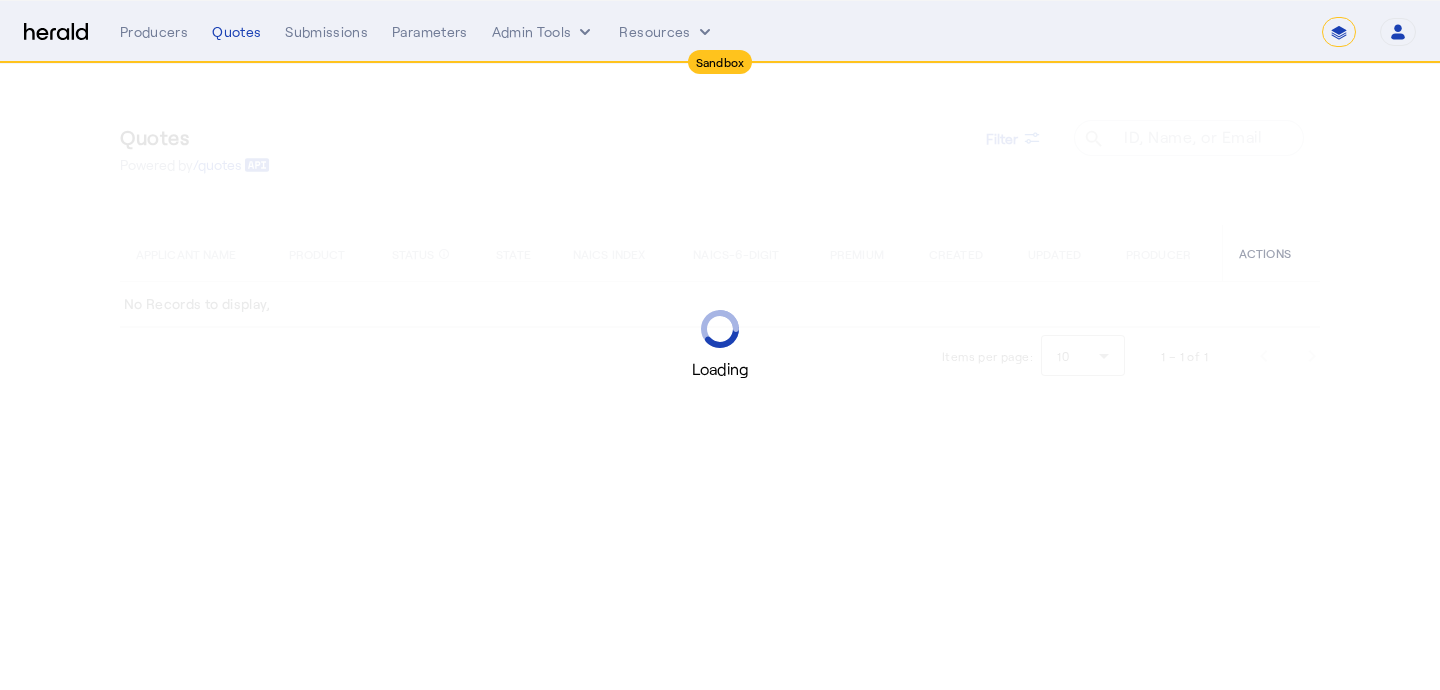 select on "*******" 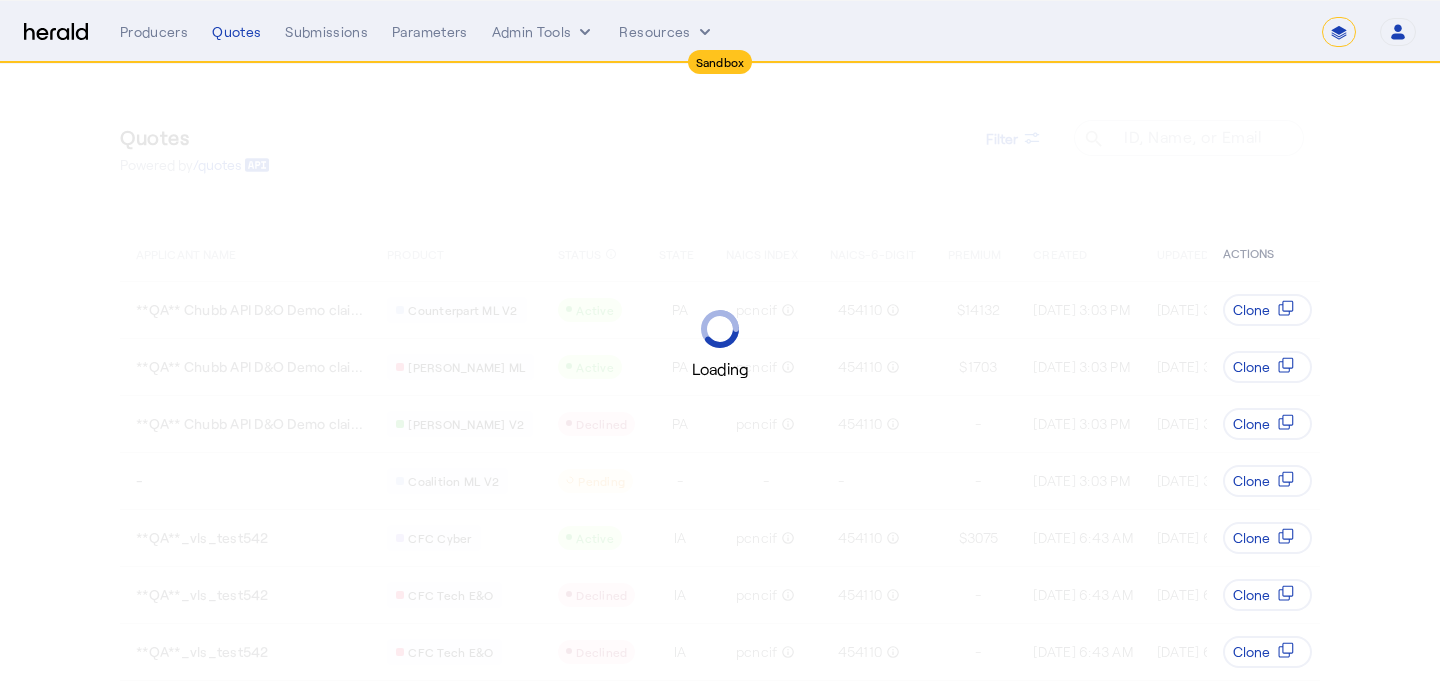 select on "pfm_lx2v_founder_shield" 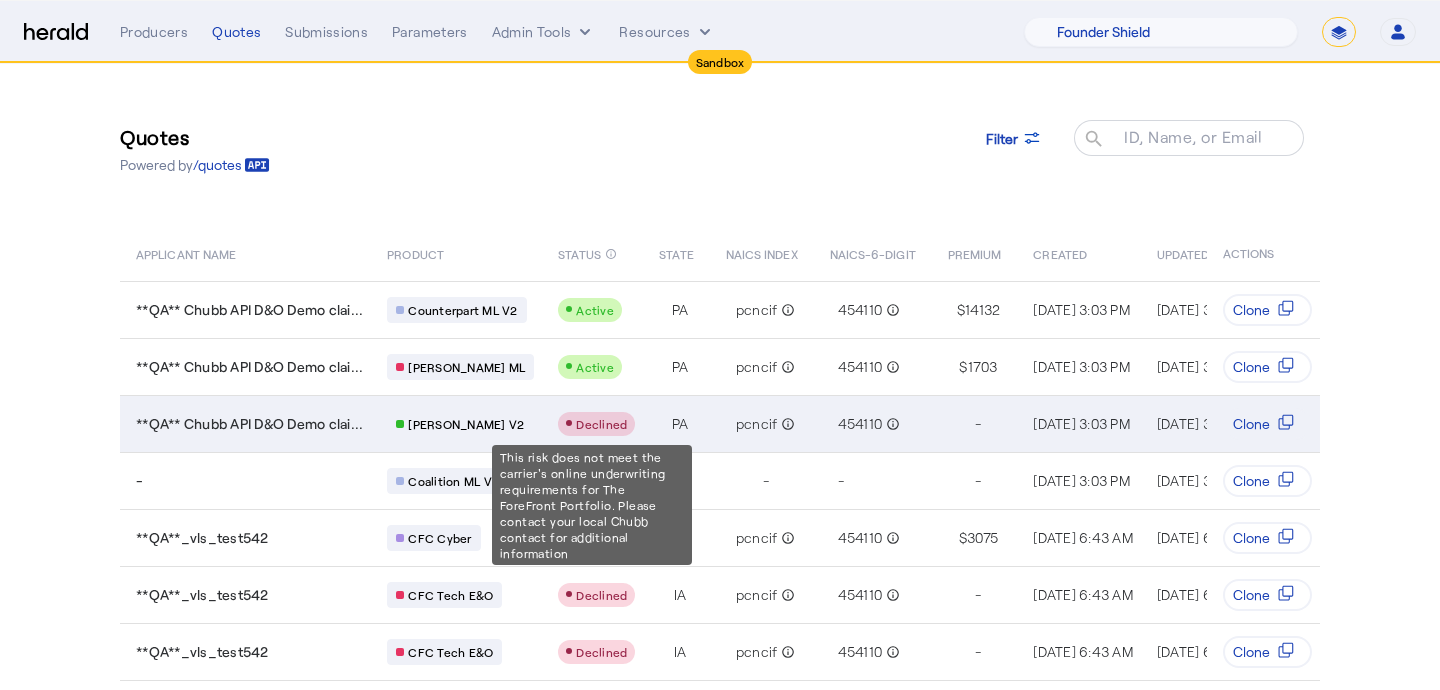 click on "Declined" at bounding box center [601, 424] 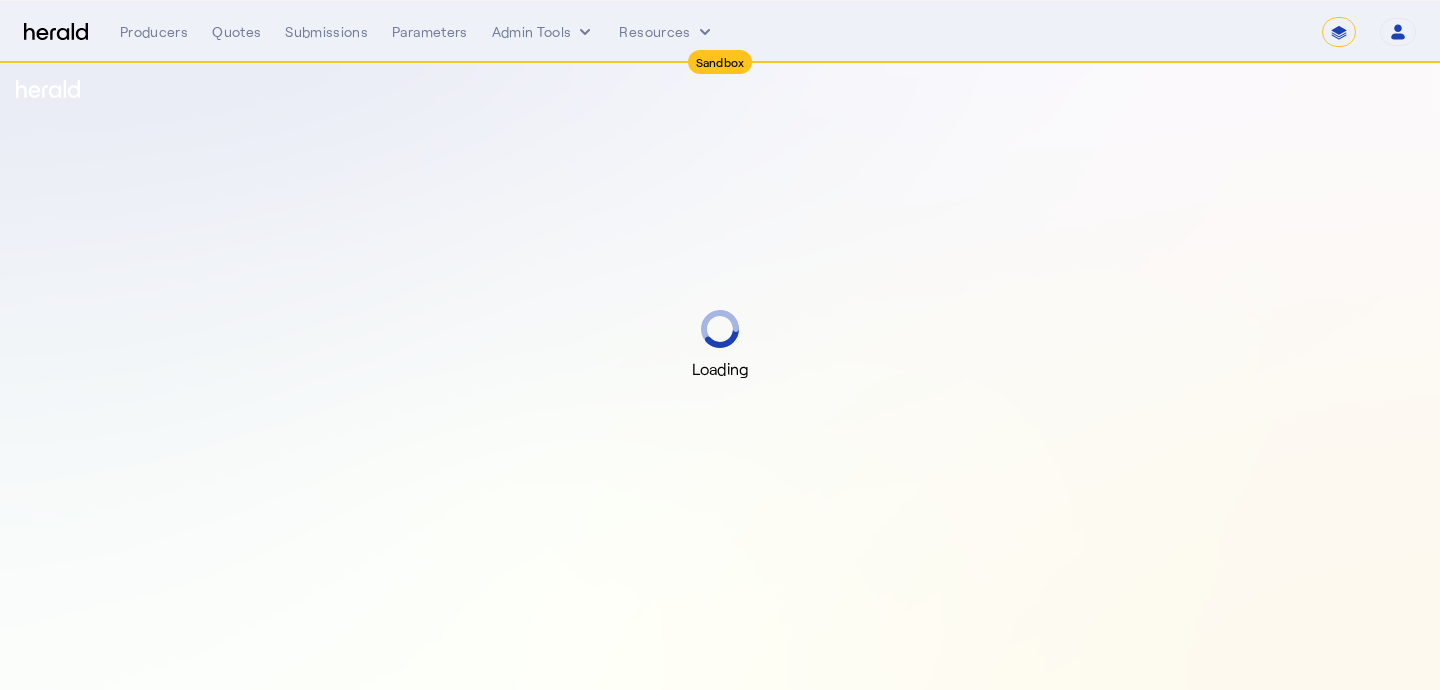 select on "*******" 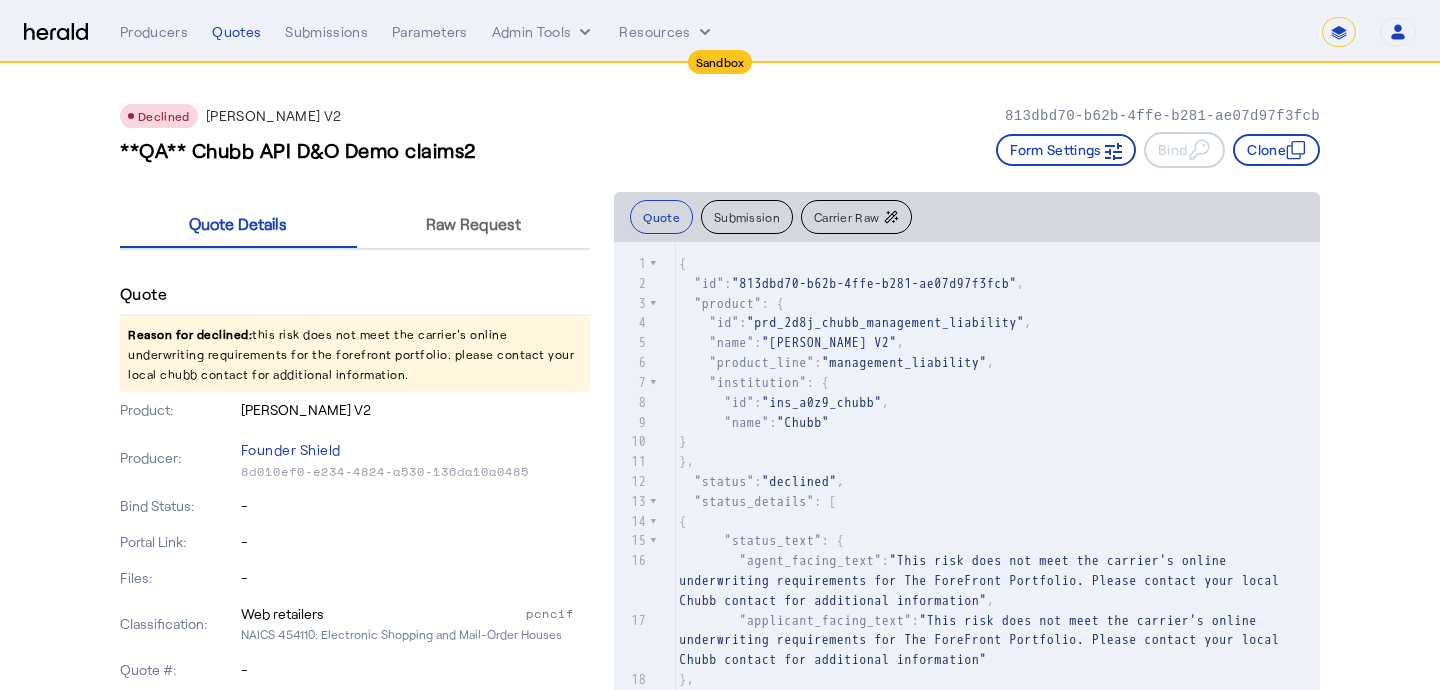 drag, startPoint x: 1327, startPoint y: 109, endPoint x: 996, endPoint y: 106, distance: 331.01358 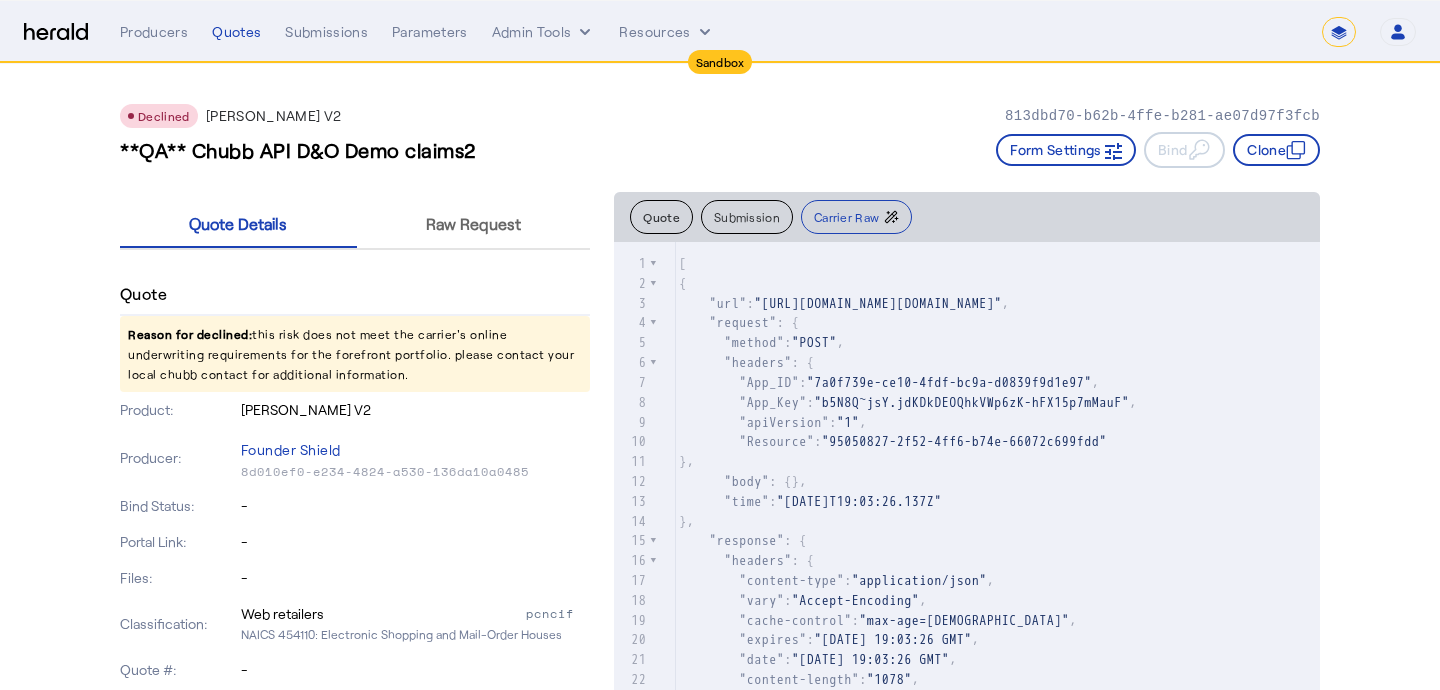 click on ""method" :  "POST" ," 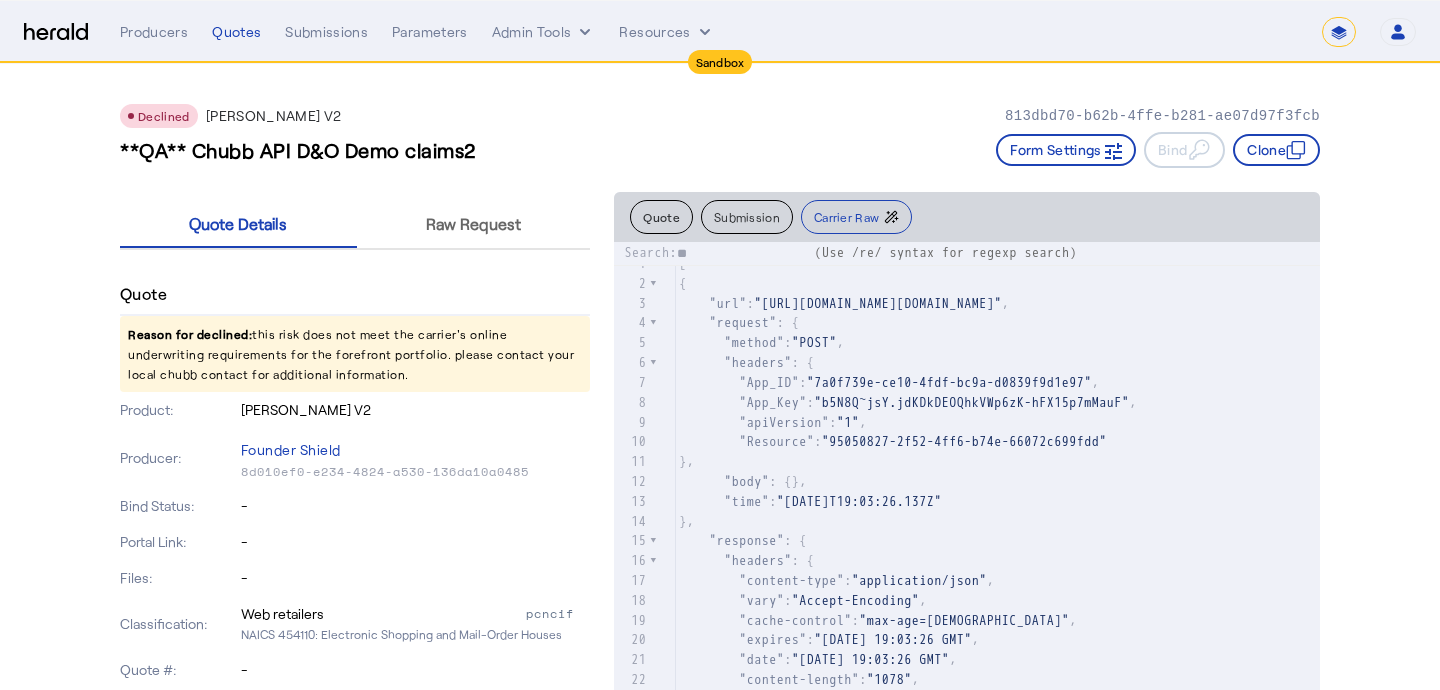 type on "*" 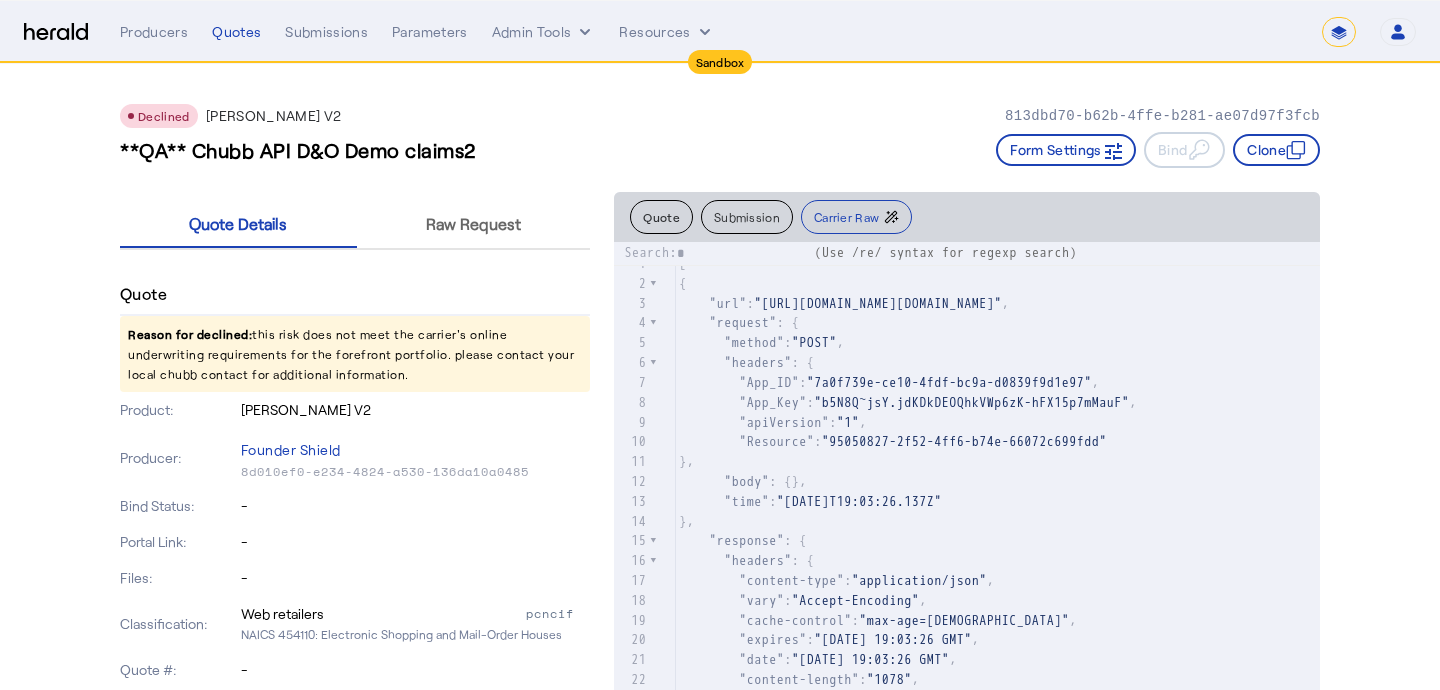 type 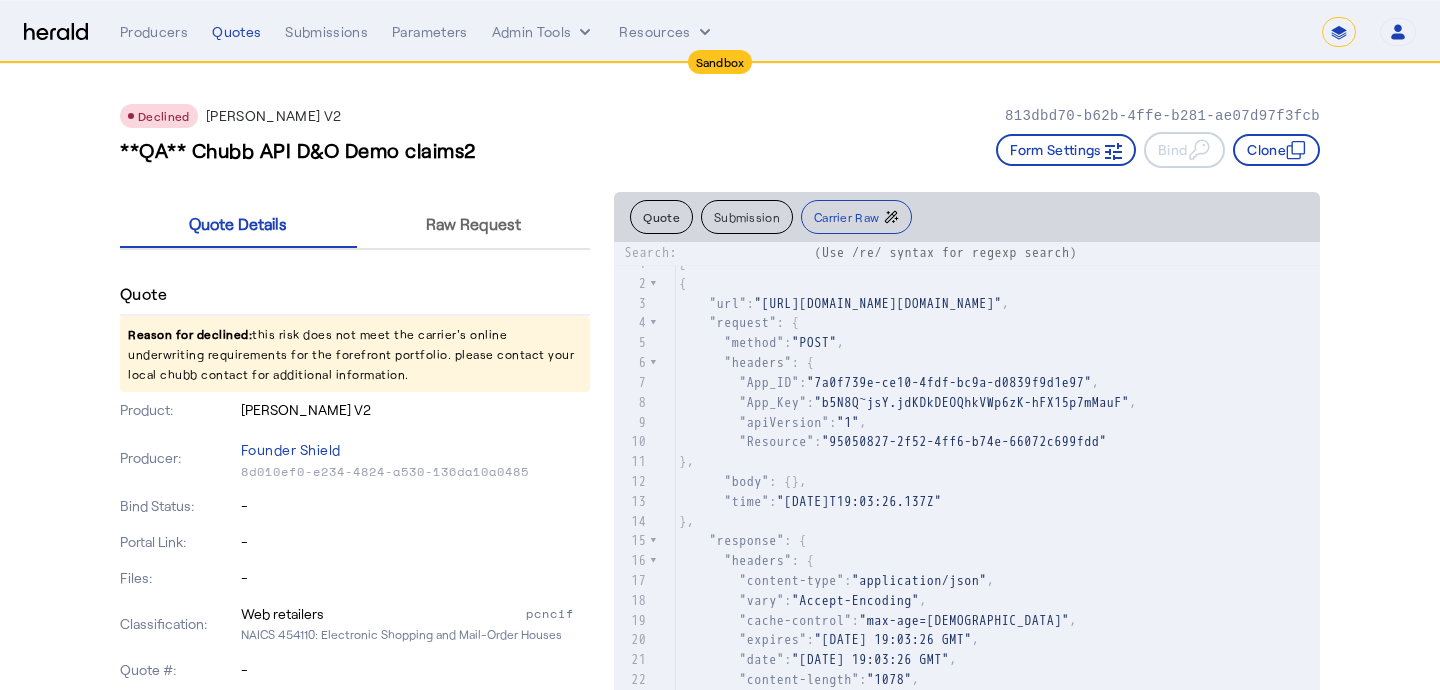 click on "Search:" at bounding box center [742, 254] 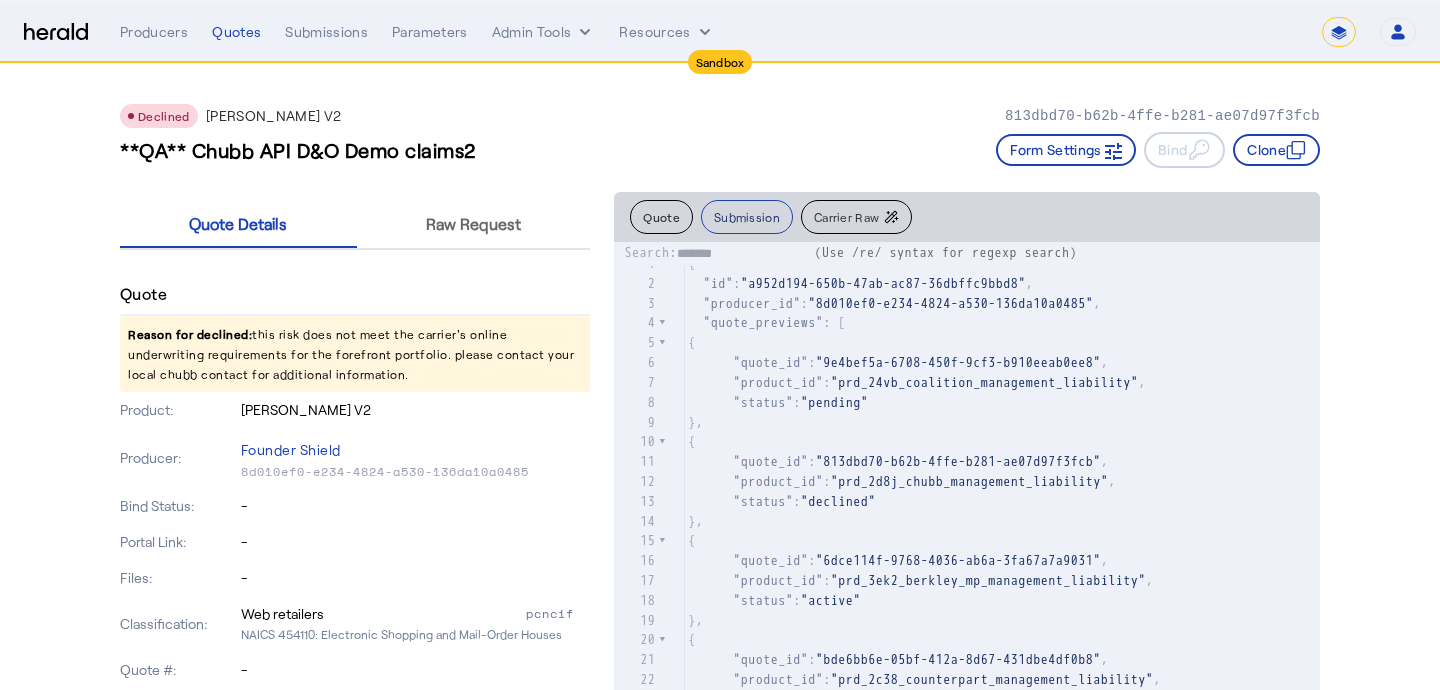 type on "********" 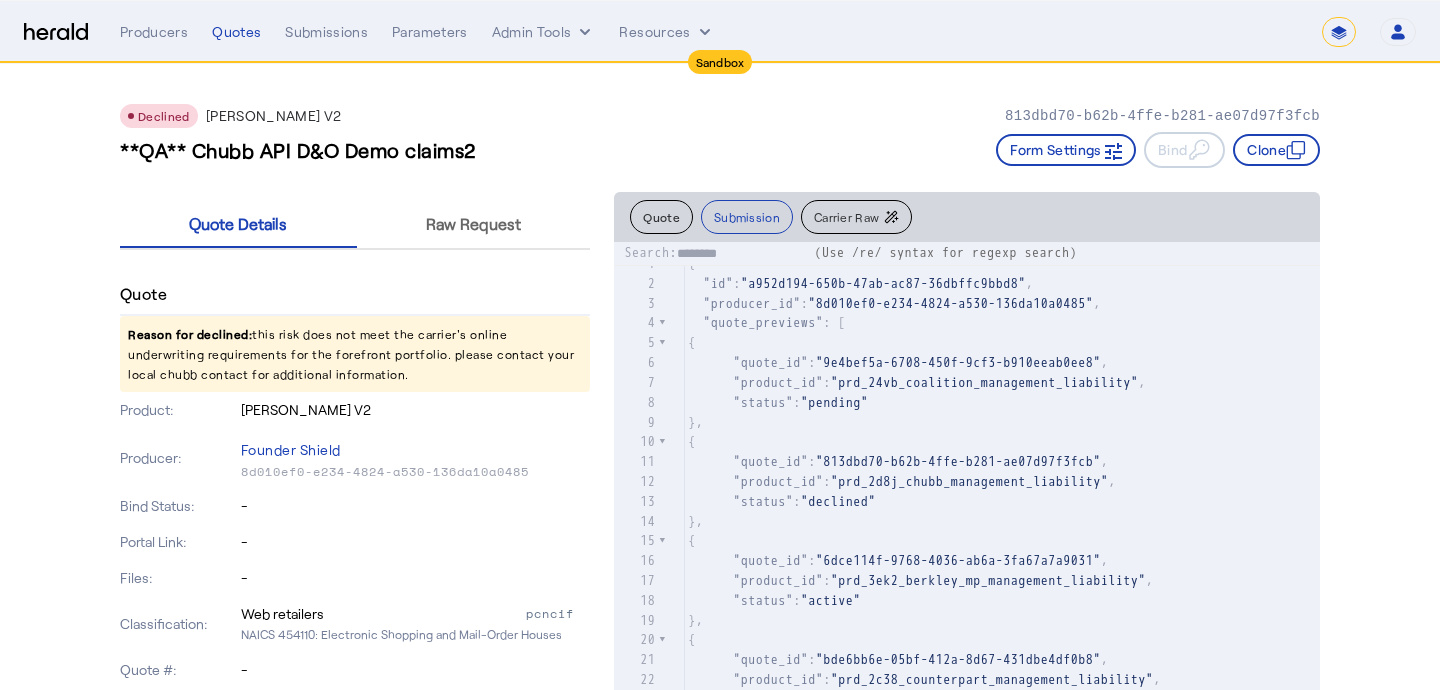 scroll, scrollTop: 1380, scrollLeft: 0, axis: vertical 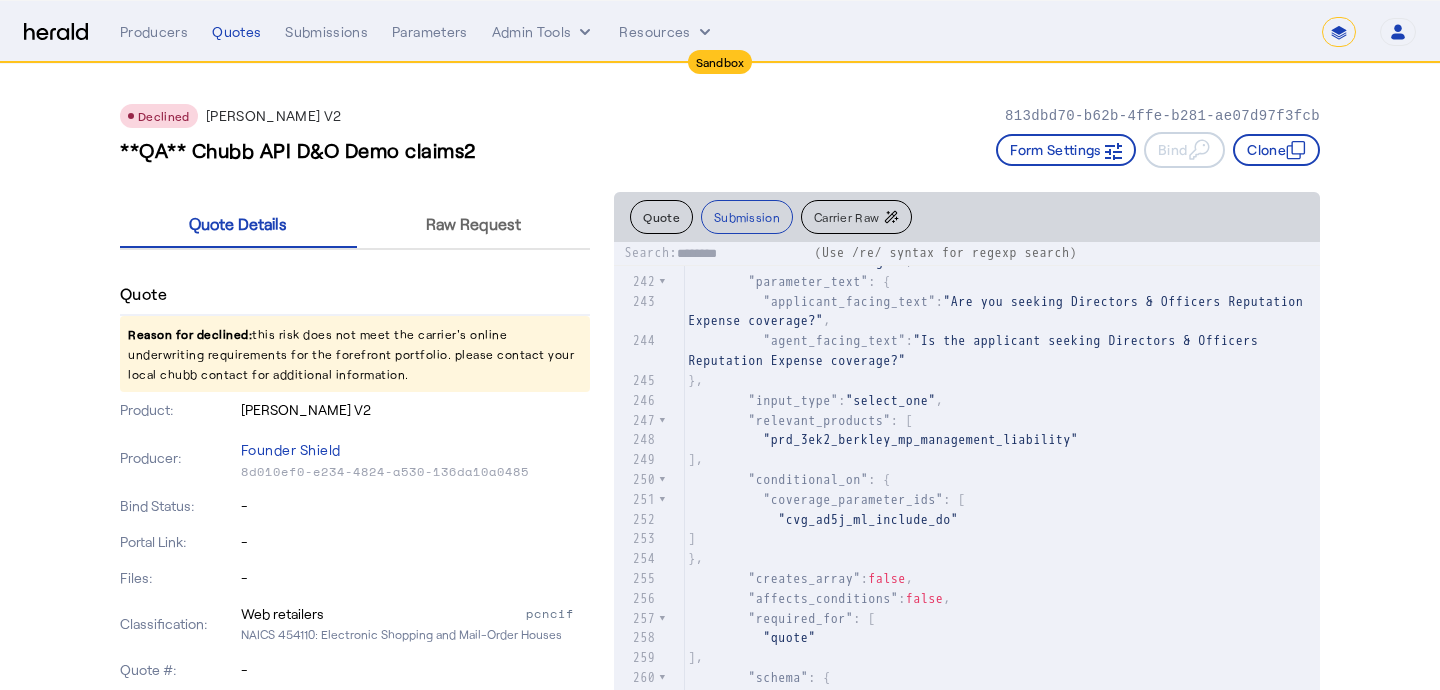 click on "********" at bounding box center [742, 254] 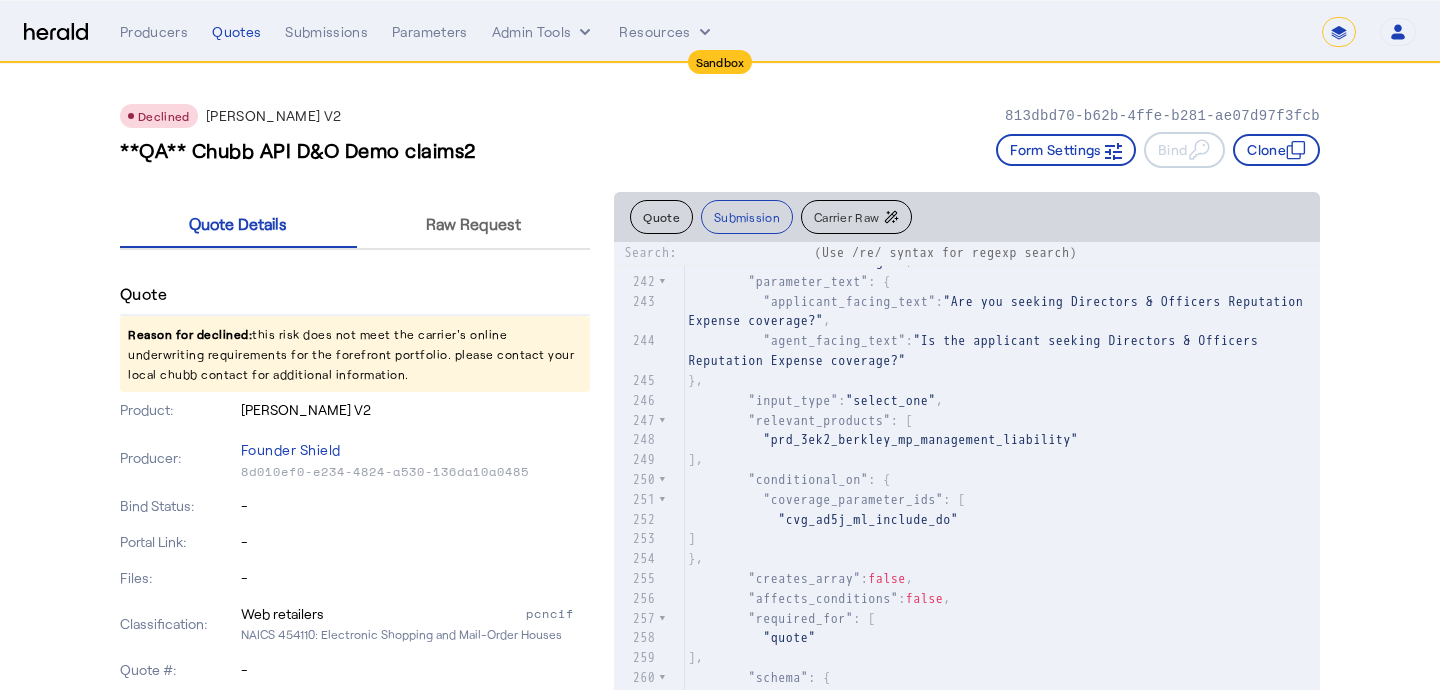 scroll, scrollTop: 4864, scrollLeft: 0, axis: vertical 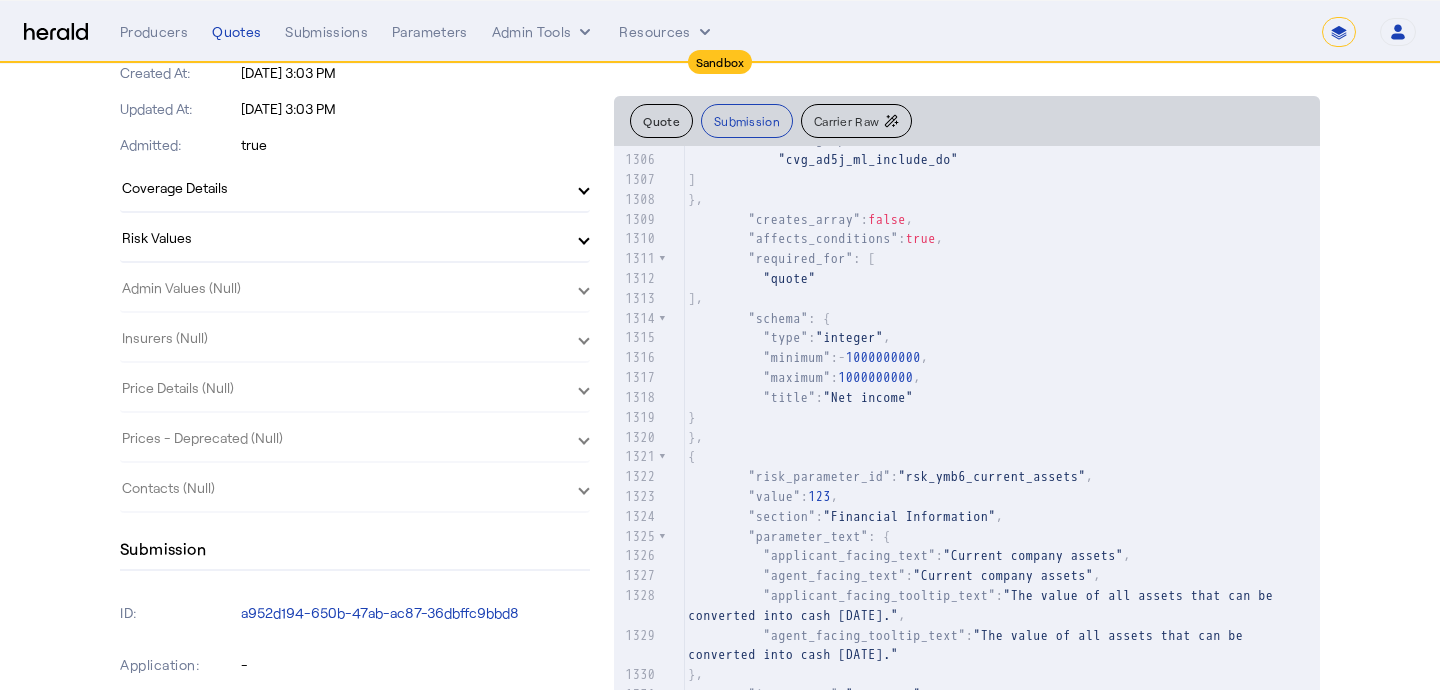 click on "Risk Values" at bounding box center [343, 237] 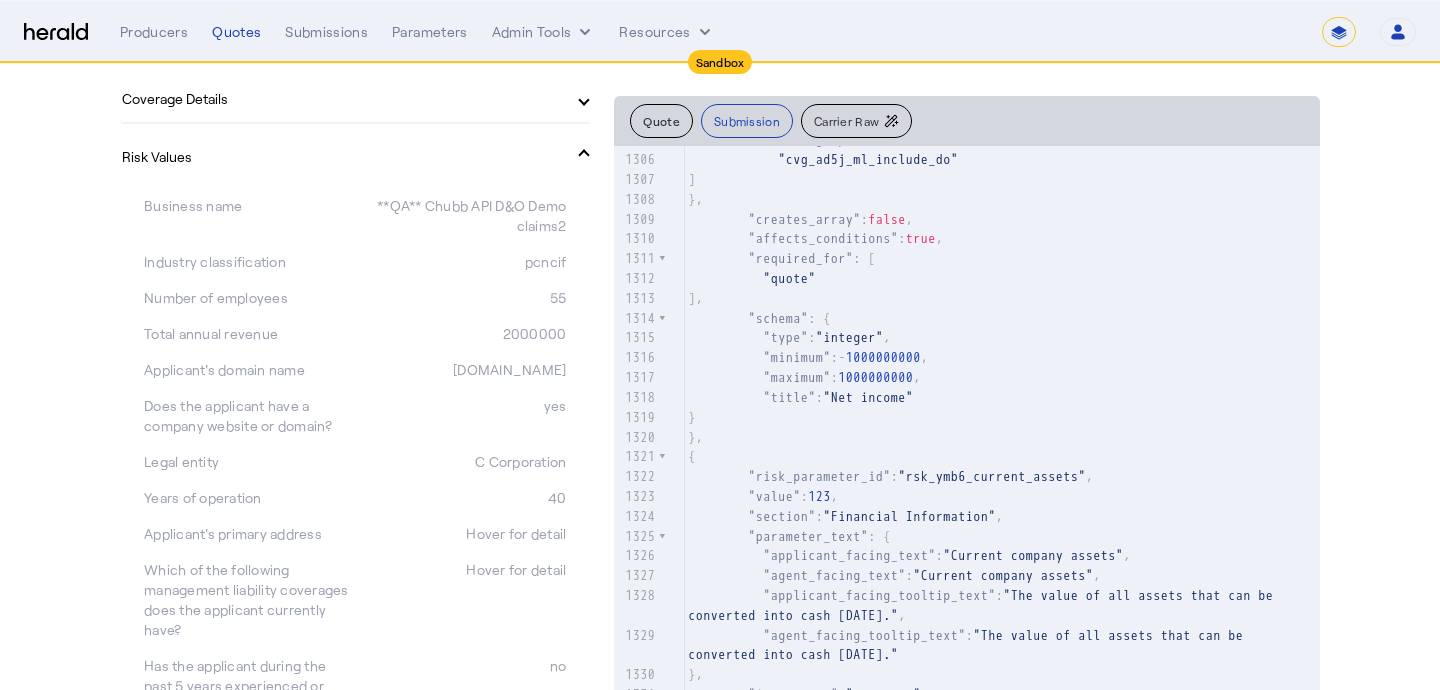 click on "Risk Values" at bounding box center (355, 156) 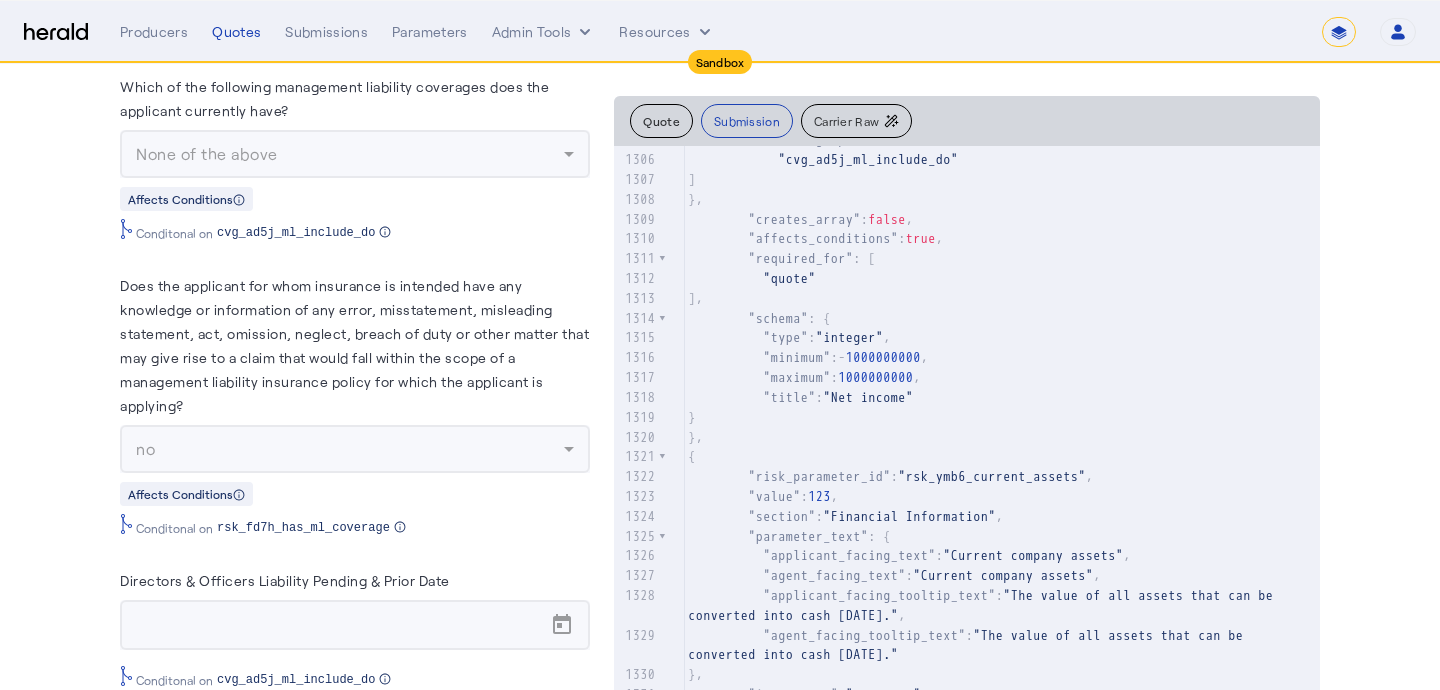 scroll, scrollTop: 10204, scrollLeft: 0, axis: vertical 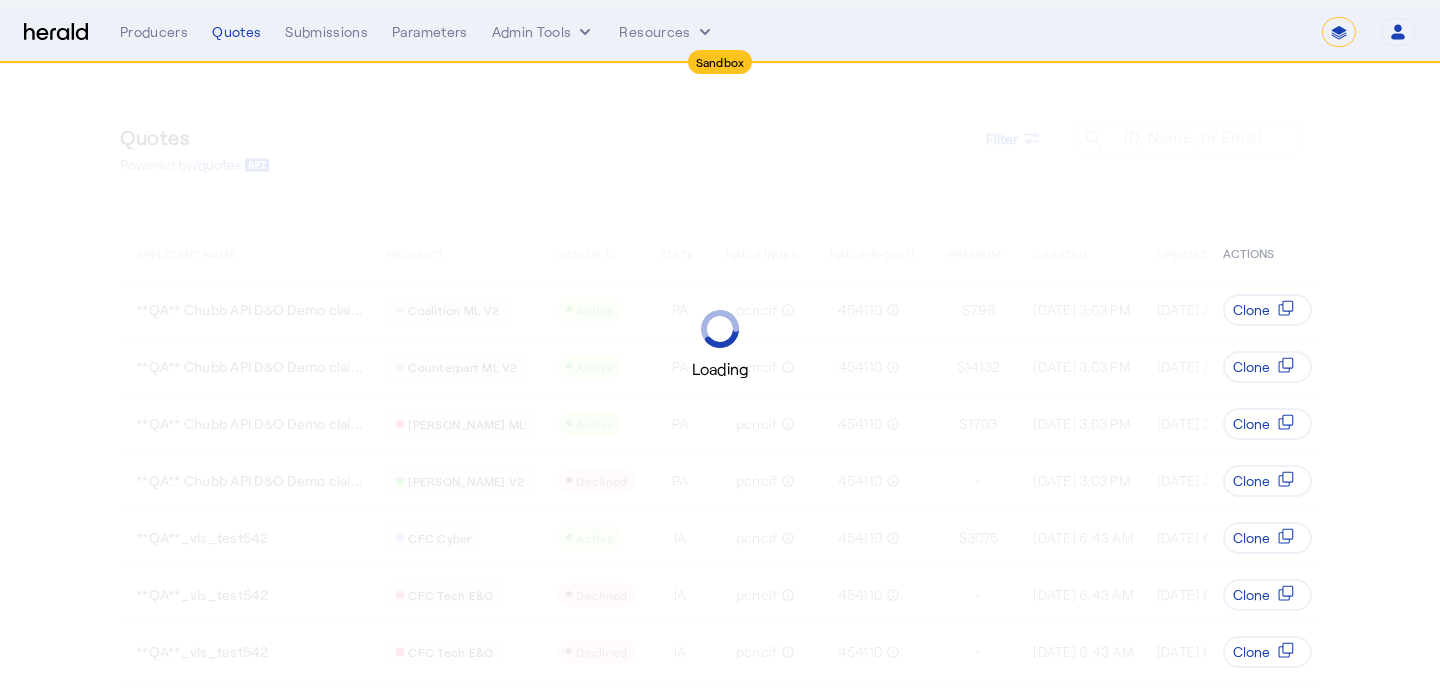 select on "*******" 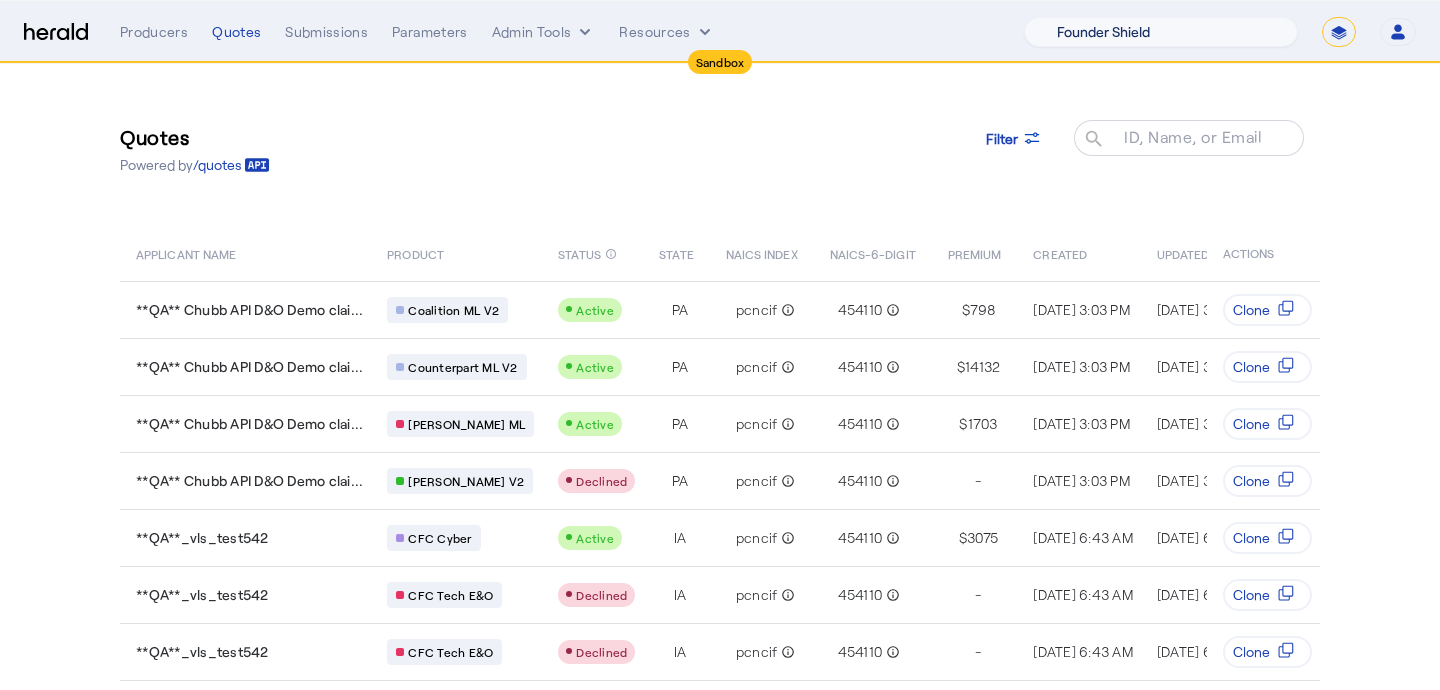 click on "1Fort   Acrisure   Acturis   Affinity Advisors   Affinity Risk   Agentero   AmWins   Anzen   Aon   Appulate   Arch   Assurely   BTIS   Babbix   Berxi   [PERSON_NAME]   BindHQ   Bold Penguin    Bolt   Bond   Boxx   Brightway   Brit Demo Sandbox   Broker Buddha   [PERSON_NAME]   Burns [PERSON_NAME]   CNA Test   CRC   CS onboarding test account   Chubb Test   Citadel   Coalition   Coast   Coterie Test   Counterpart    CoverForce   CoverWallet   Coverdash   Coverhound   Cowbell   Cyber Example Platform   CyberPassport   Defy Insurance   Draftrs   ESpecialty   Embroker   Equal Parts   Exavalu   Ezyagent   Federacy Platform   FifthWall   Flow Speciality (Capitola)   Foundation   Founder Shield   Gaya   Gerent   GloveBox   Glow   Growthmill   [PERSON_NAME]   Hartford Steam Boiler   Hawksoft   [PERSON_NAME] Insurance Brokers   Herald Envoy Testing   HeraldAPI   Hypergato   Inchanted   [URL]   Infinity   [DOMAIN_NAME]   Insuremo   Insuritas   Irys   Jencap   [PERSON_NAME]   LTI Mindtree   Layr   Limit   [PERSON_NAME] Test   [PERSON_NAME]   Novidea" at bounding box center (1161, 32) 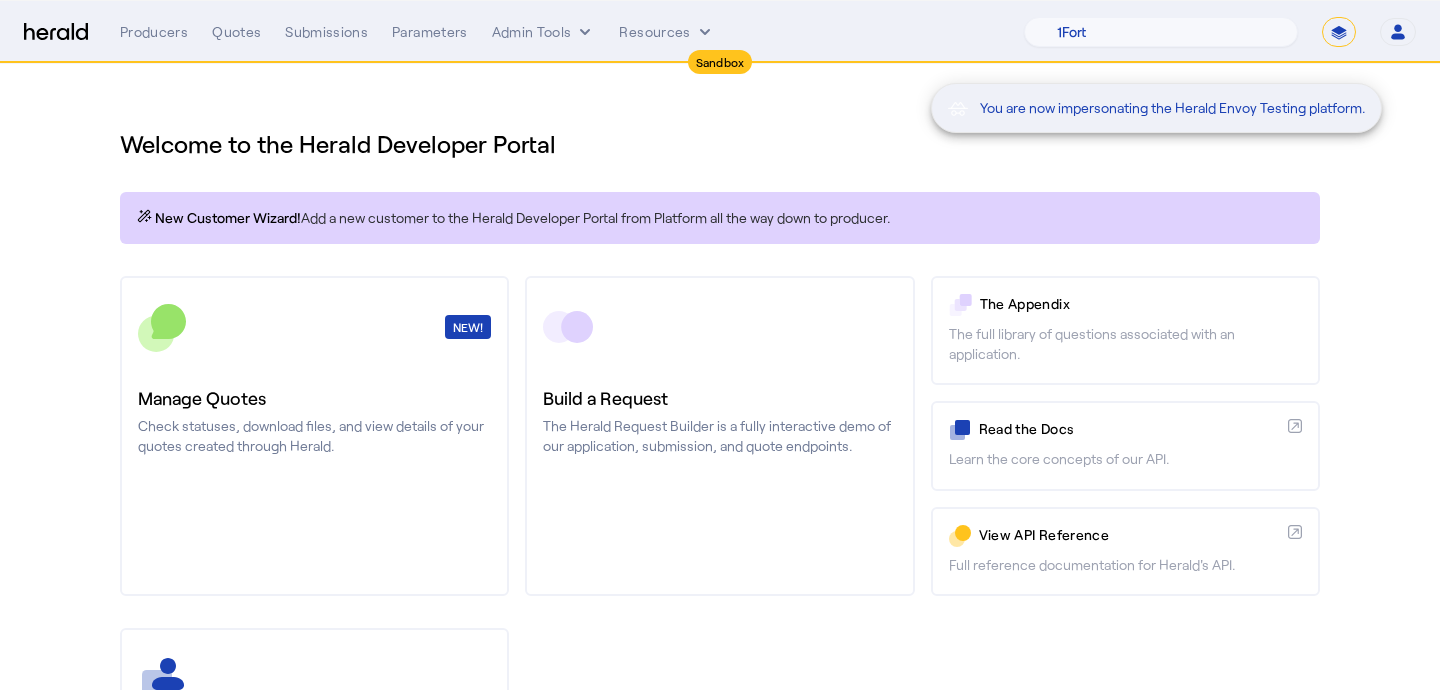 click on "You are now impersonating the Herald Envoy Testing platform." at bounding box center [720, 345] 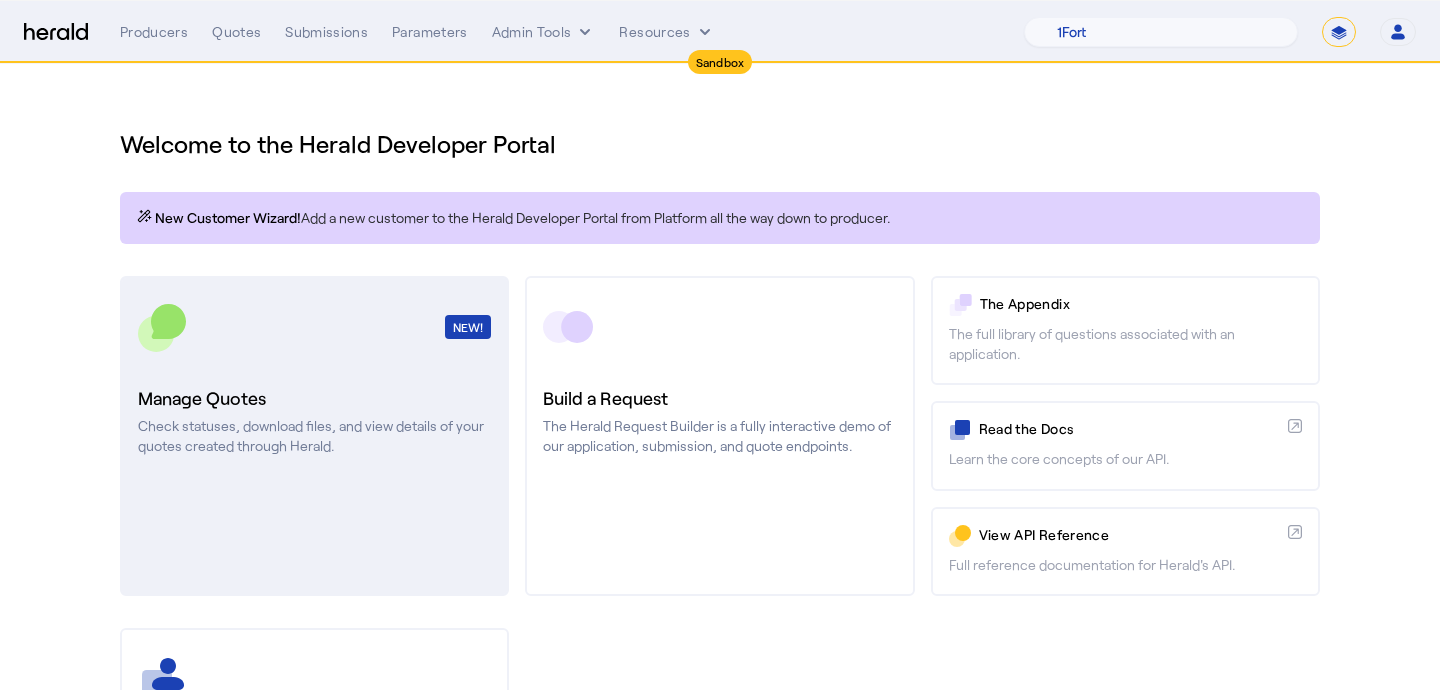 click on "Check statuses, download files, and view details of your quotes created through Herald." 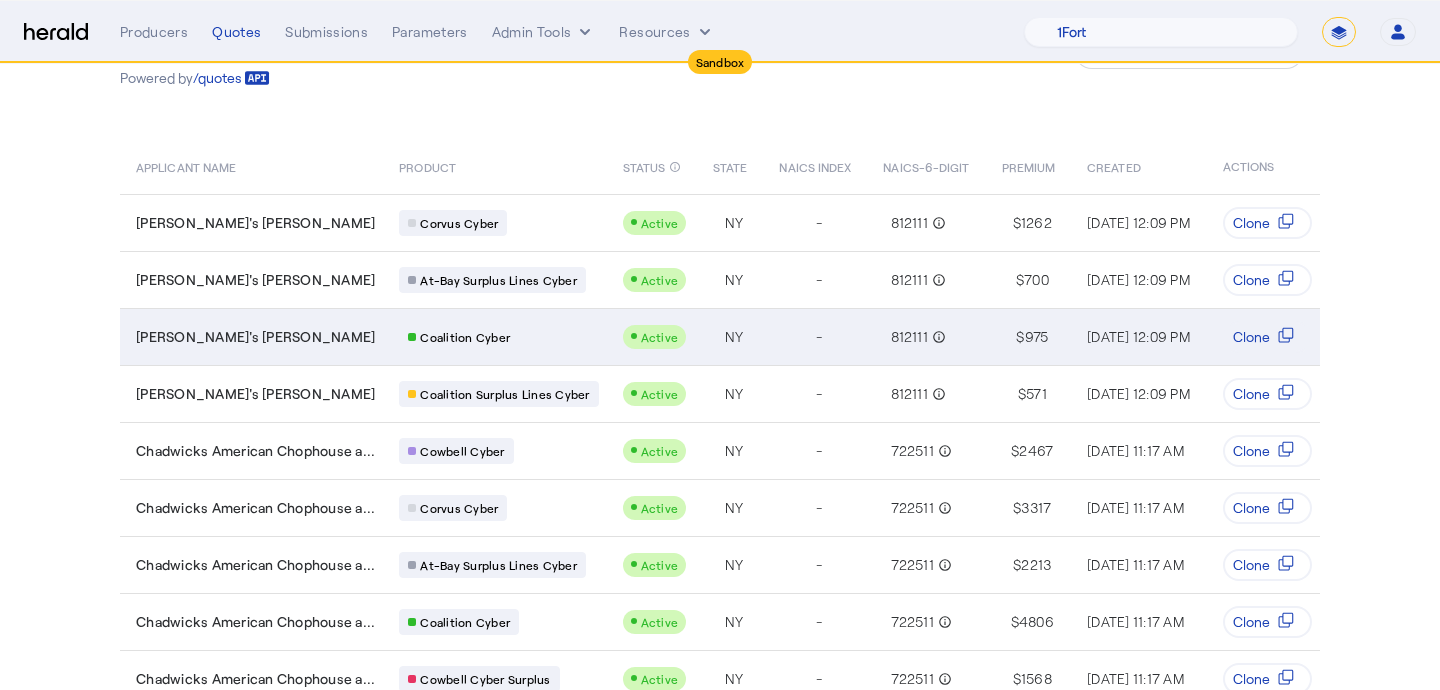 scroll, scrollTop: 219, scrollLeft: 0, axis: vertical 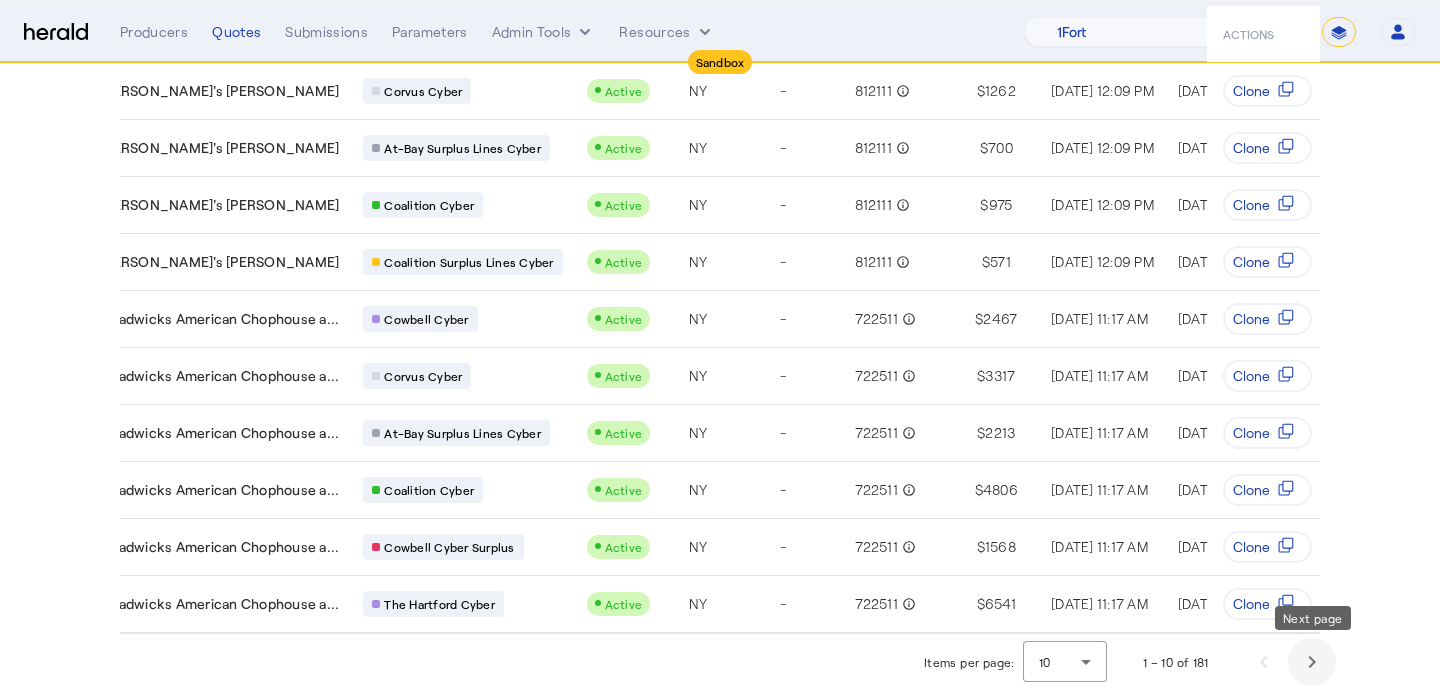 click 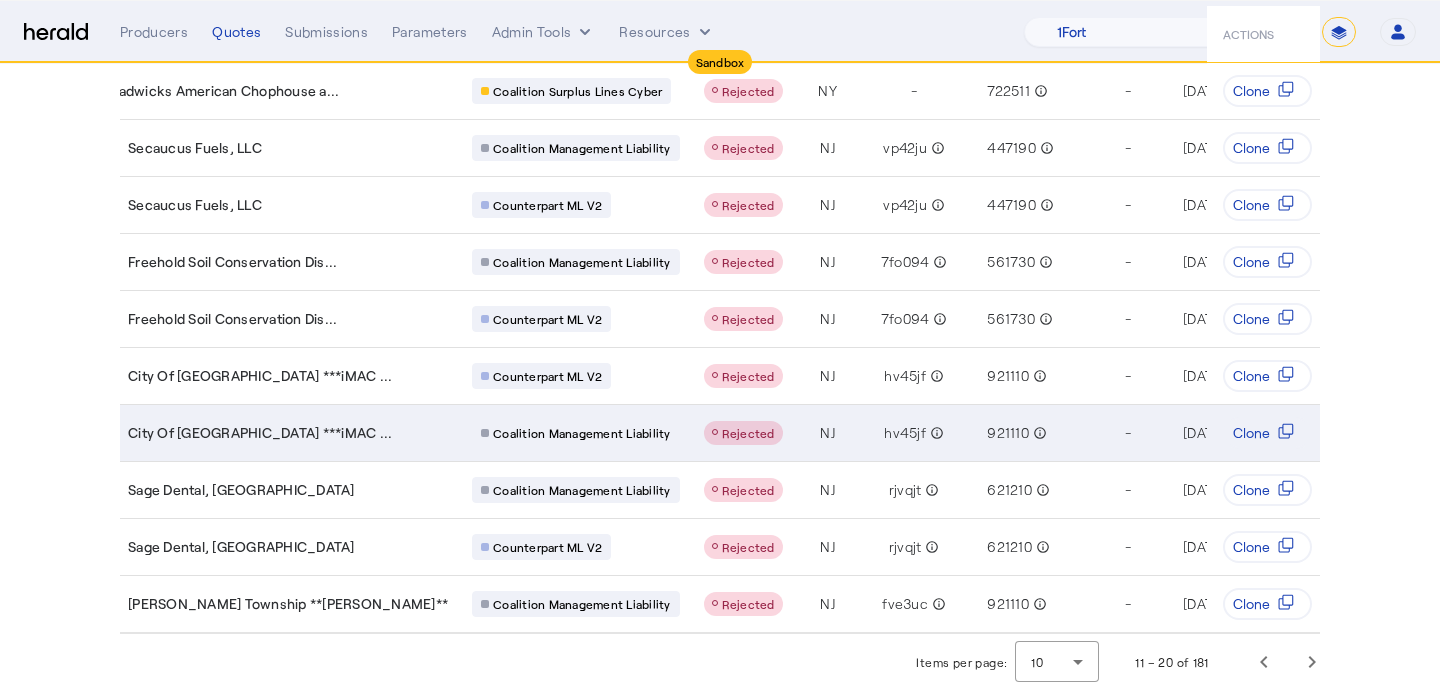 scroll, scrollTop: 0, scrollLeft: 0, axis: both 